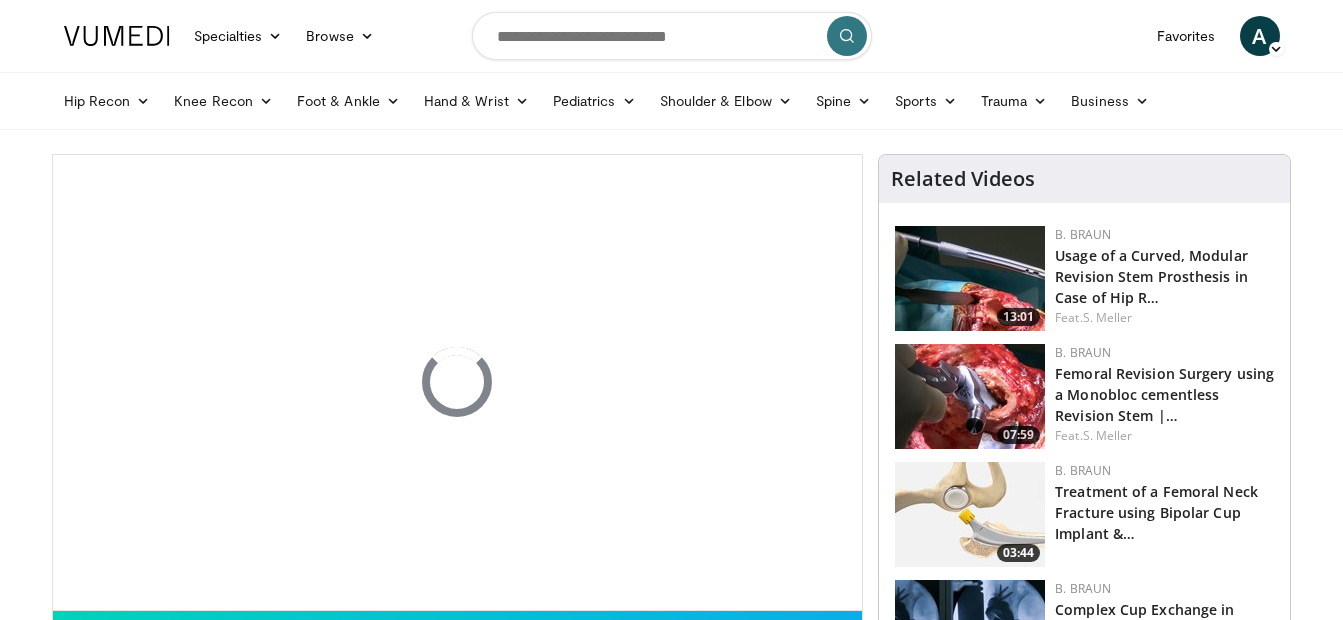 scroll, scrollTop: 158, scrollLeft: 0, axis: vertical 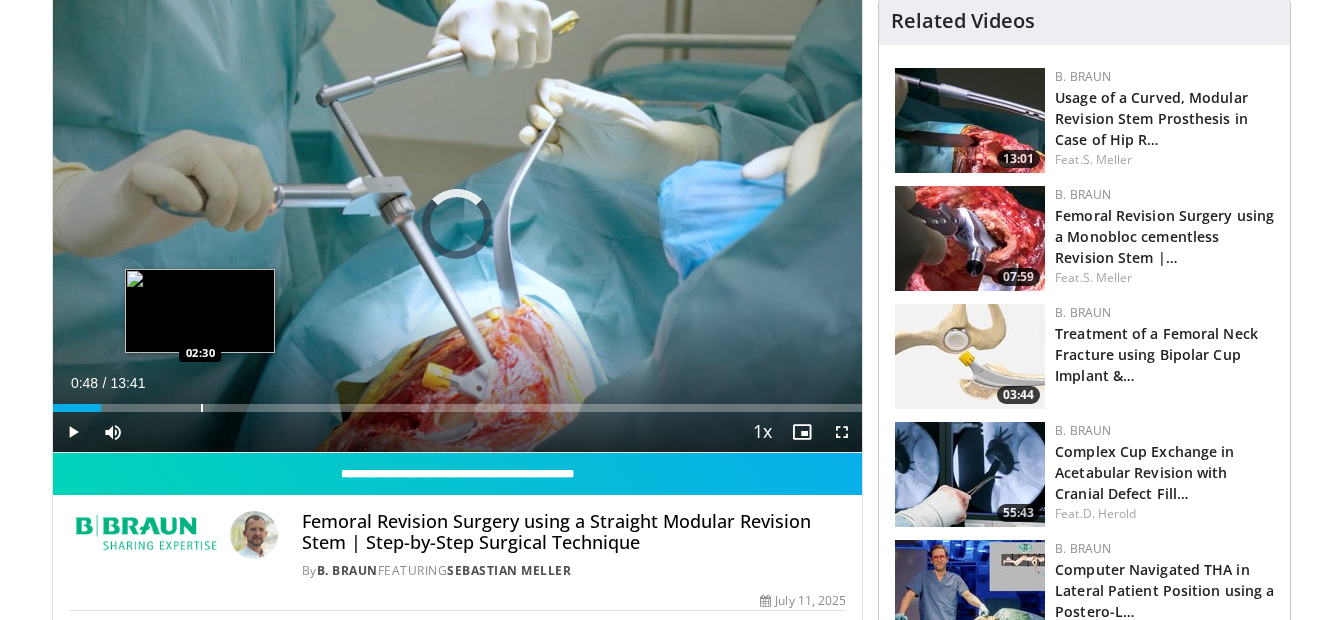 drag, startPoint x: 101, startPoint y: 407, endPoint x: 200, endPoint y: 399, distance: 99.32271 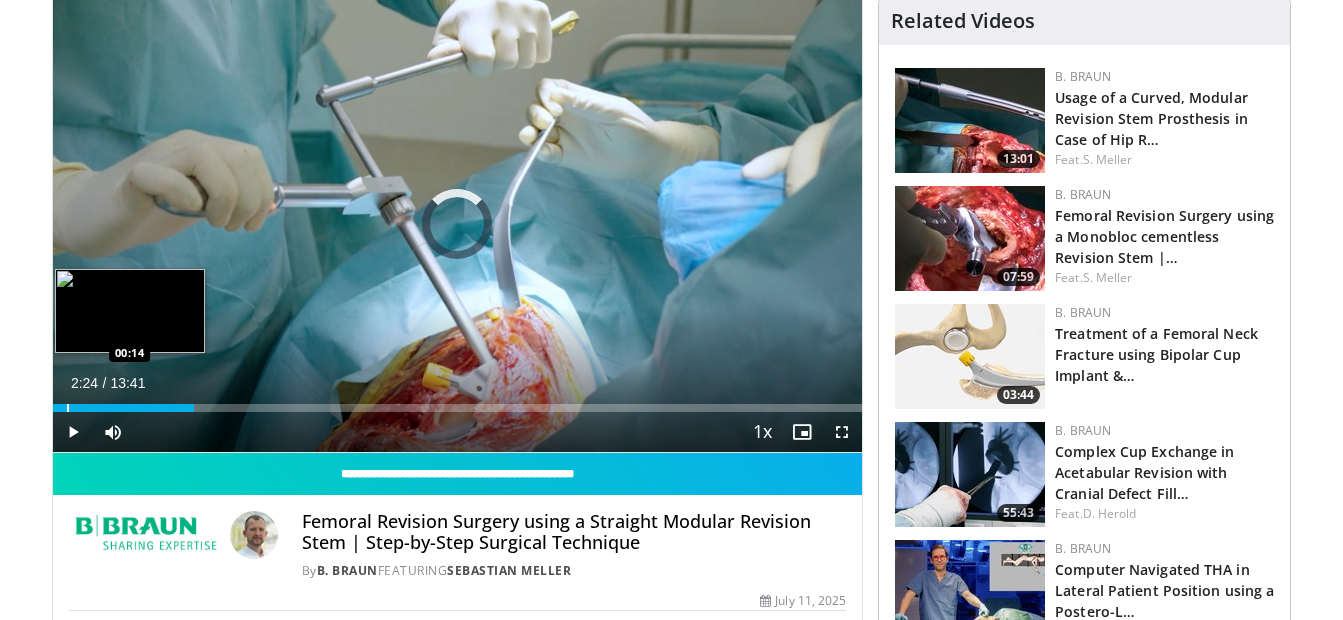 drag, startPoint x: 194, startPoint y: 406, endPoint x: 66, endPoint y: 405, distance: 128.0039 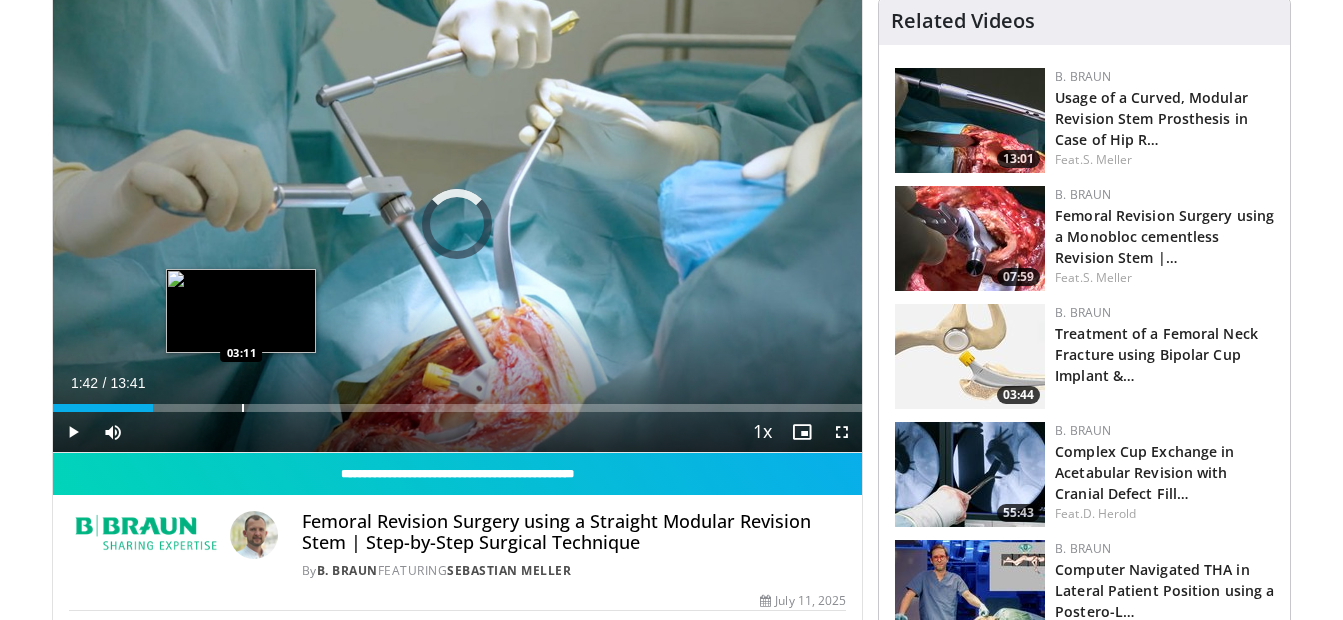 drag, startPoint x: 85, startPoint y: 401, endPoint x: 241, endPoint y: 406, distance: 156.08011 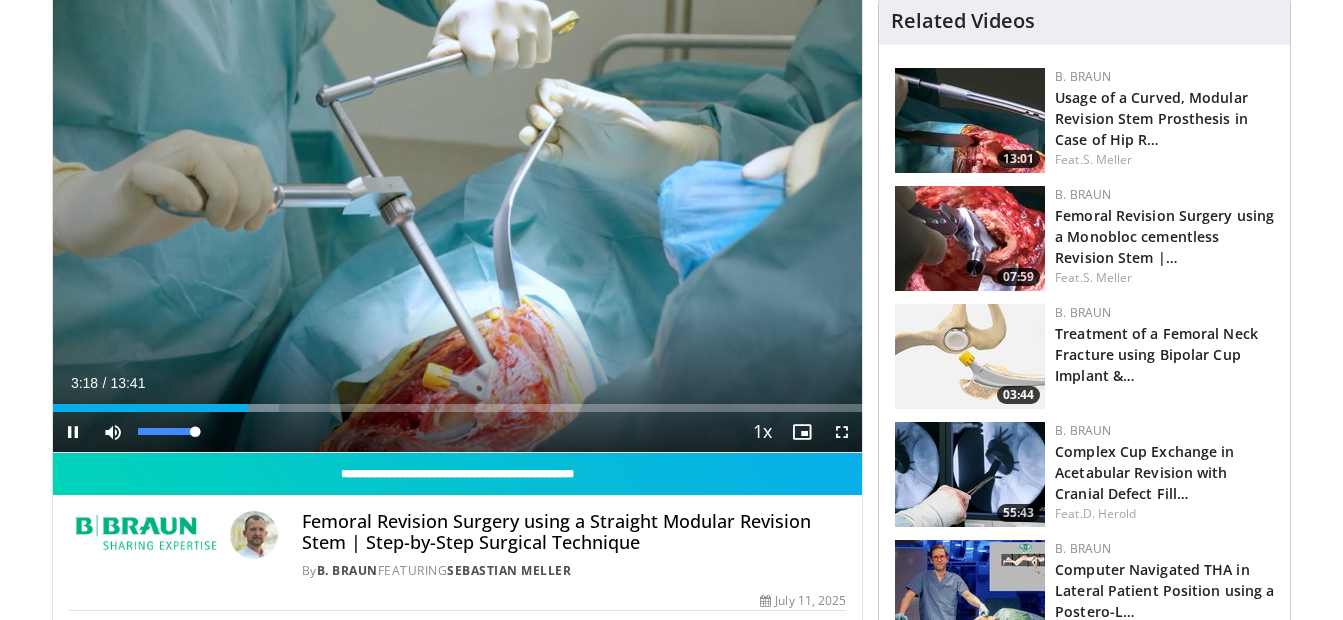 click on "Mute 100%" at bounding box center (163, 432) 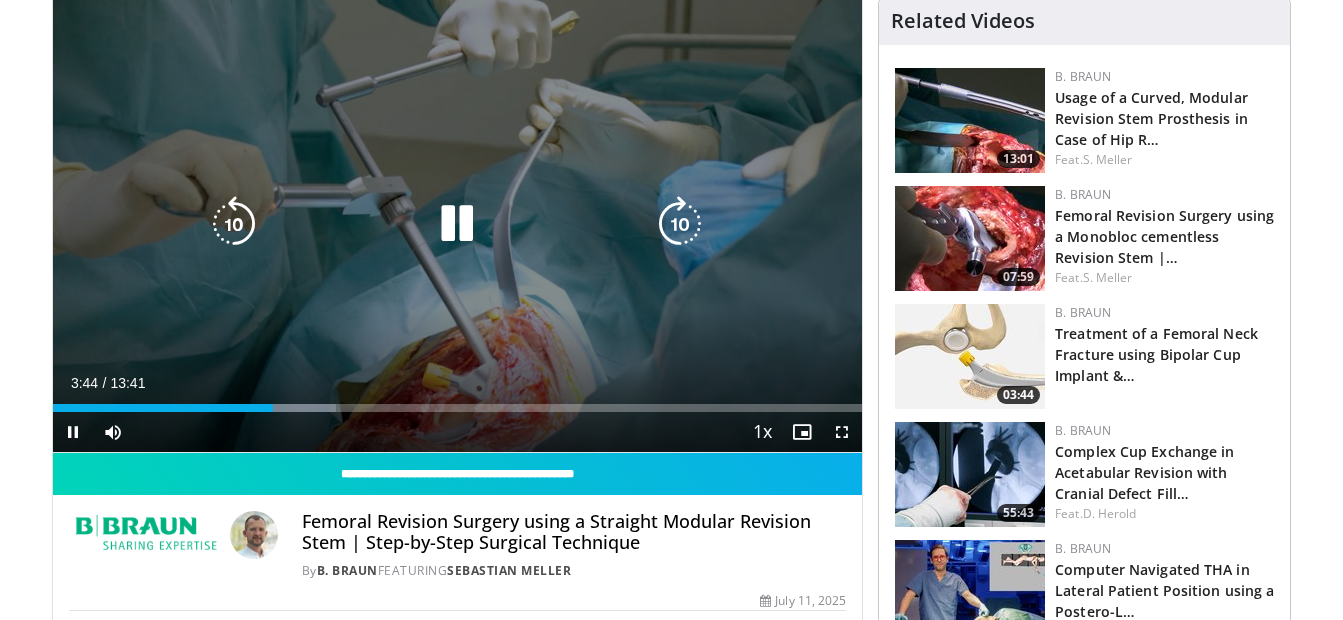 click at bounding box center [457, 224] 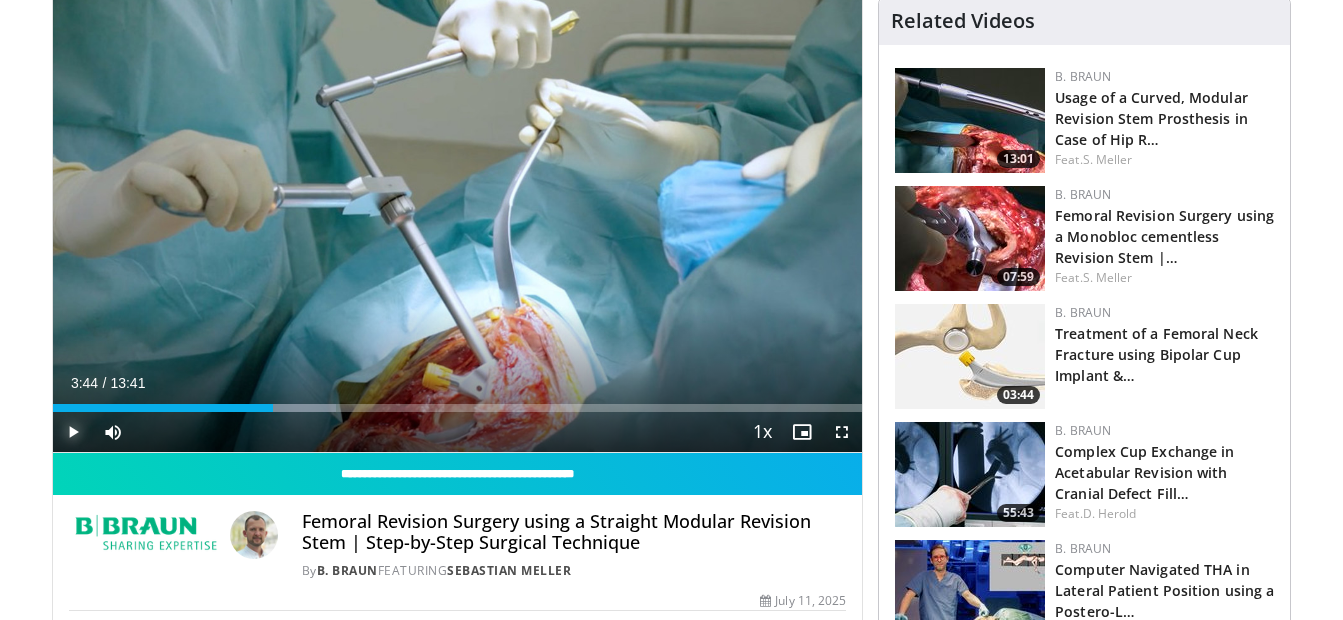 click at bounding box center (73, 432) 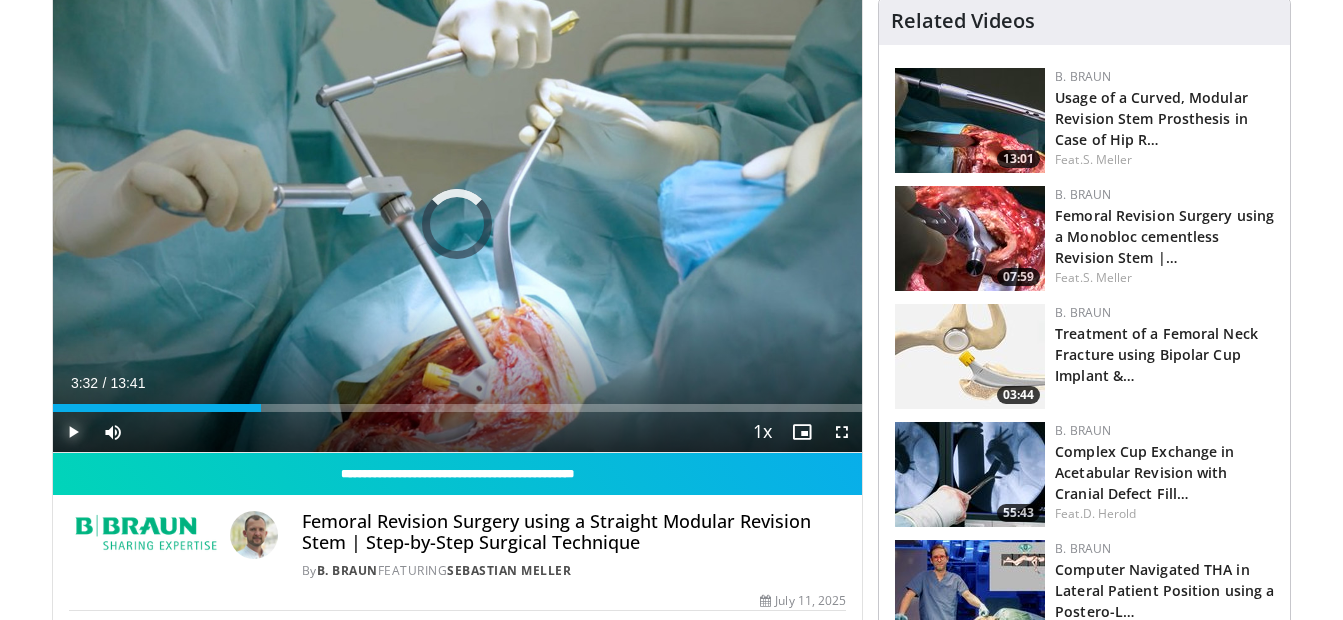drag, startPoint x: 285, startPoint y: 404, endPoint x: 255, endPoint y: 413, distance: 31.320919 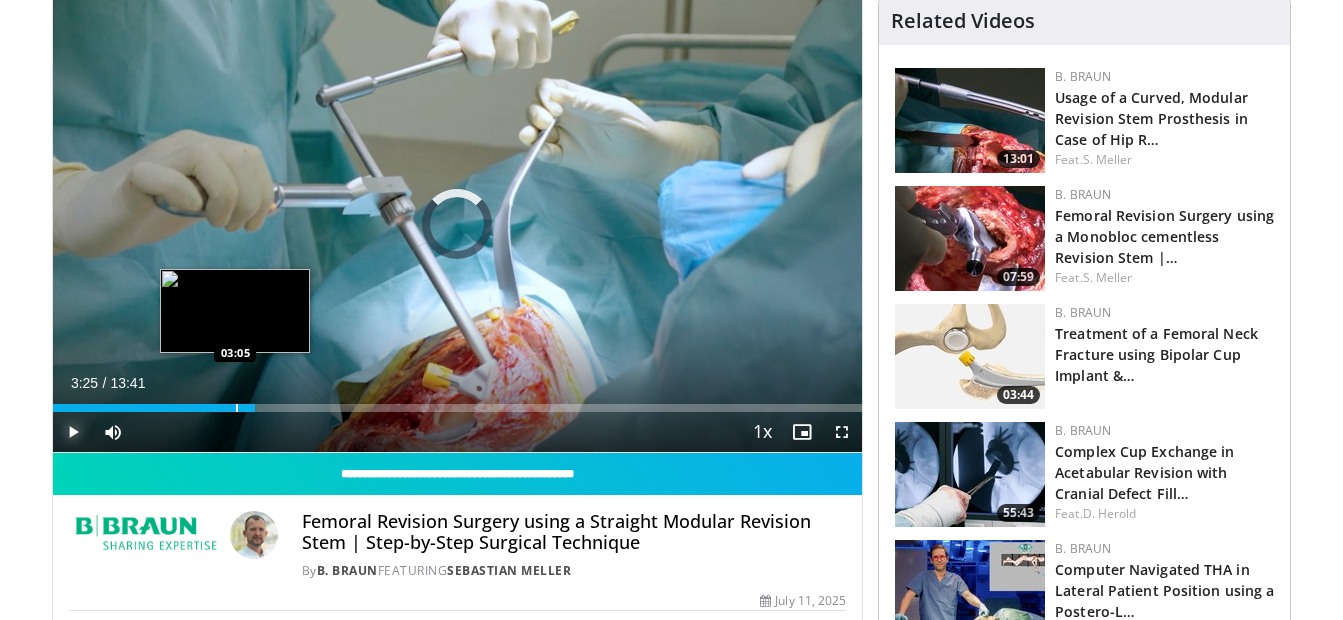 drag, startPoint x: 255, startPoint y: 407, endPoint x: 235, endPoint y: 408, distance: 20.024984 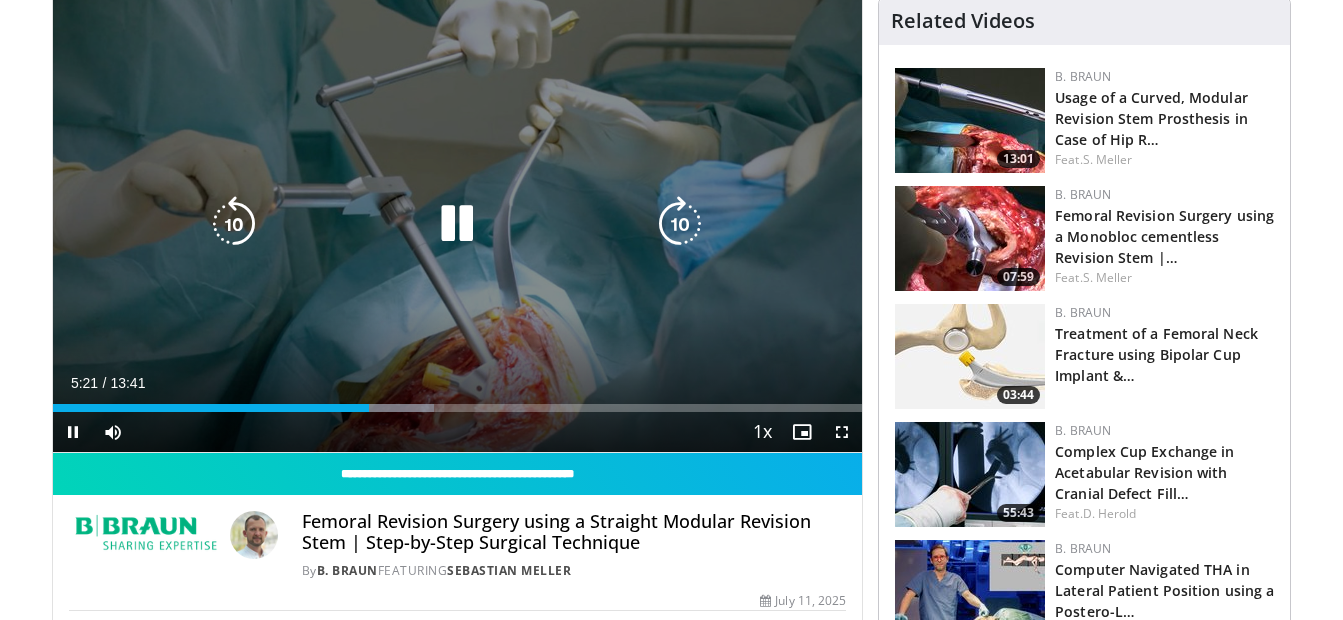 click at bounding box center (234, 224) 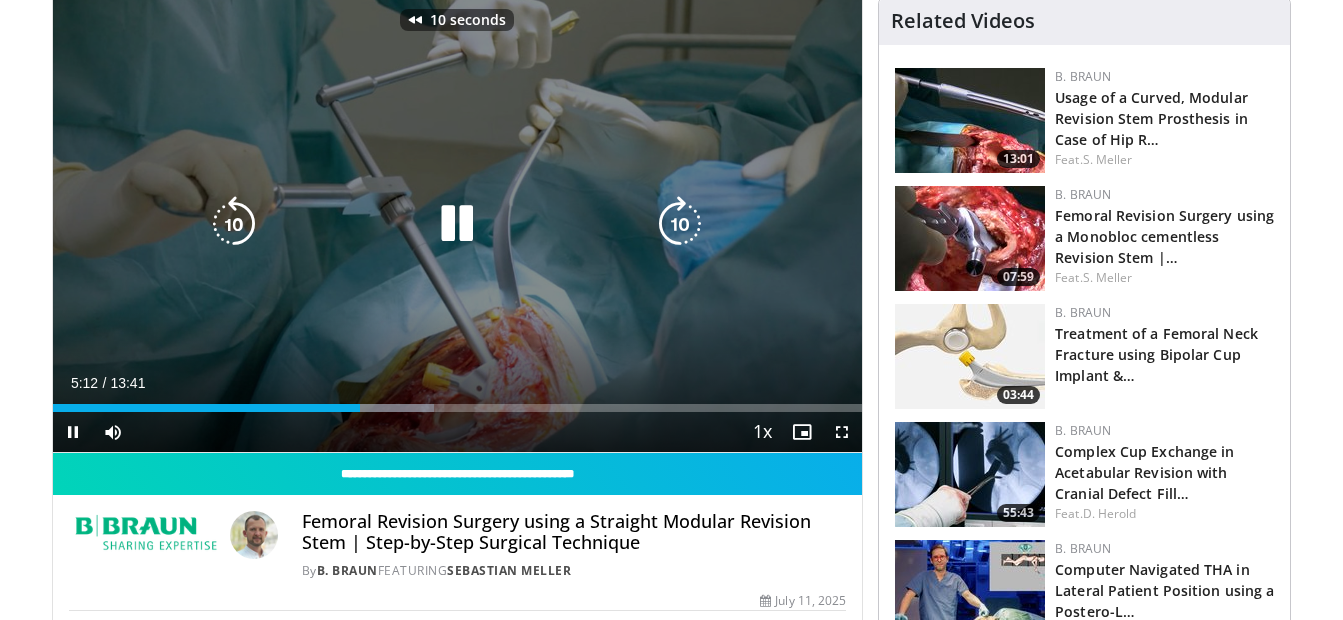 click at bounding box center (234, 224) 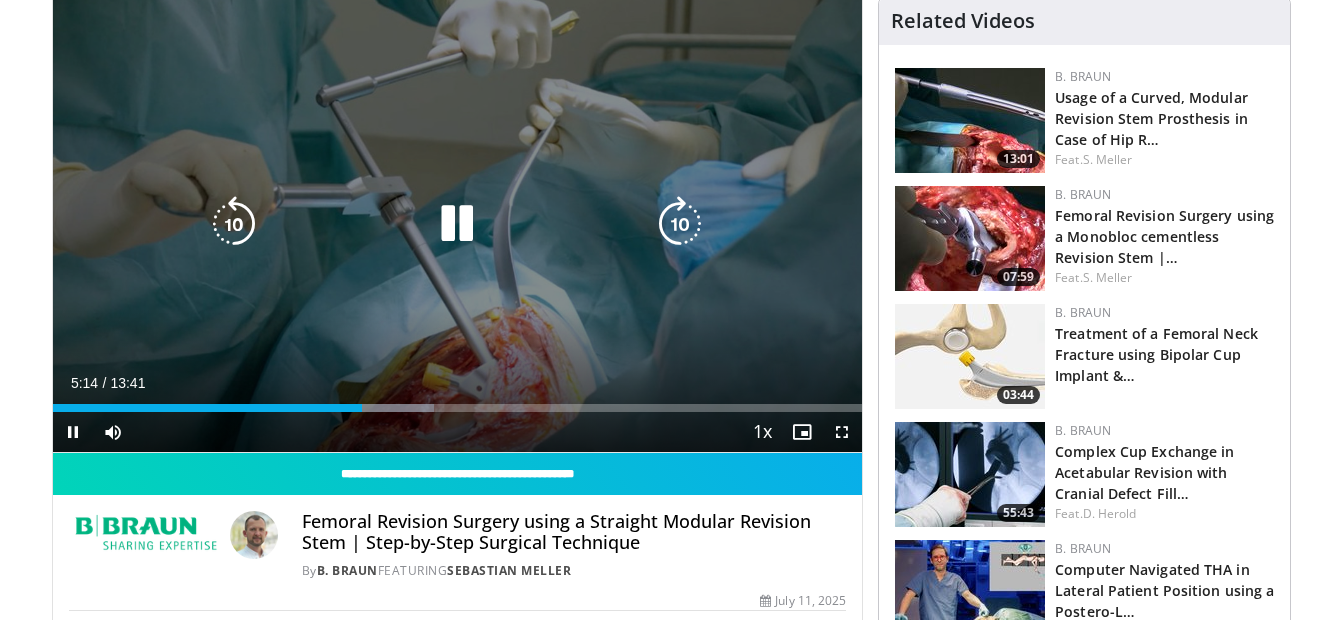 click at bounding box center (680, 224) 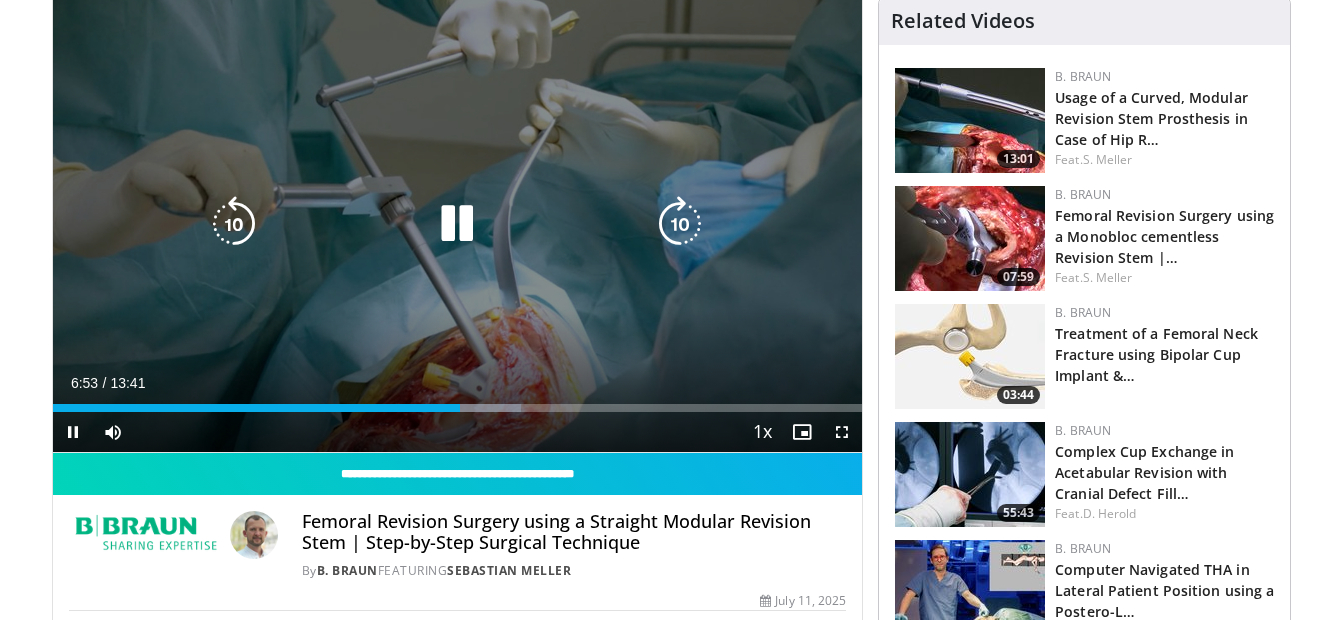 click at bounding box center (680, 224) 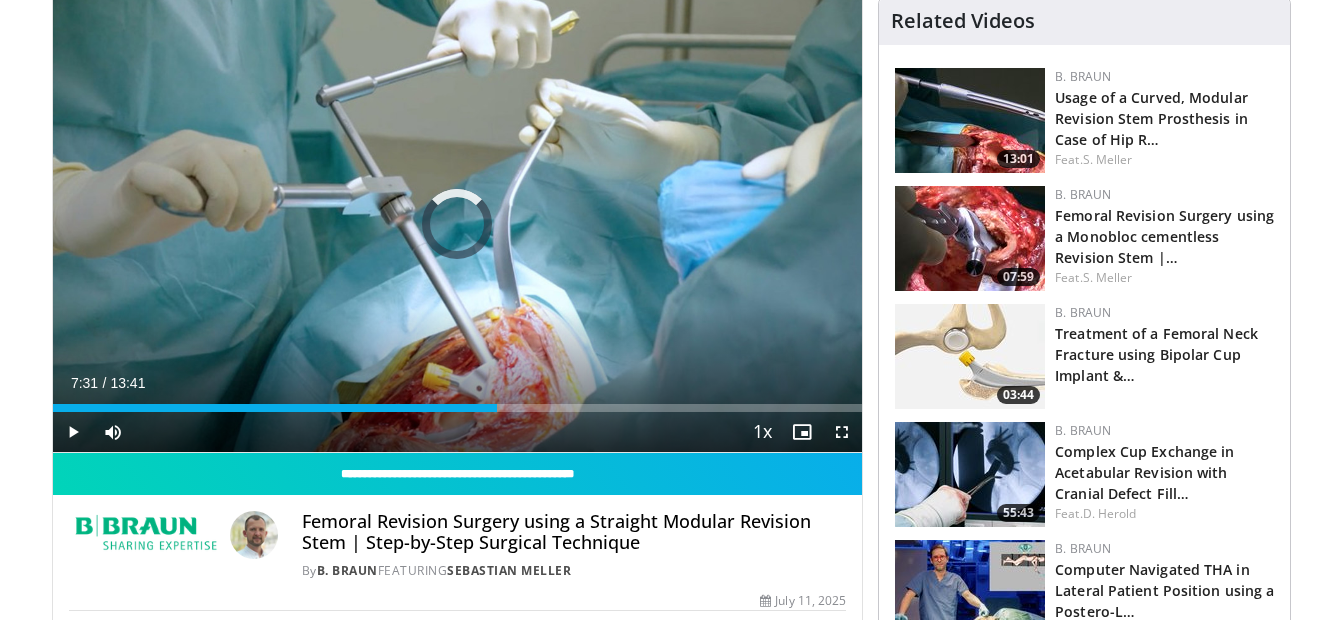drag, startPoint x: 482, startPoint y: 401, endPoint x: 543, endPoint y: 420, distance: 63.89053 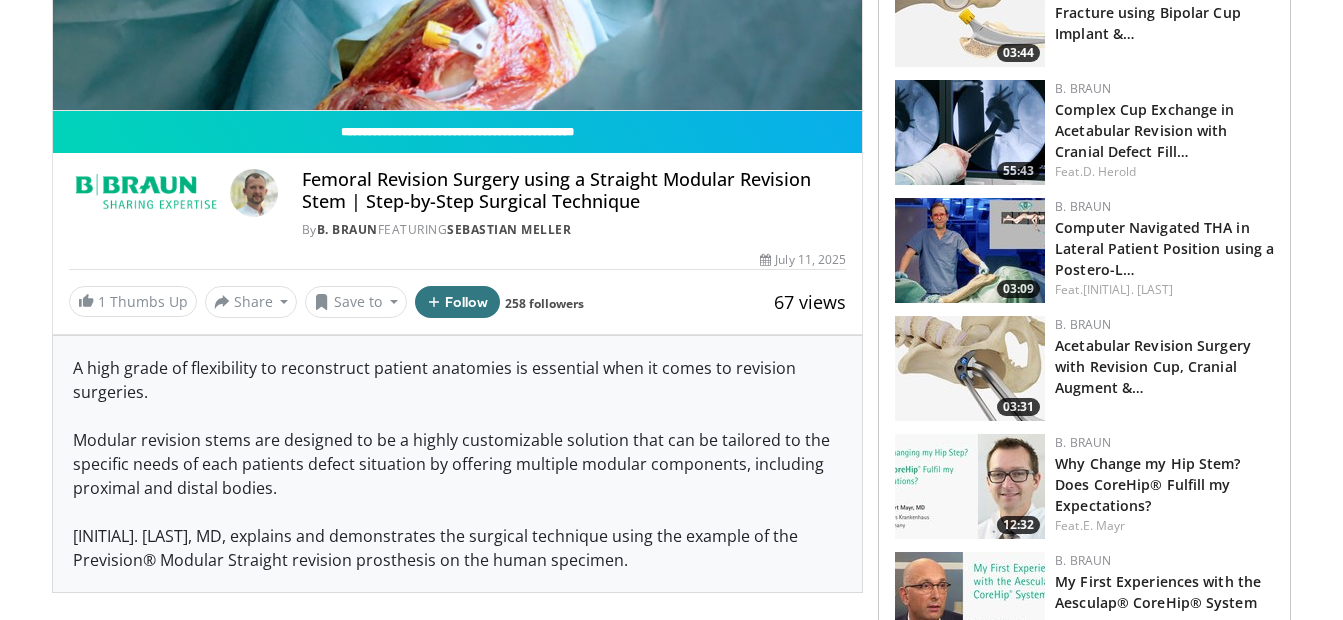 scroll, scrollTop: 0, scrollLeft: 0, axis: both 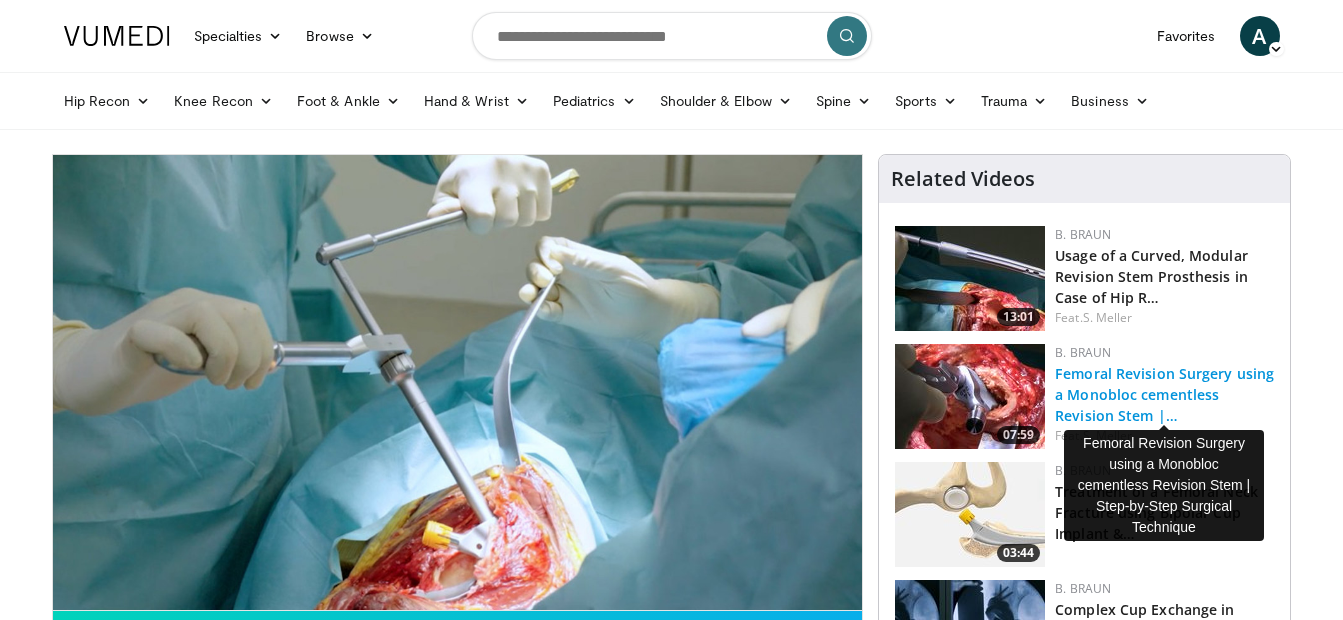 click on "Femoral Revision Surgery using a Monobloc cementless Revision Stem |…" at bounding box center (1164, 394) 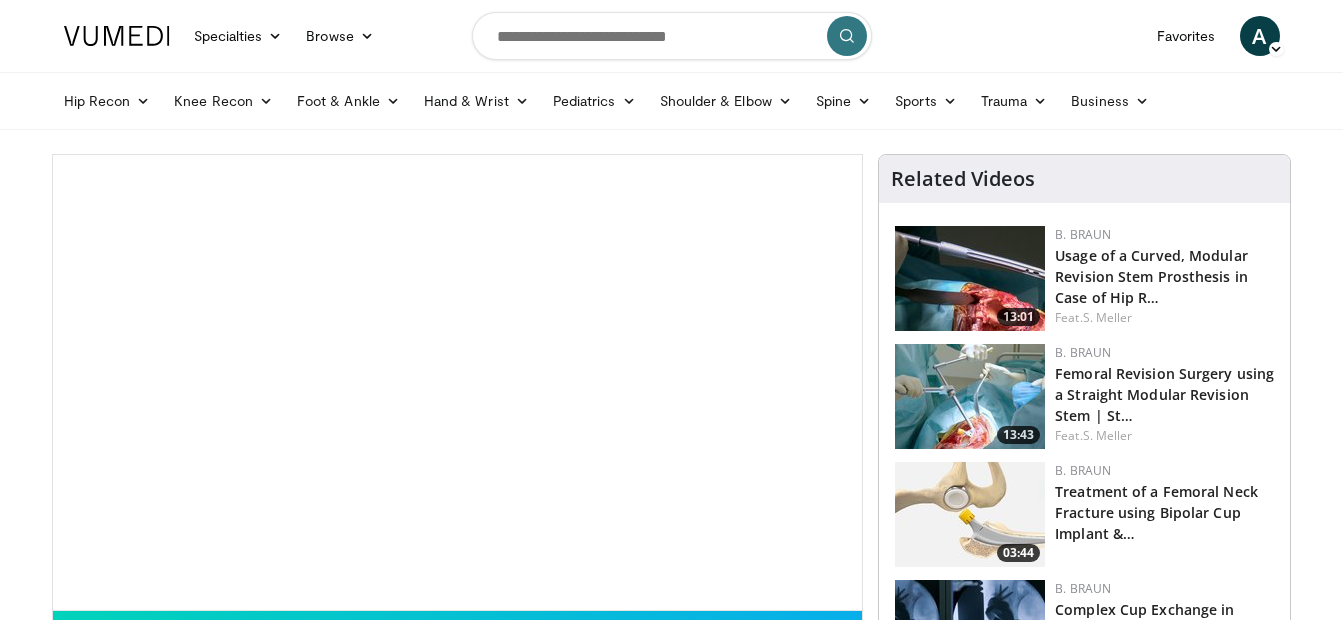 scroll, scrollTop: 0, scrollLeft: 0, axis: both 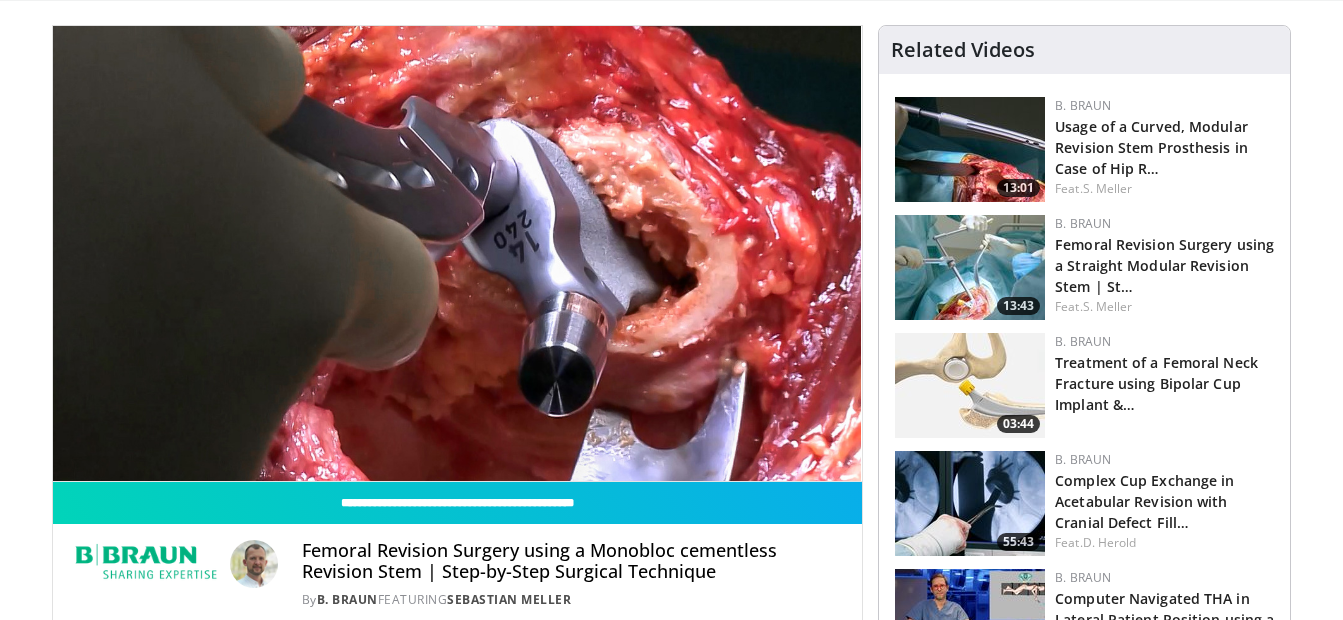 click on "10 seconds
Tap to unmute" at bounding box center [458, 253] 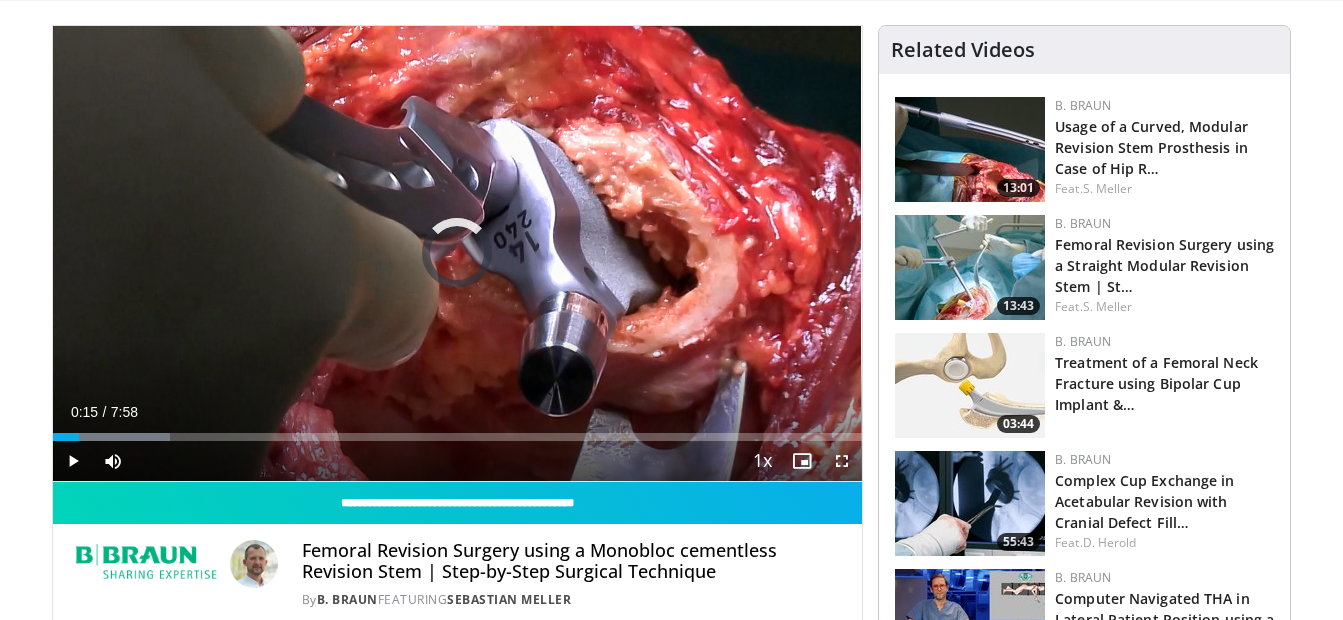 click on "Loaded :  14.51% 0:15 1:31" at bounding box center [458, 437] 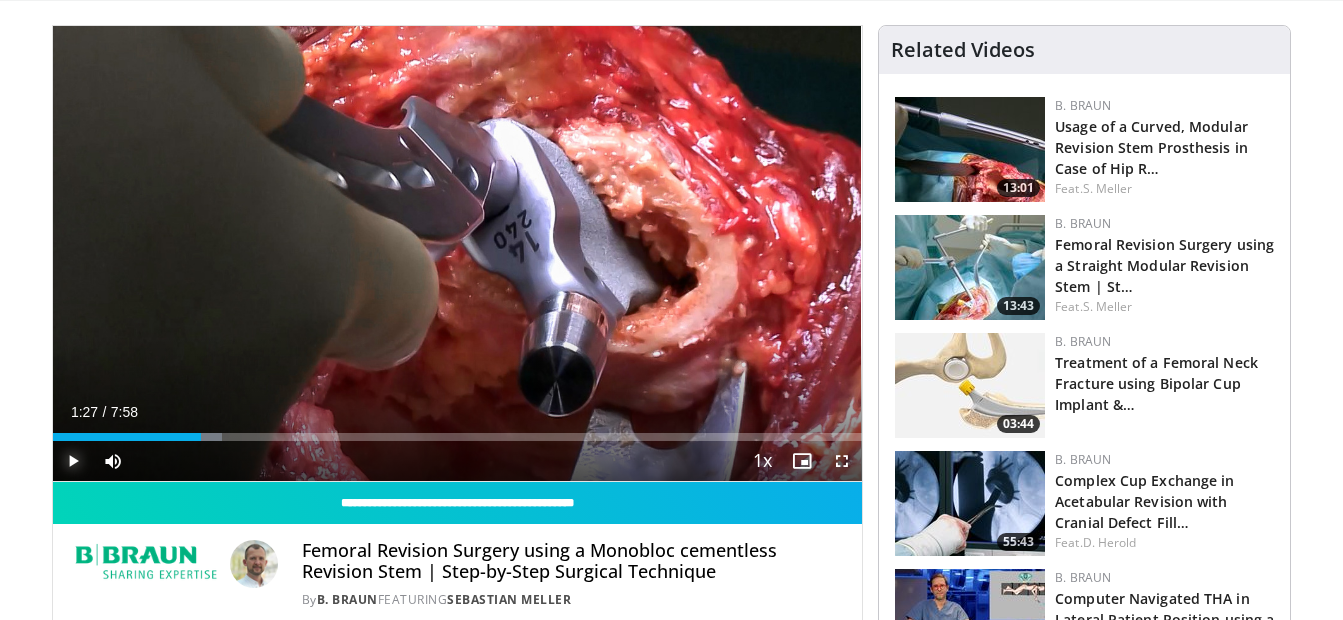 click at bounding box center (73, 461) 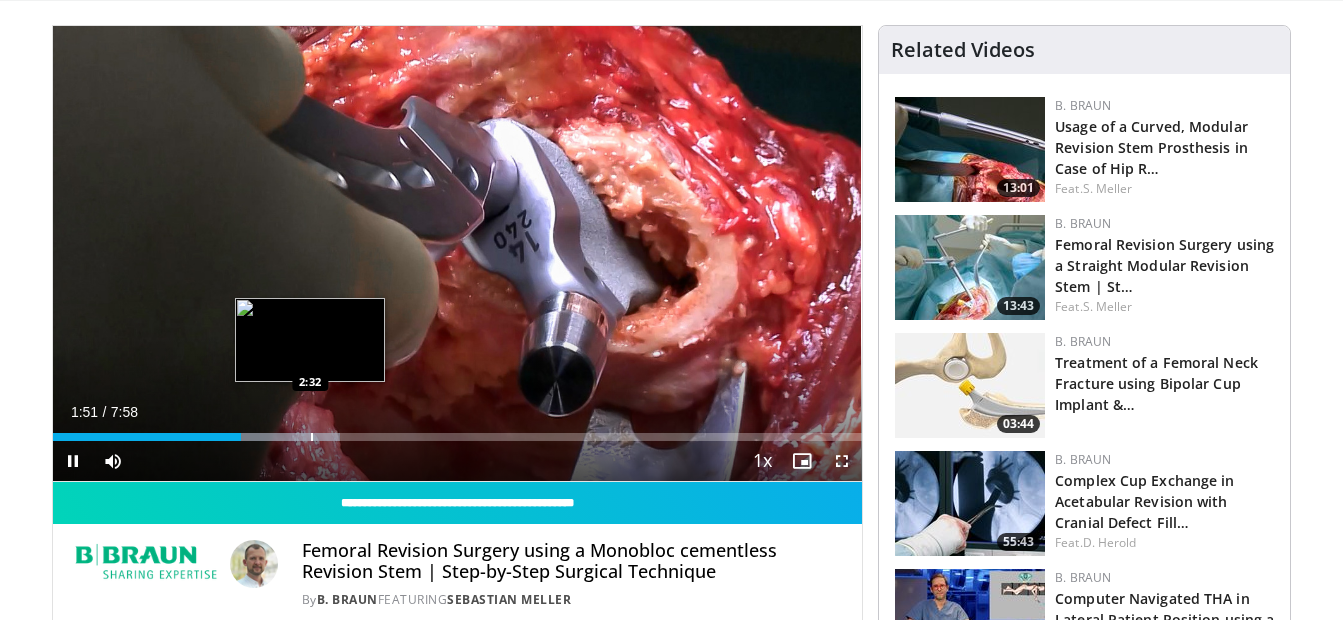 click on "**********" at bounding box center [458, 254] 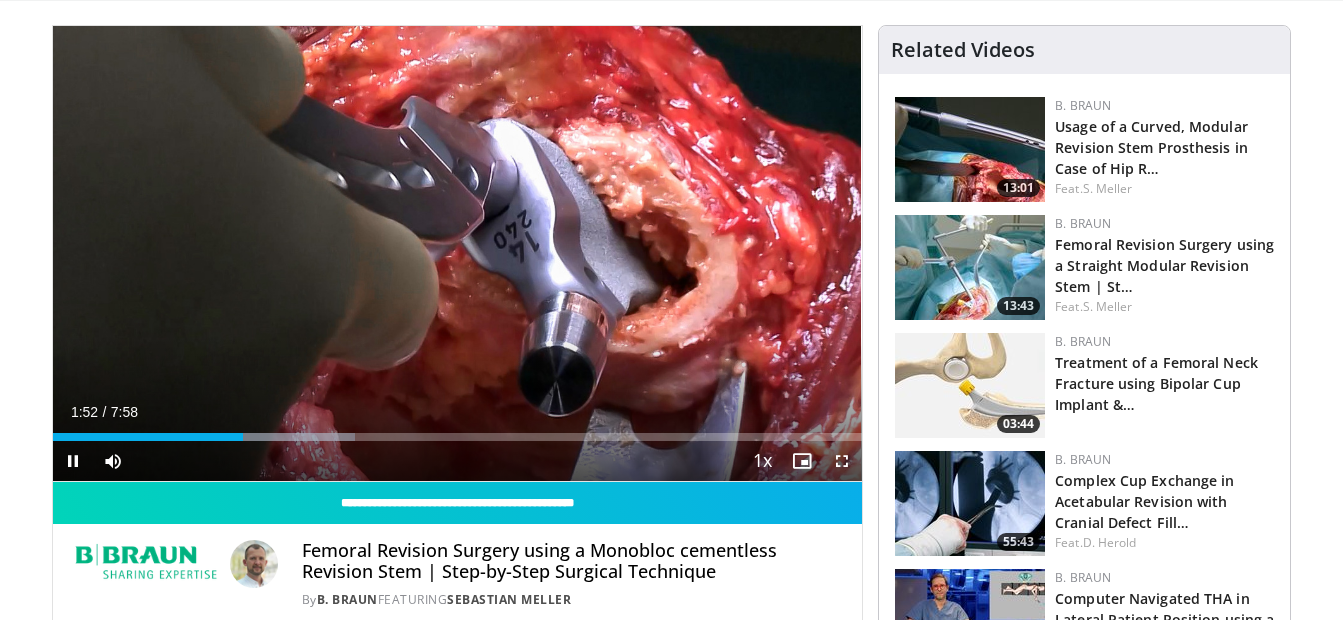 click on "Current Time  1:52 / Duration  7:58 Pause Skip Backward Skip Forward Mute Loaded :  37.32% 1:52 2:32 Stream Type  LIVE Seek to live, currently behind live LIVE   1x Playback Rate 0.5x 0.75x 1x , selected 1.25x 1.5x 1.75x 2x Chapters Chapters Descriptions descriptions off , selected Captions captions settings , opens captions settings dialog captions off , selected Audio Track en (Main) , selected Fullscreen Enable picture-in-picture mode" at bounding box center [458, 461] 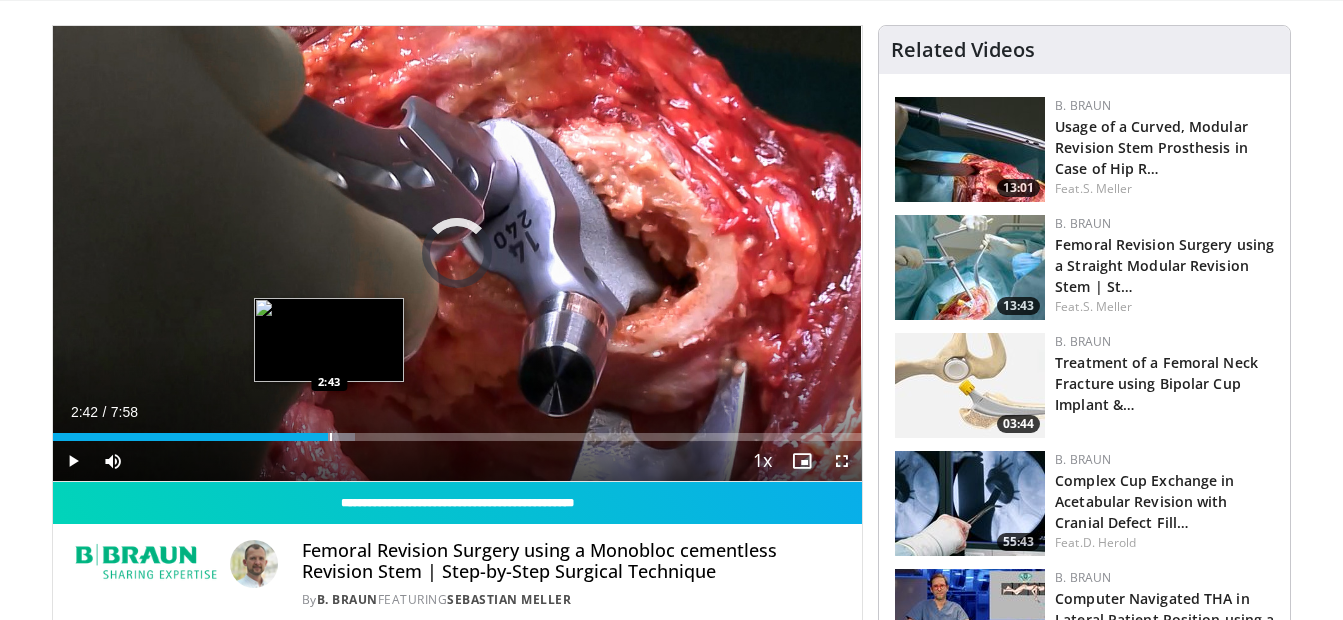 click at bounding box center (331, 437) 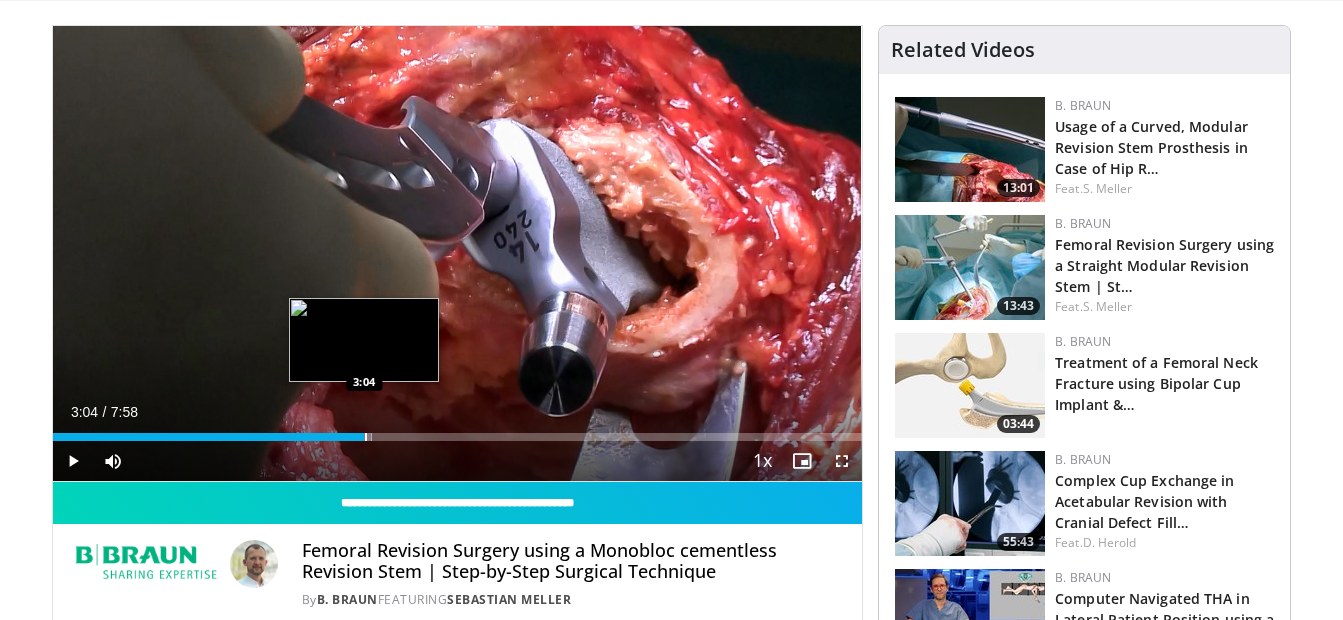 click on "Loaded :  39.40% 3:04 3:04" at bounding box center (458, 431) 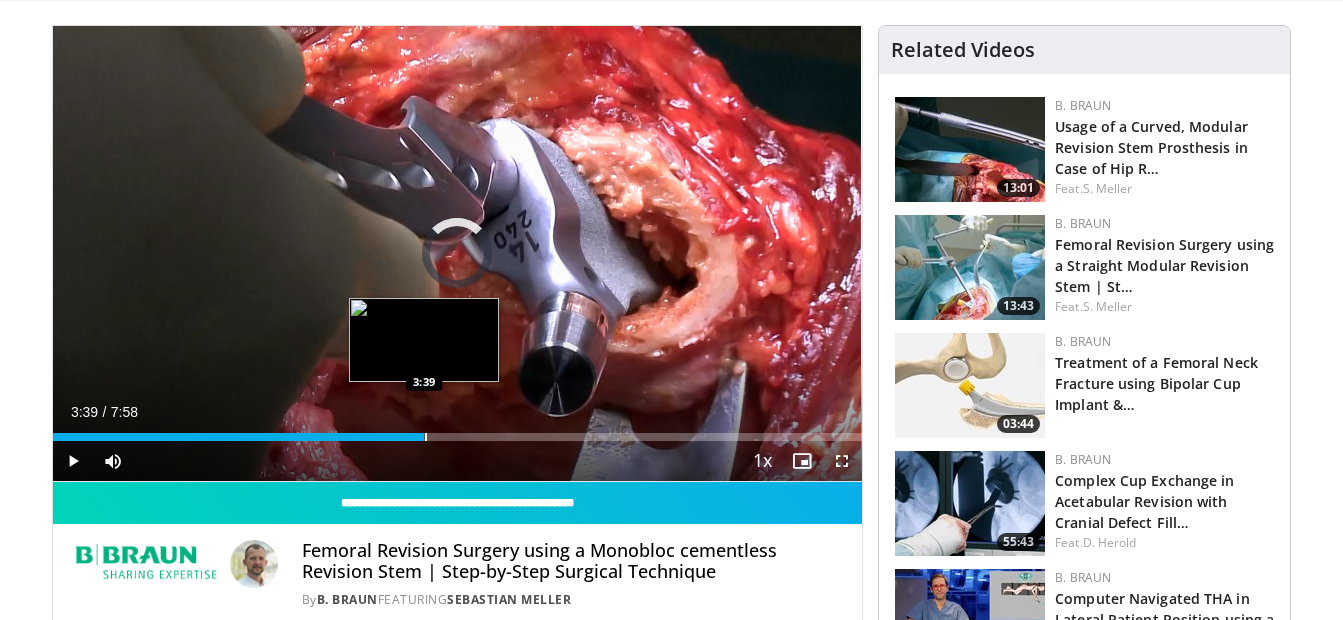 click on "Loaded :  41.82% 3:05 3:39" at bounding box center (458, 431) 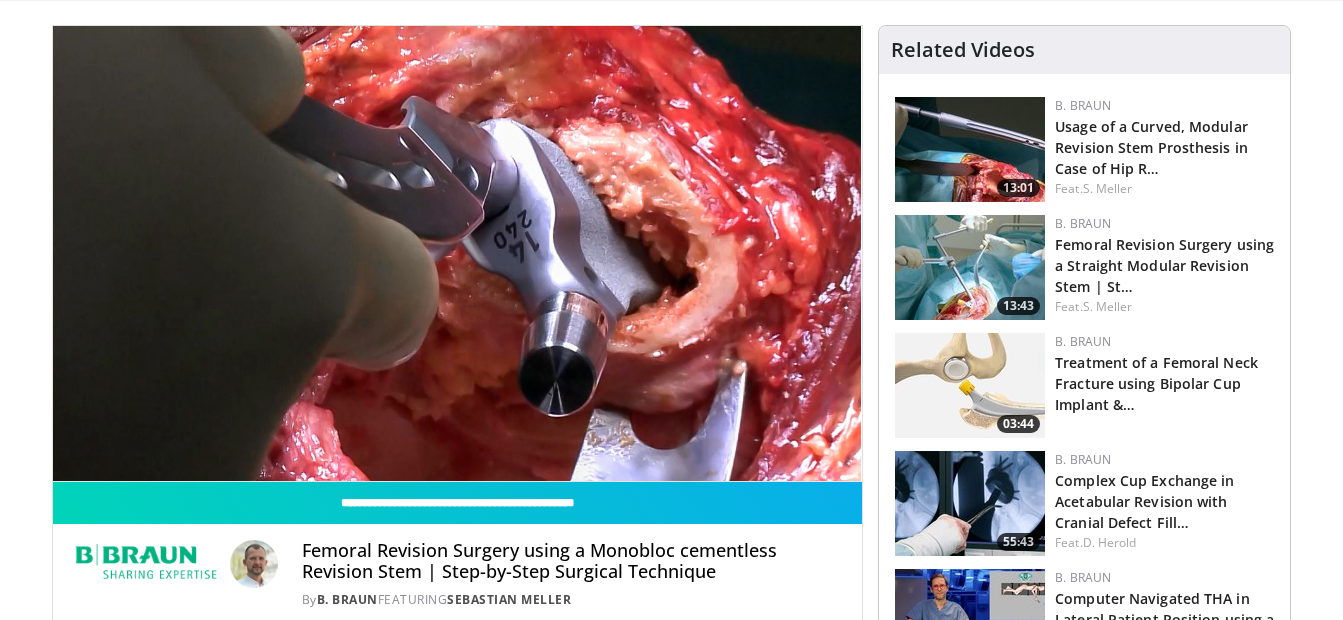 drag, startPoint x: 1342, startPoint y: 148, endPoint x: 1346, endPoint y: 197, distance: 49.162994 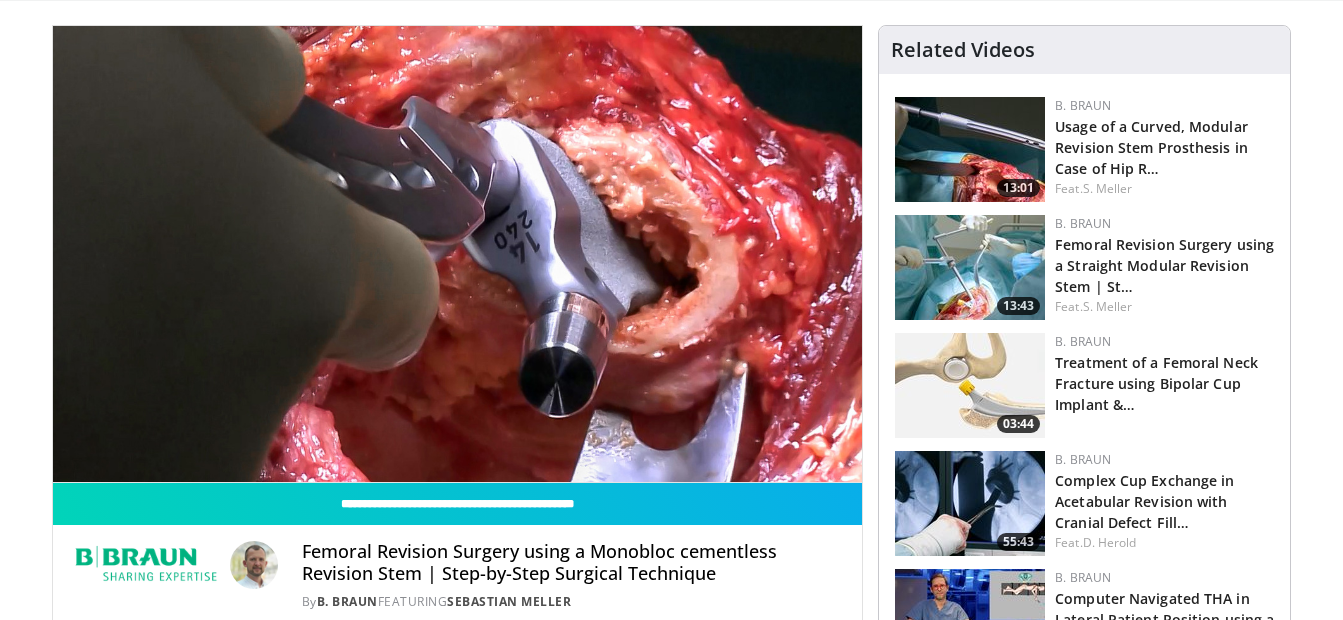 scroll, scrollTop: 0, scrollLeft: 0, axis: both 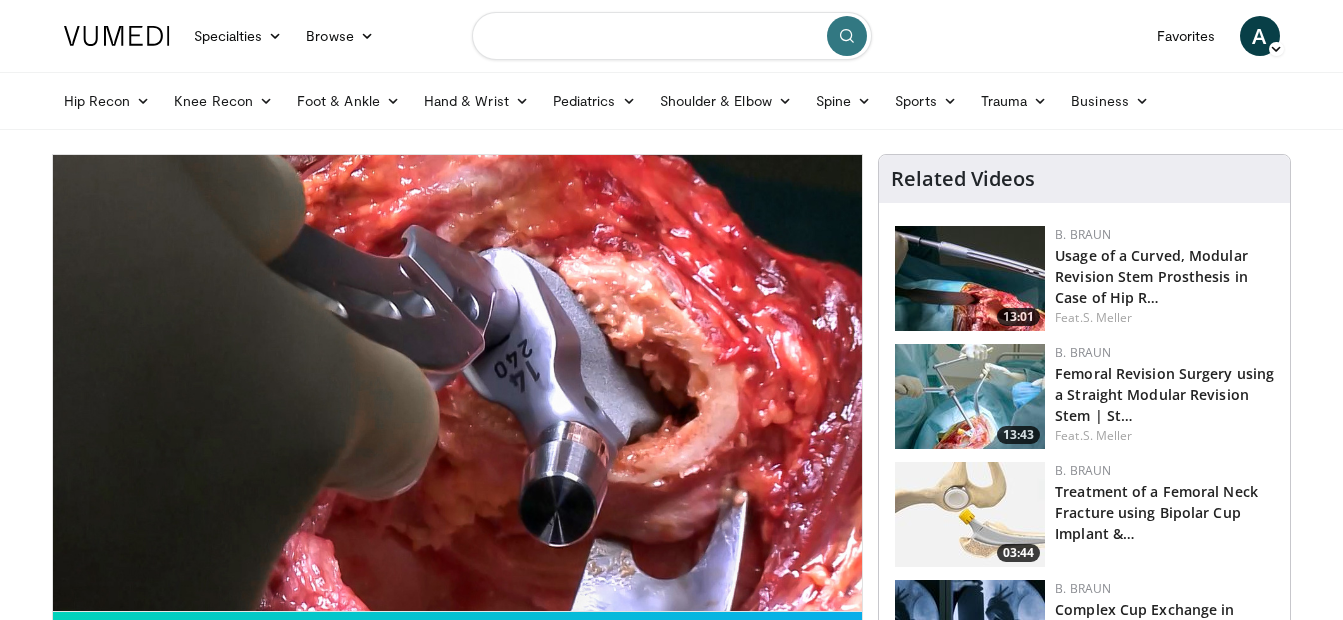 click at bounding box center [672, 36] 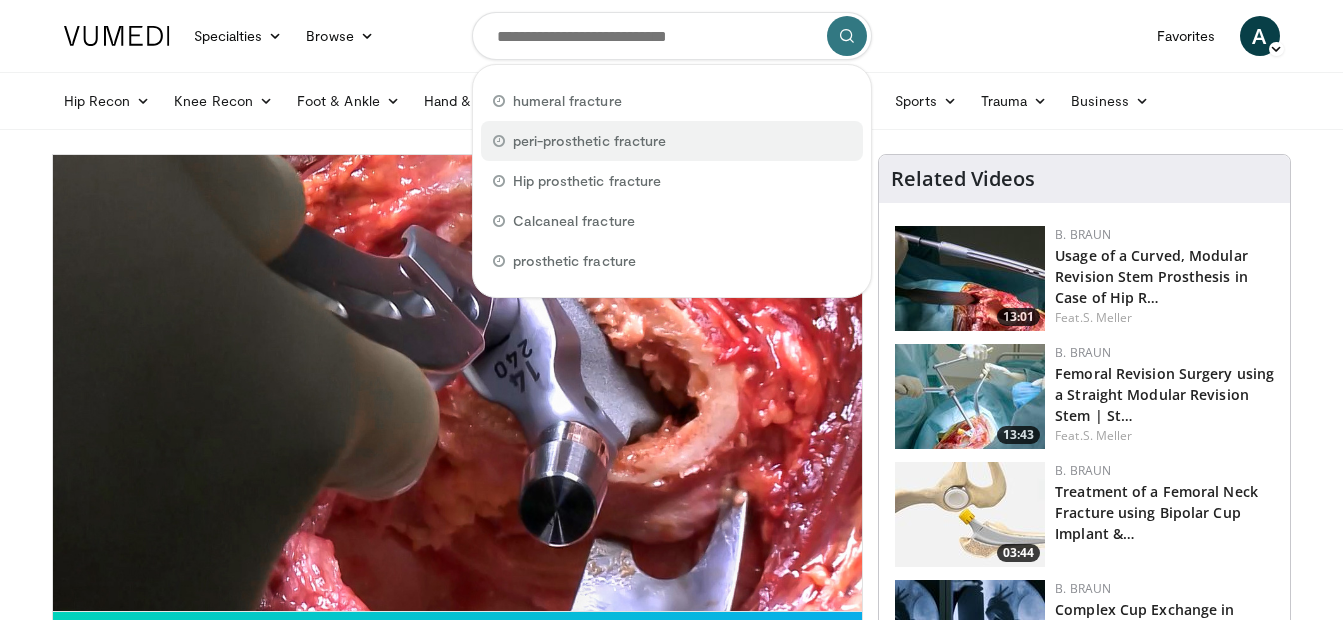 click on "peri-prosthetic fracture" at bounding box center (672, 141) 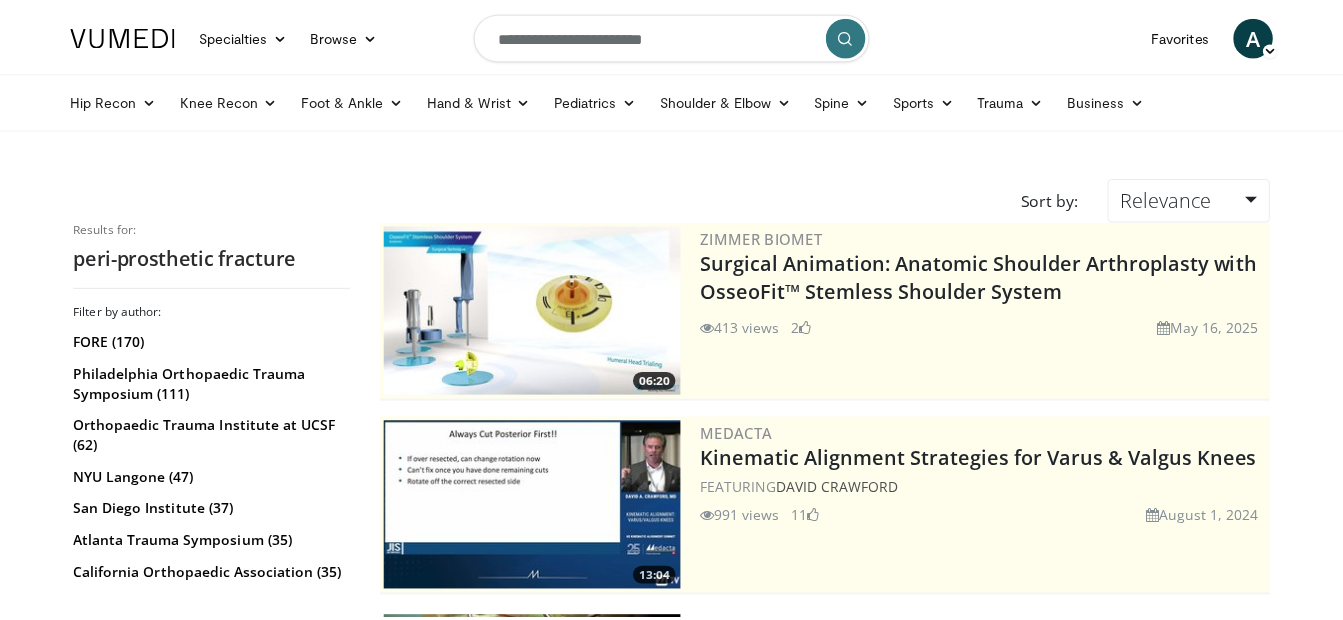 scroll, scrollTop: 0, scrollLeft: 0, axis: both 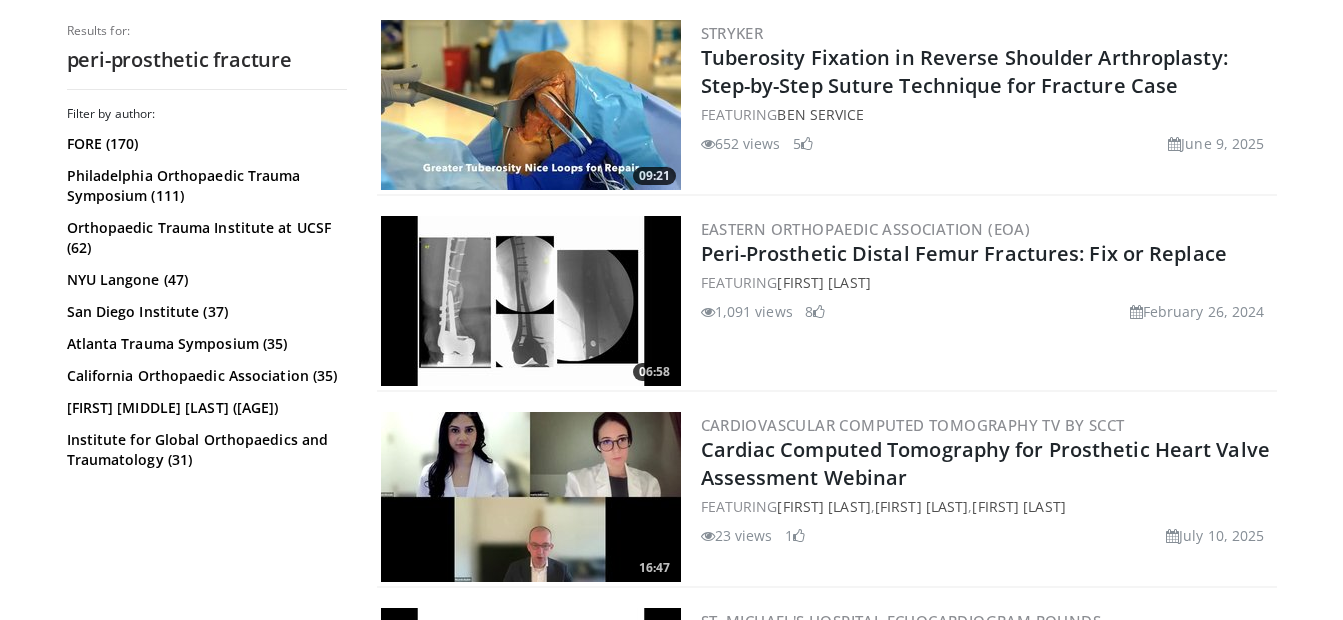 click at bounding box center [531, 301] 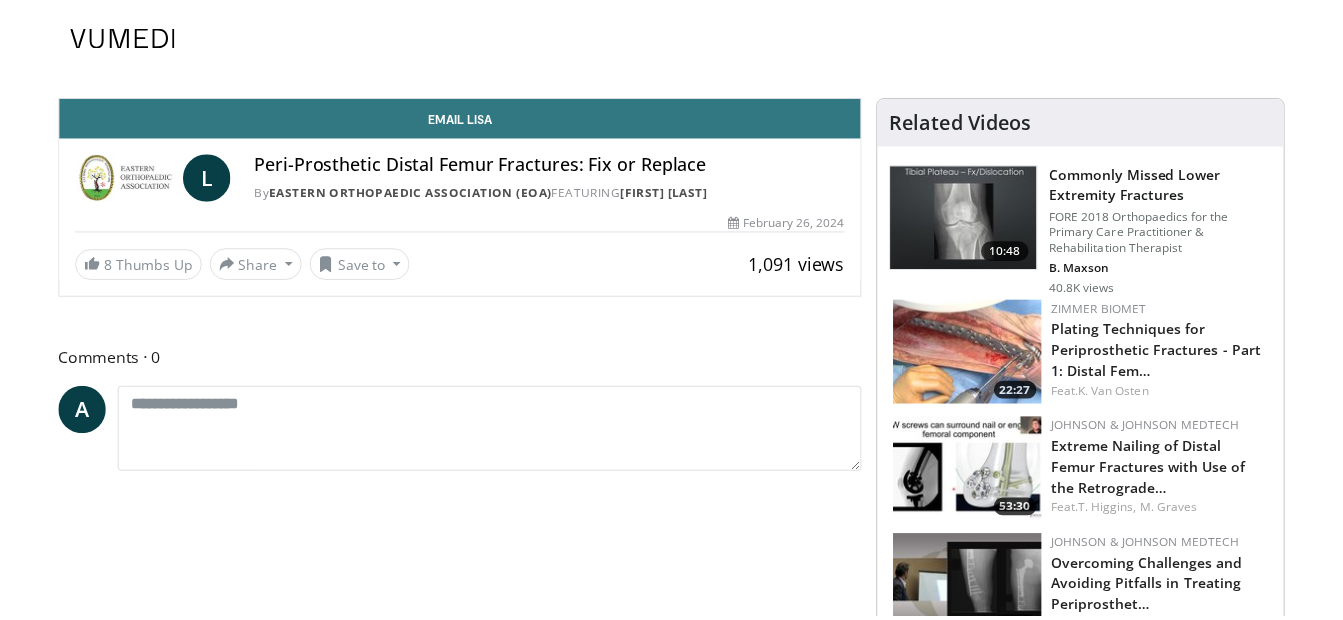 scroll, scrollTop: 0, scrollLeft: 0, axis: both 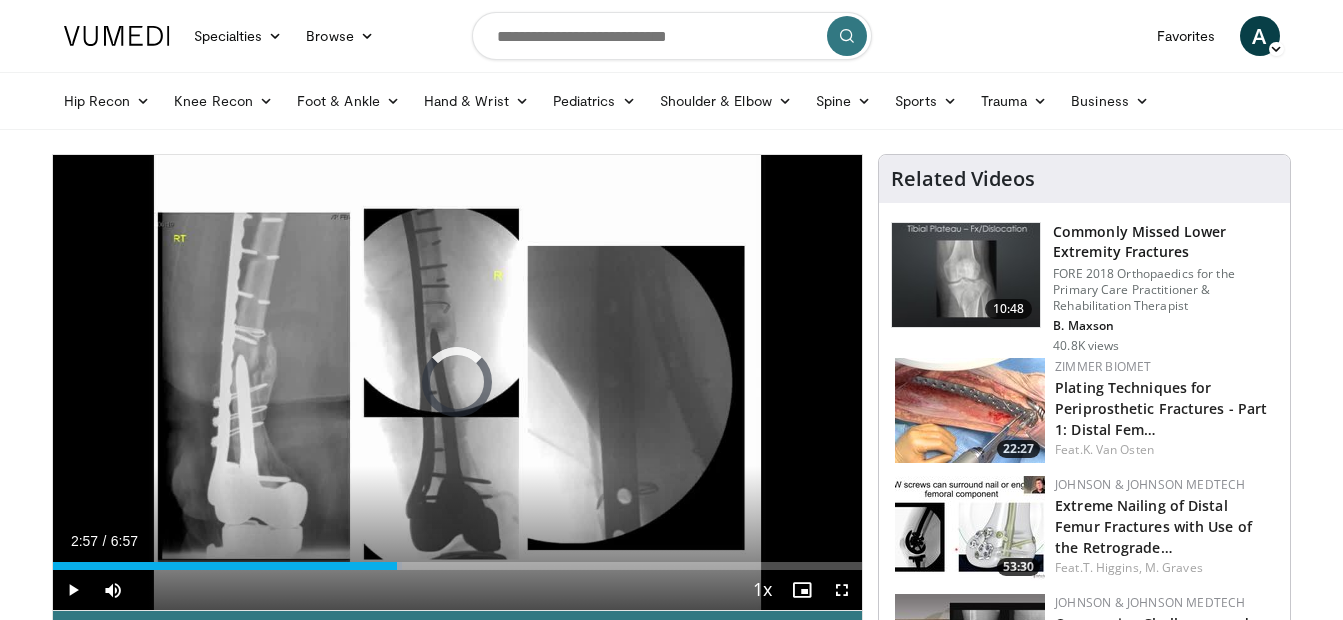 drag, startPoint x: 77, startPoint y: 560, endPoint x: 442, endPoint y: 542, distance: 365.44357 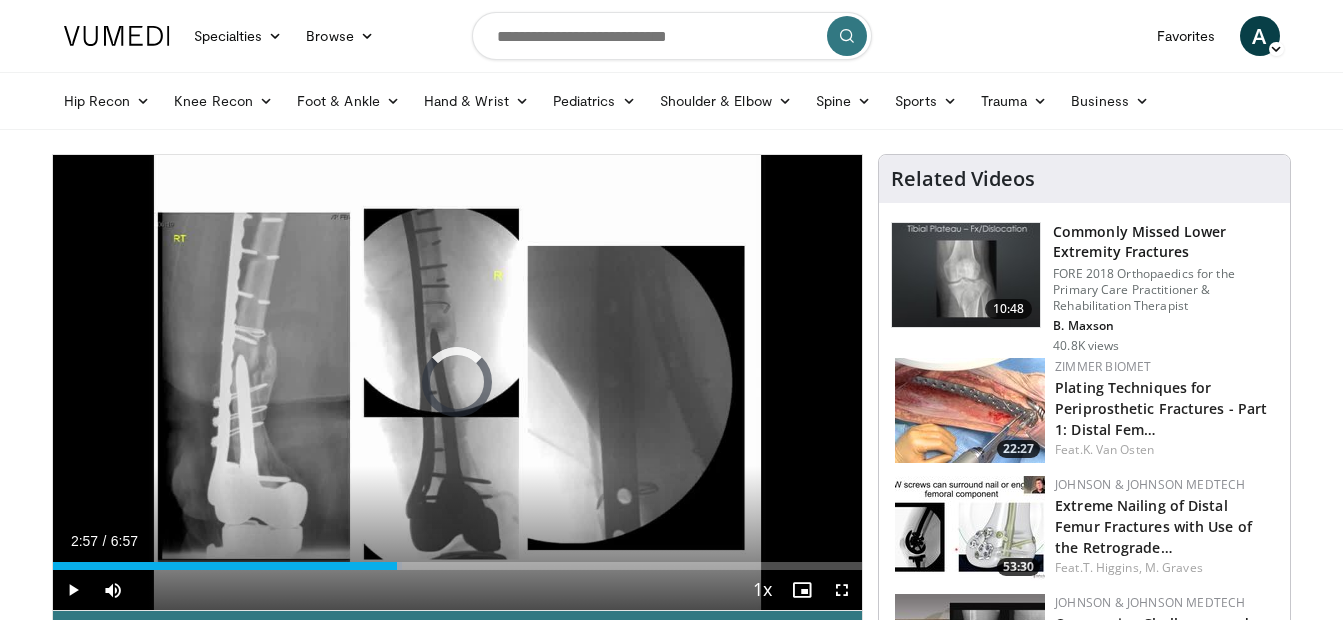 click on "Current Time  2:57 / Duration  6:57 Play Skip Backward Skip Forward Mute Loaded :  43.17% 2:57 2:48 Stream Type  LIVE Seek to live, currently behind live LIVE   1x Playback Rate 0.5x 0.75x 1x , selected 1.25x 1.5x 1.75x 2x Chapters Chapters Descriptions descriptions off , selected Captions captions settings , opens captions settings dialog captions off , selected Audio Track en (Main) , selected Fullscreen Enable picture-in-picture mode" at bounding box center [458, 590] 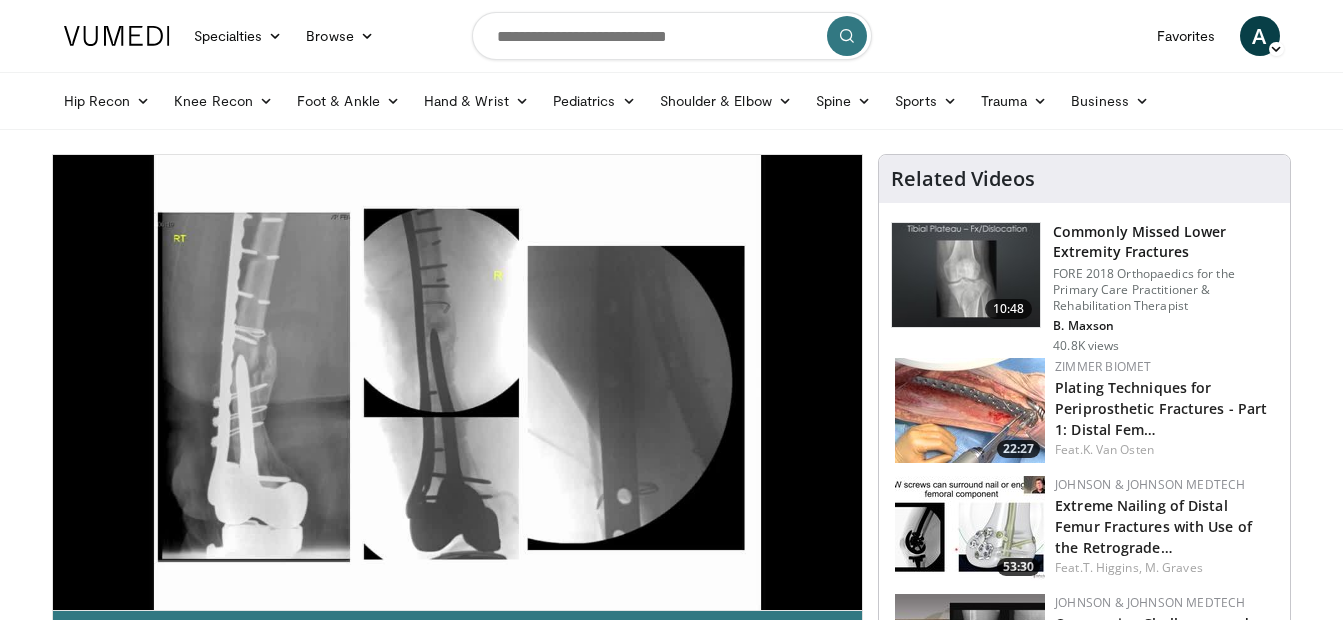 click at bounding box center (966, 275) 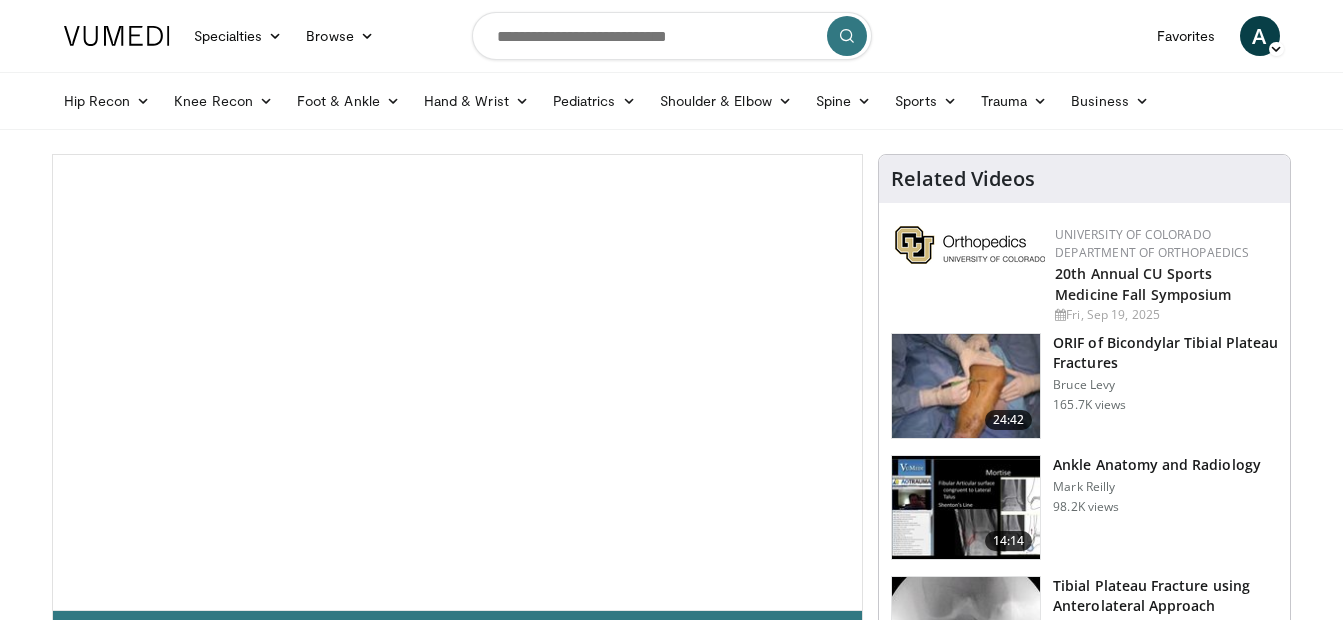 scroll, scrollTop: 0, scrollLeft: 0, axis: both 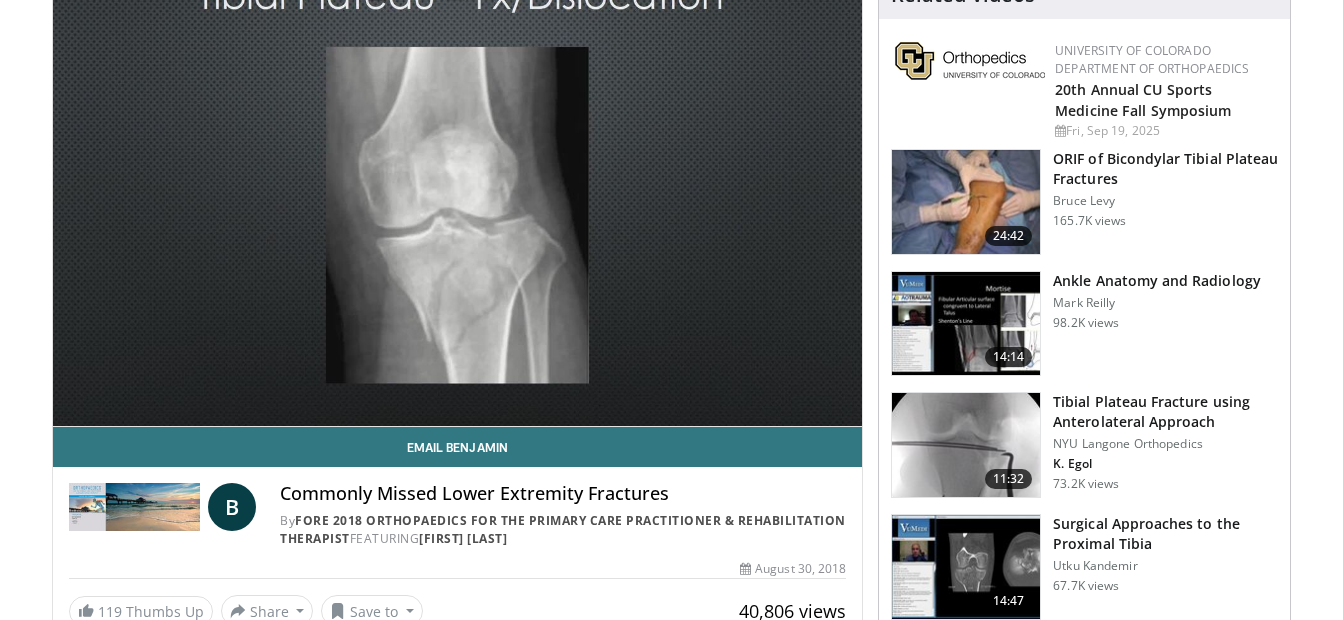 click on "ORIF of Bicondylar Tibial Plateau Fractures" at bounding box center [1165, 169] 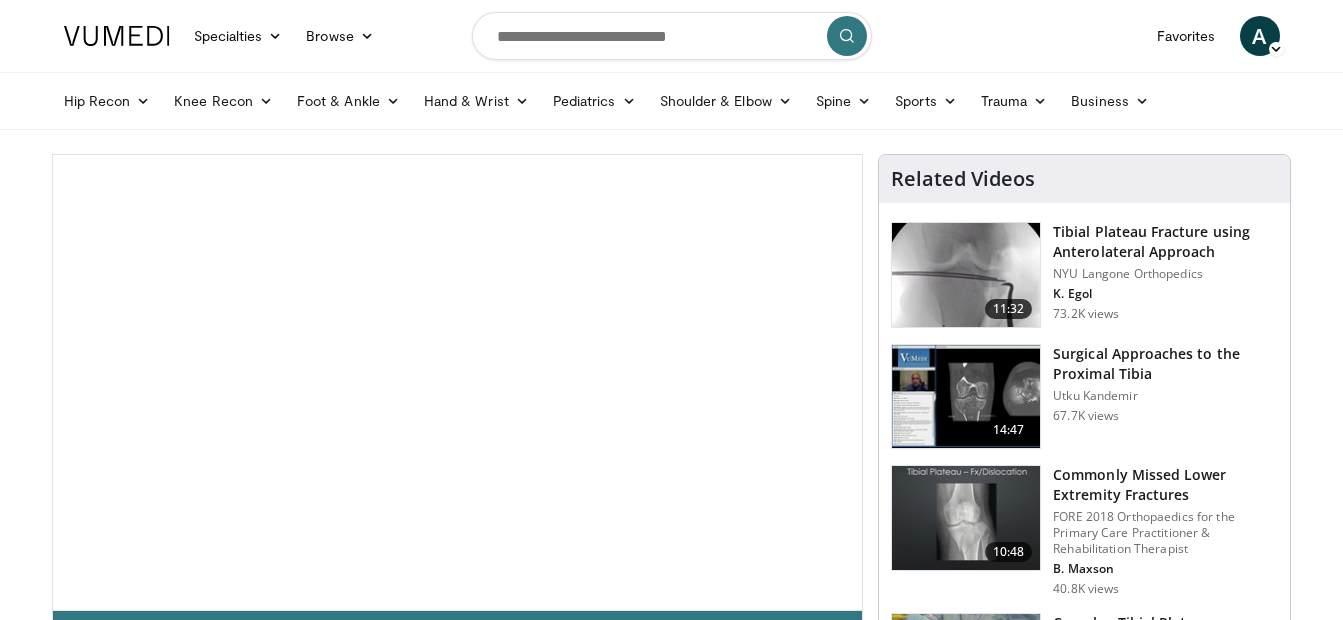 scroll, scrollTop: 0, scrollLeft: 0, axis: both 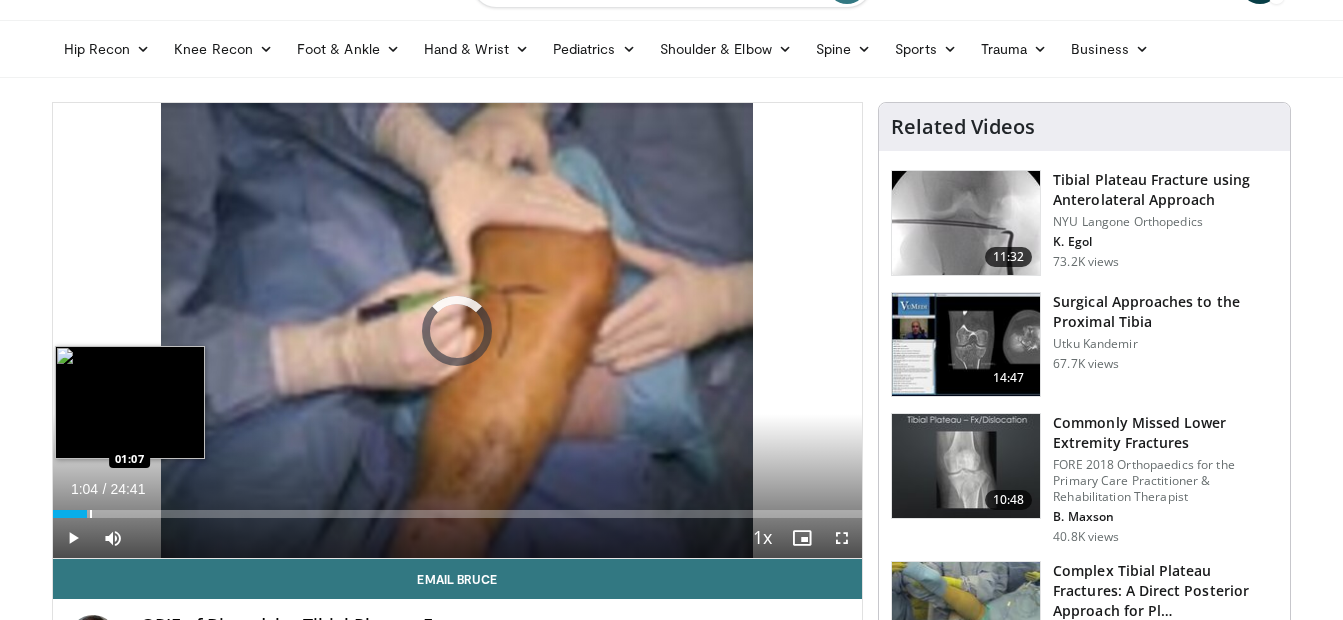click on "Loaded :  0.00% 01:04 01:07" at bounding box center [458, 514] 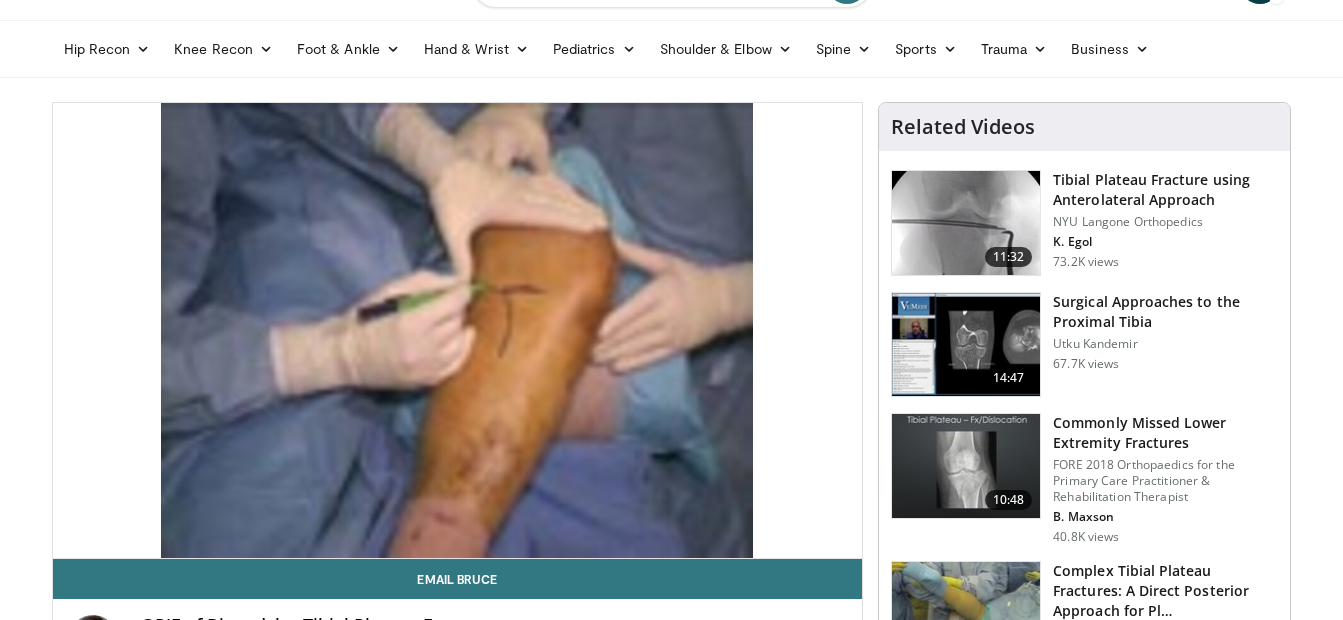 click at bounding box center (966, 223) 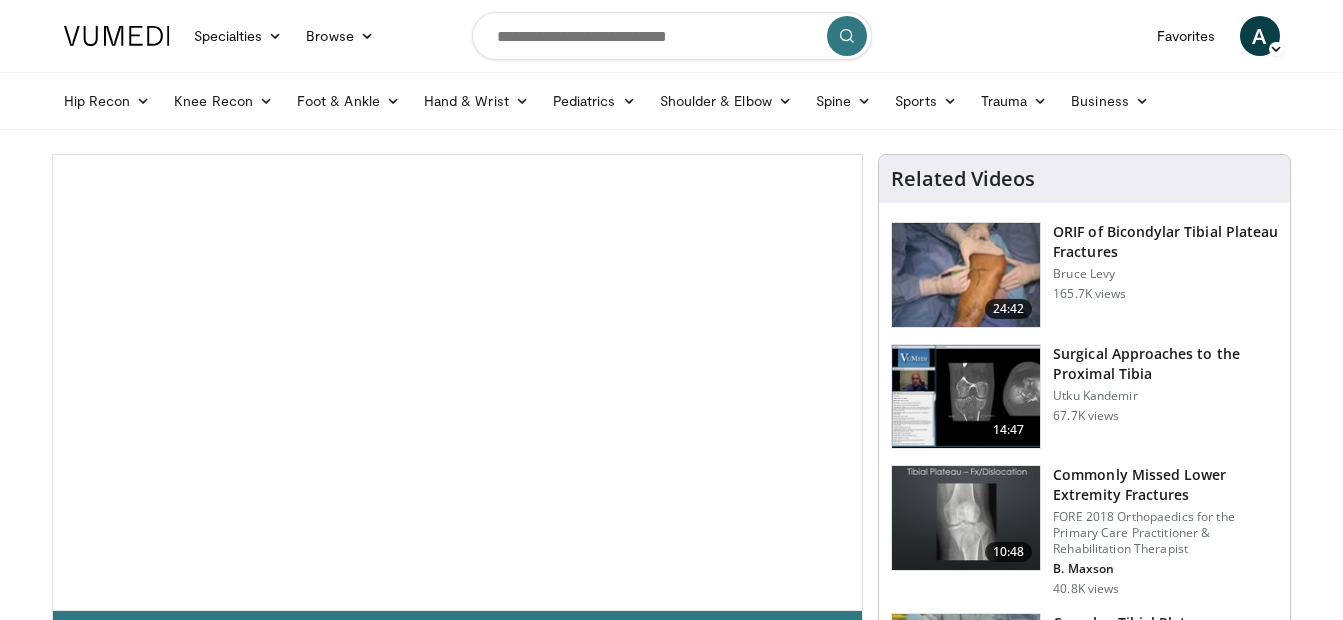 scroll, scrollTop: 0, scrollLeft: 0, axis: both 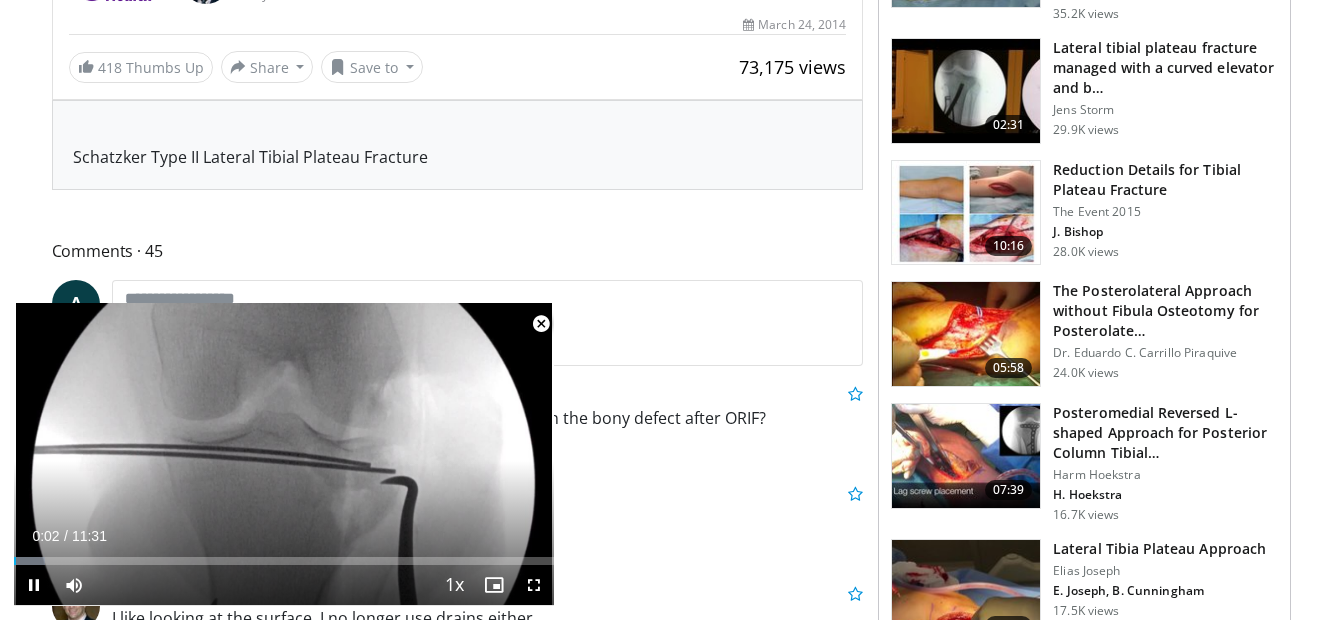 click at bounding box center (541, 324) 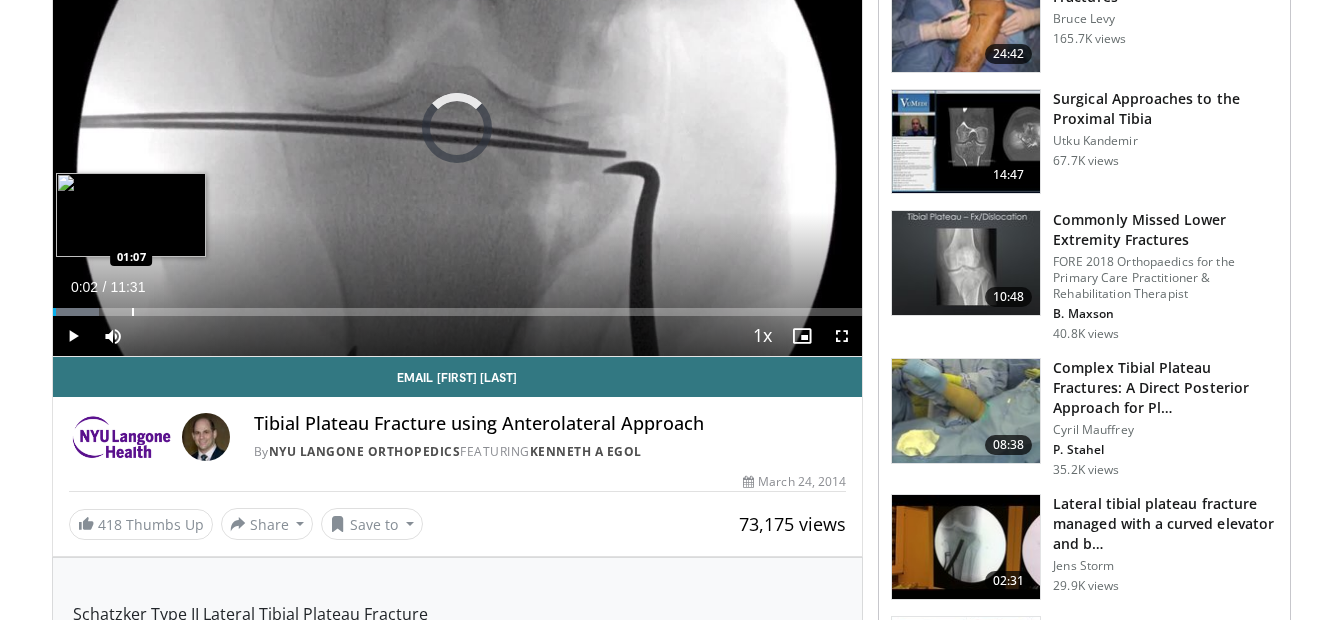 click on "Loaded :  5.76% 00:02 01:07" at bounding box center [458, 312] 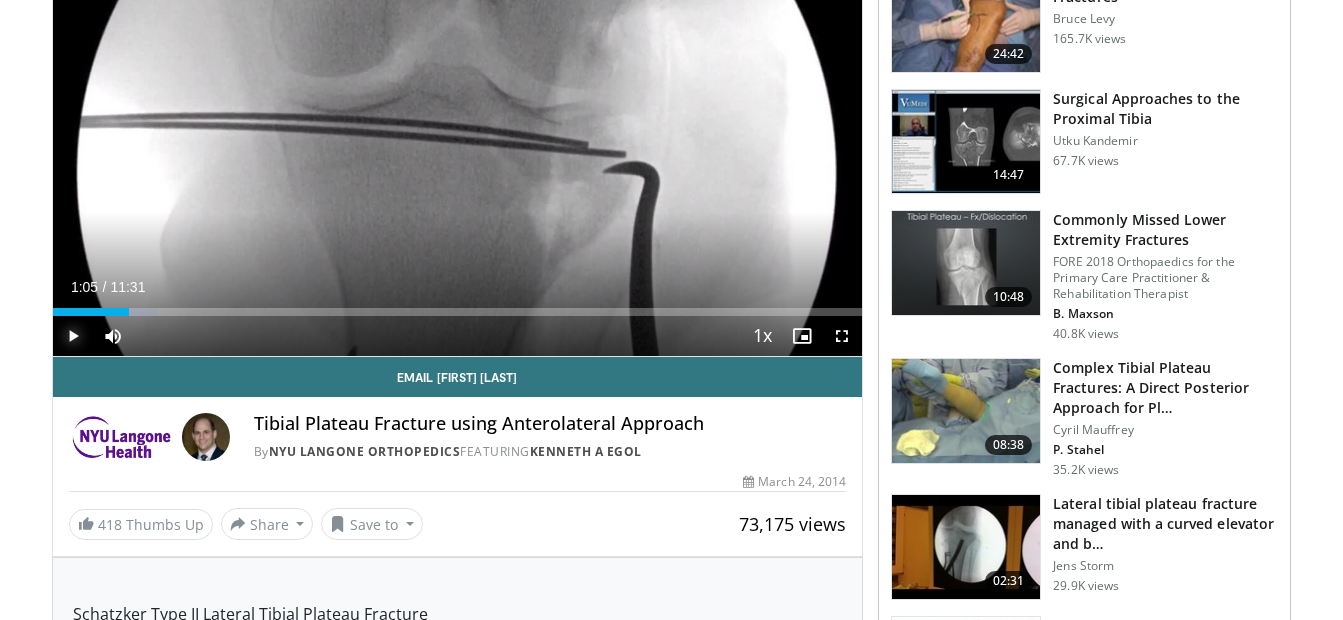 click at bounding box center (73, 336) 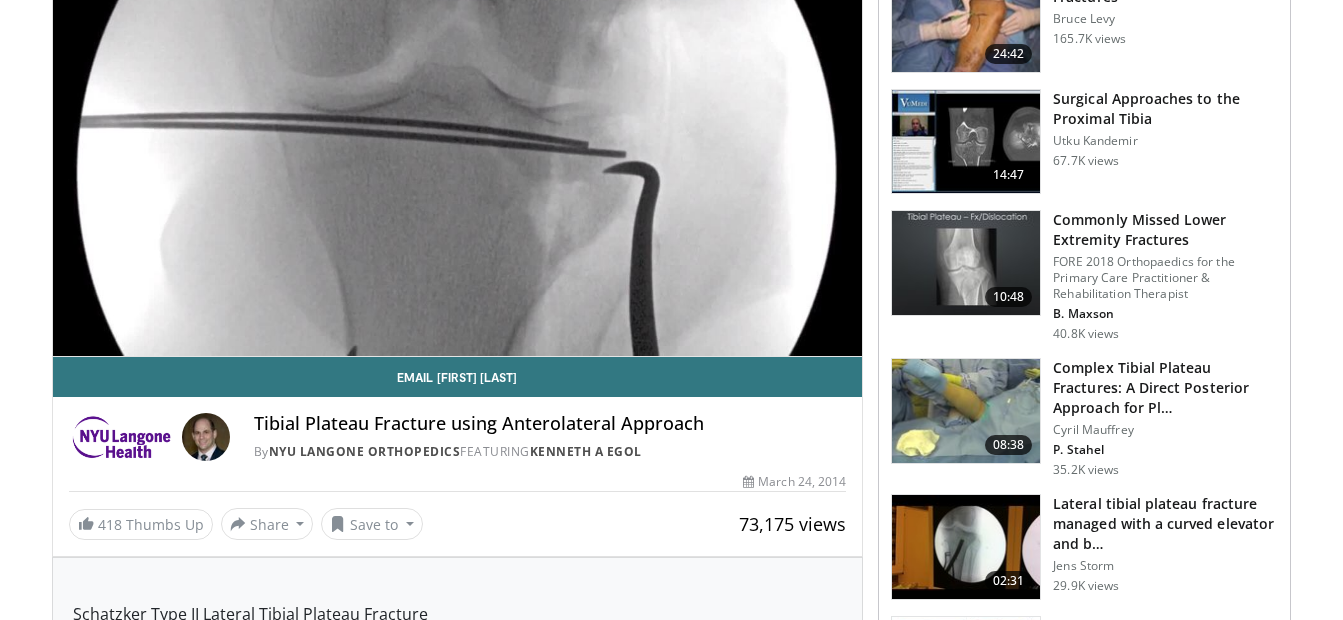 click on "**********" at bounding box center [458, 128] 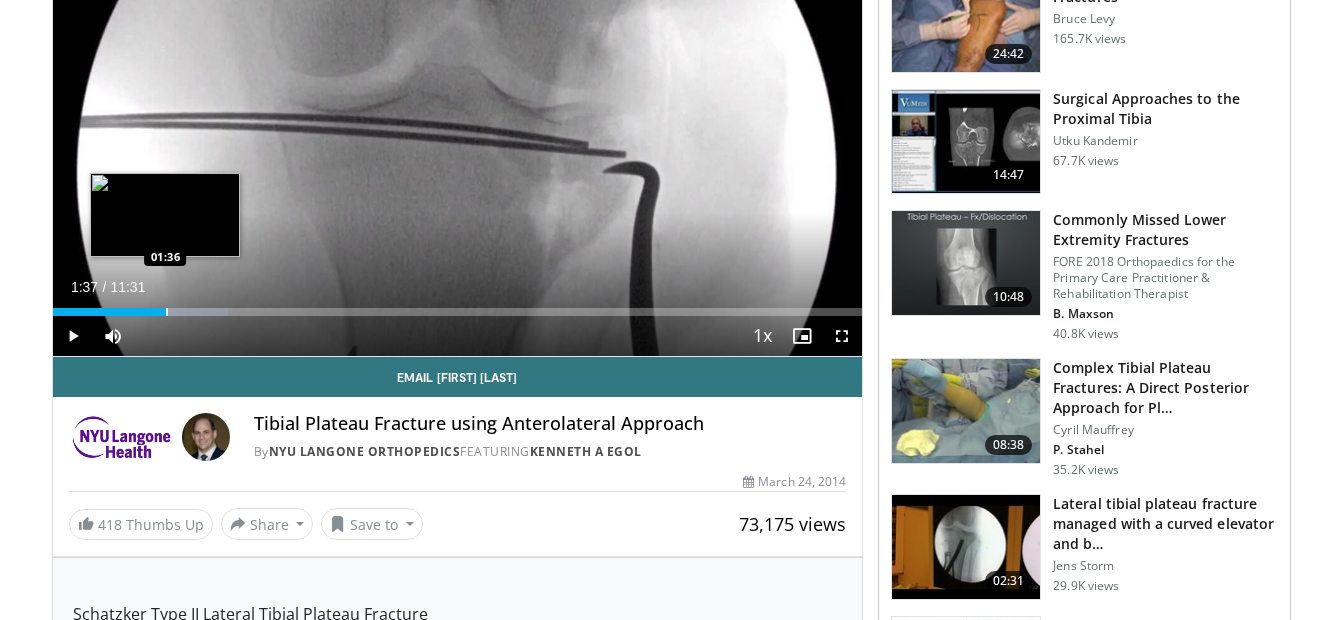 click at bounding box center [167, 312] 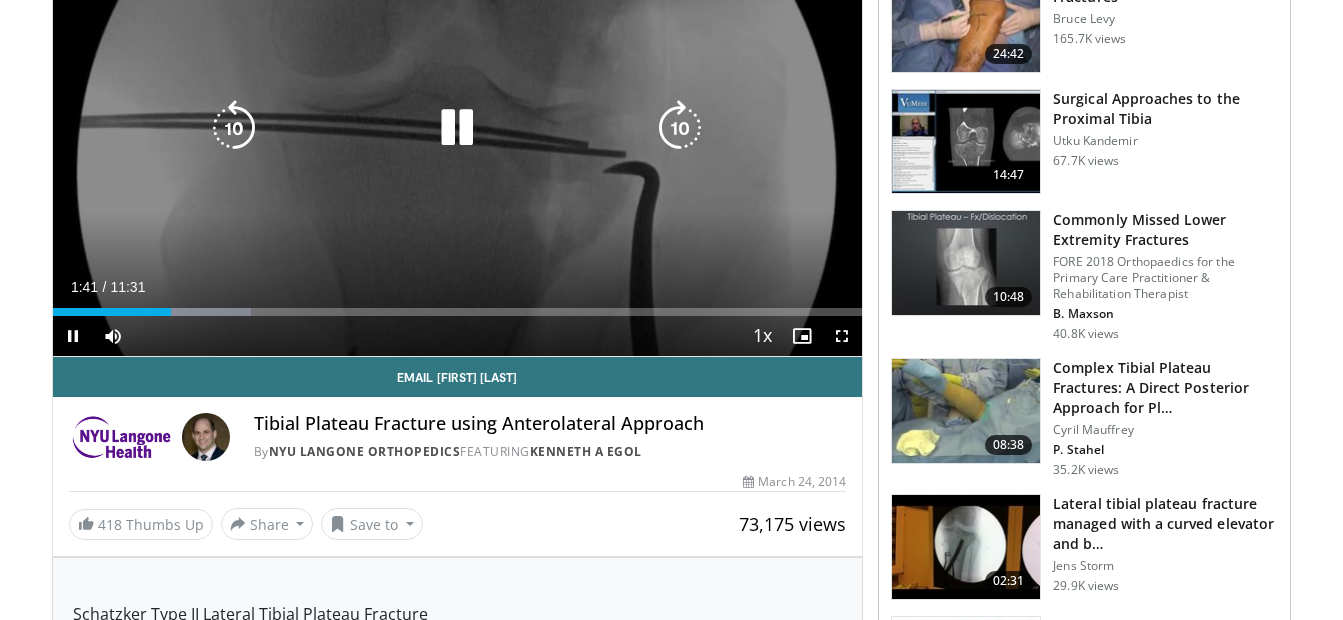 click at bounding box center (193, 312) 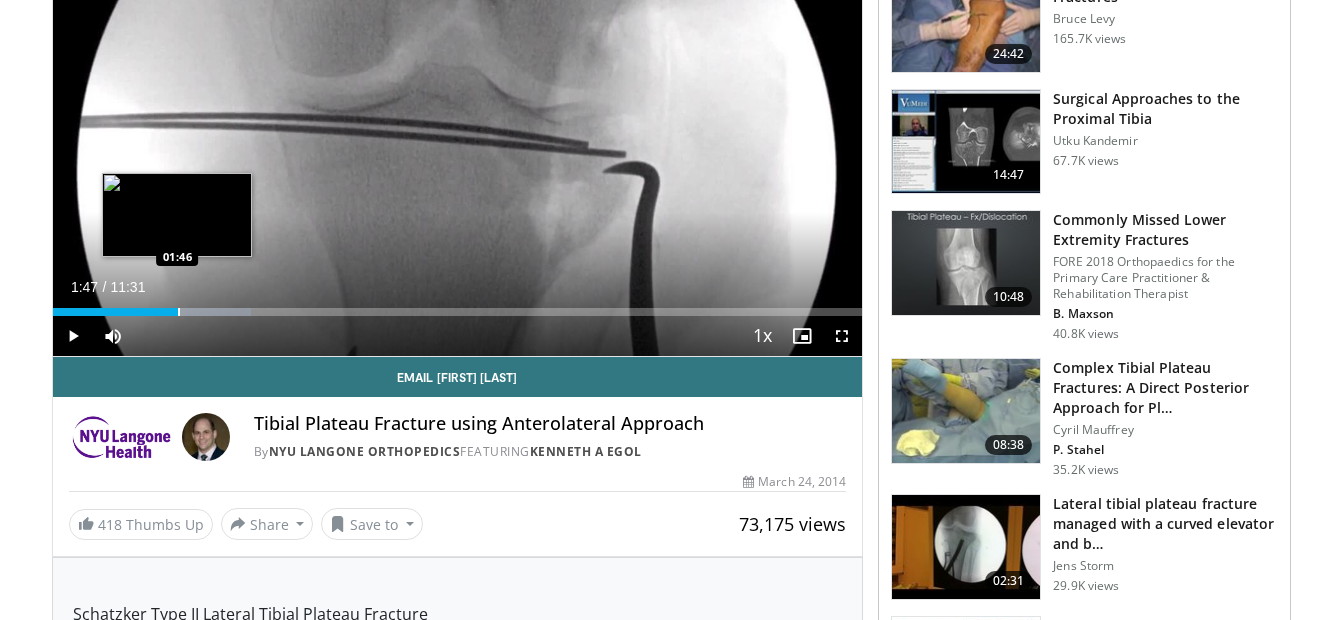 click at bounding box center (179, 312) 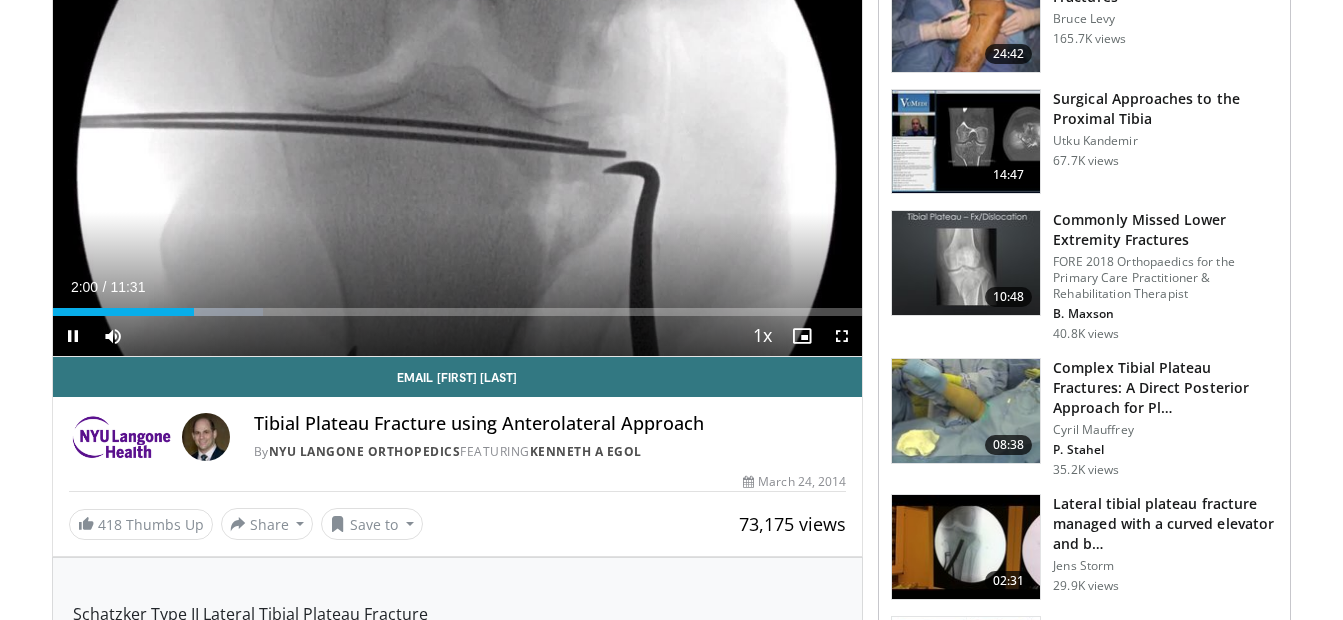 drag, startPoint x: 182, startPoint y: 309, endPoint x: 287, endPoint y: 333, distance: 107.70794 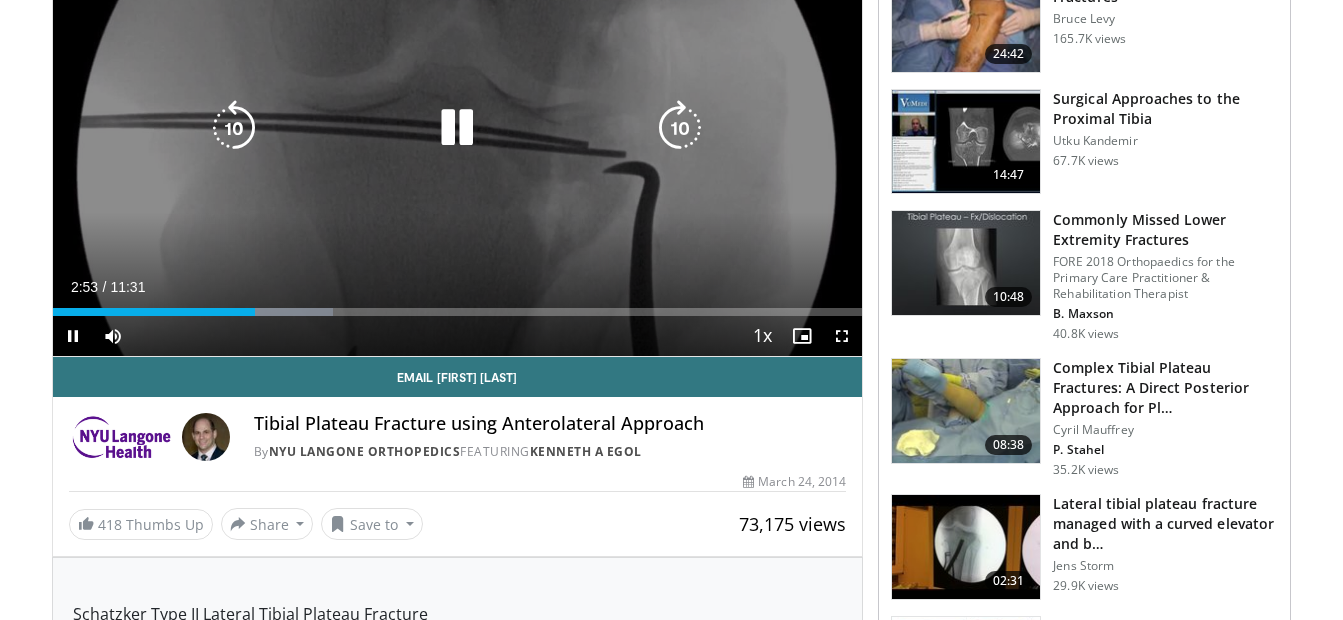 click at bounding box center [457, 128] 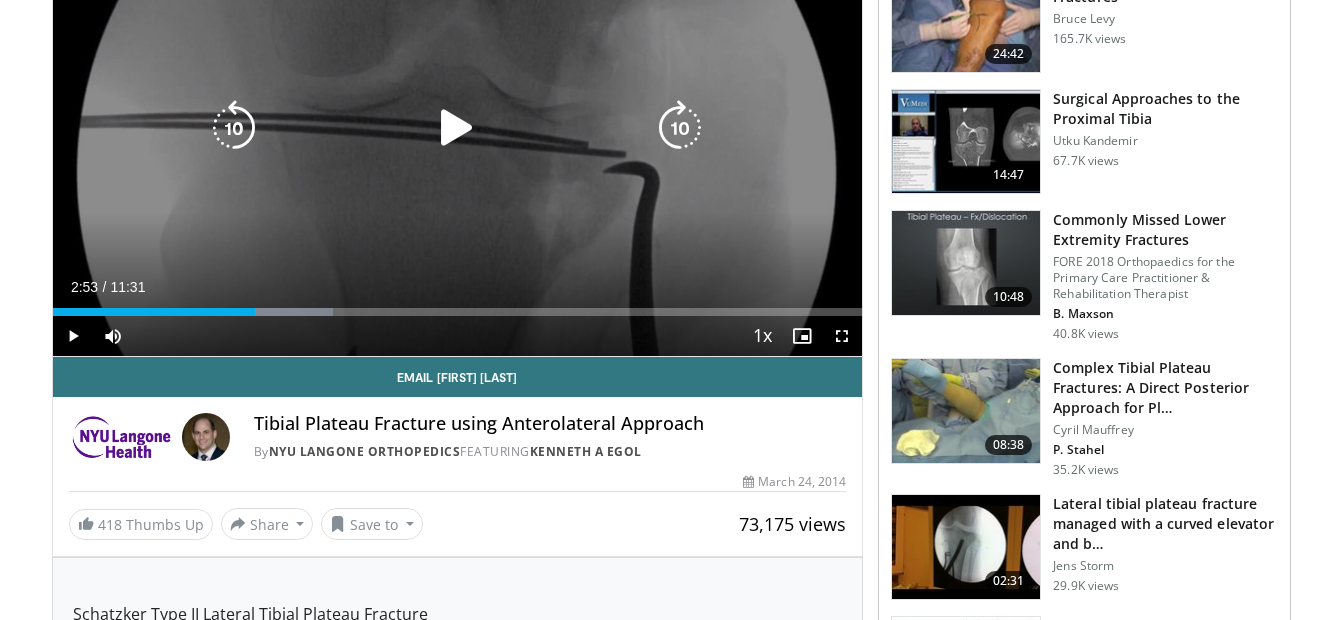 click at bounding box center (457, 128) 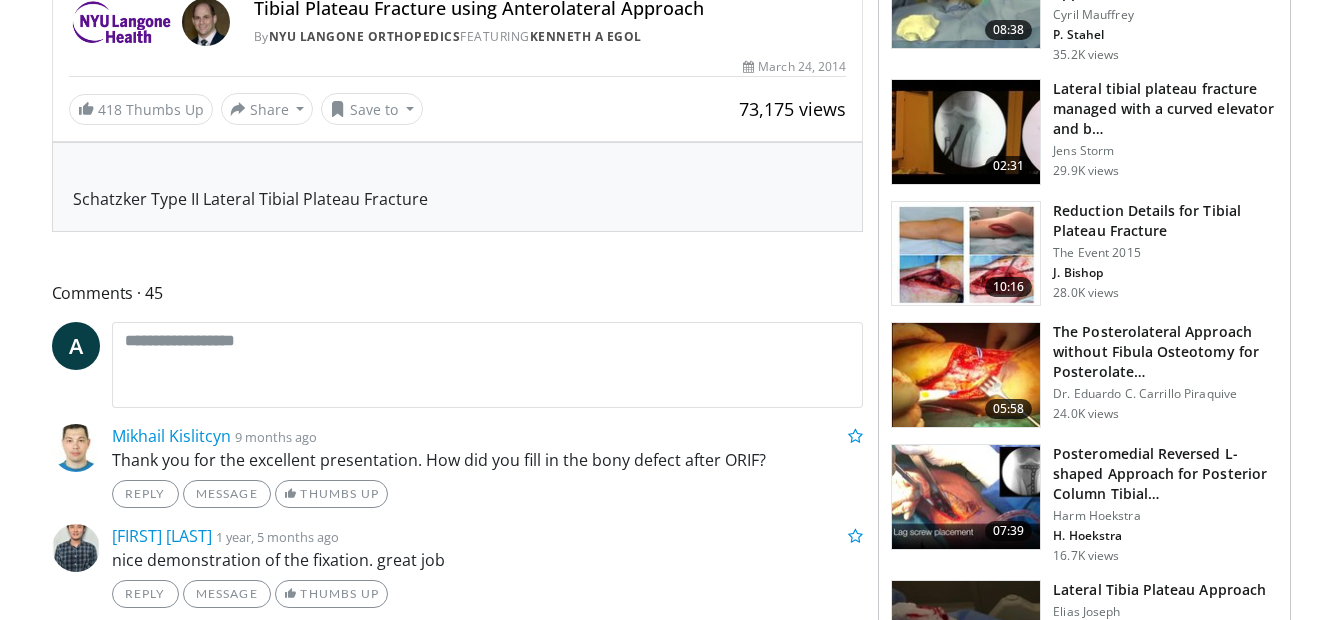 scroll, scrollTop: 693, scrollLeft: 0, axis: vertical 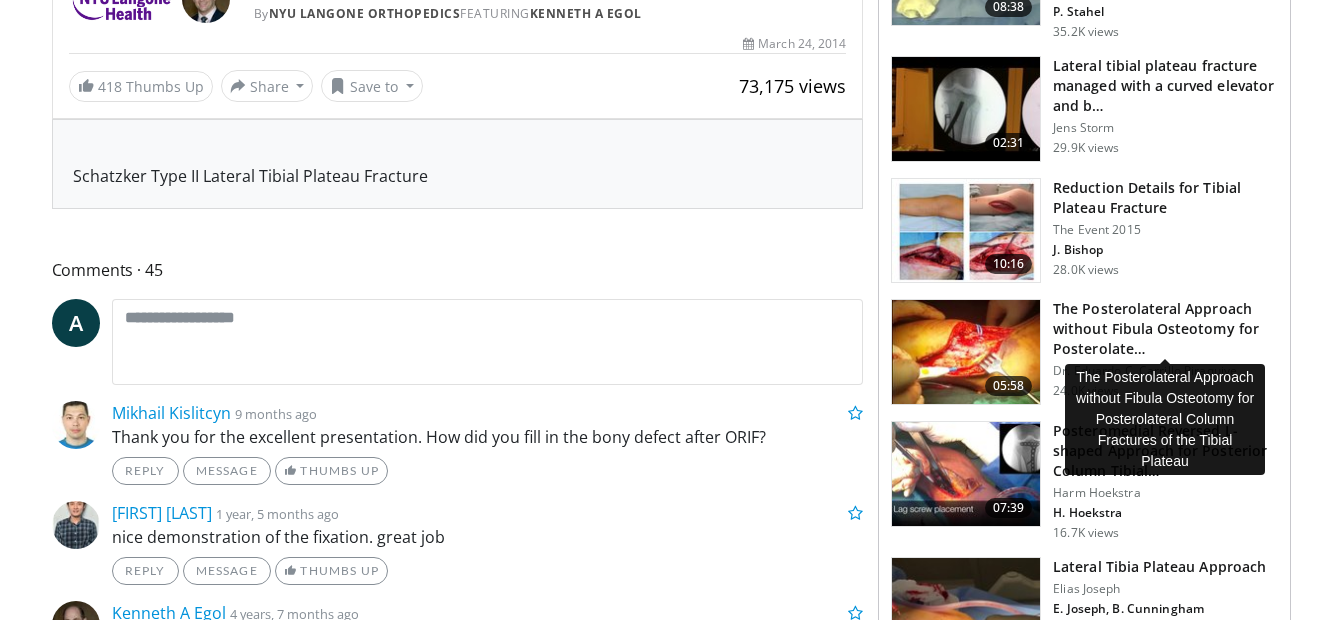 click on "The Posterolateral Approach without Fibula Osteotomy for Posterolate…" at bounding box center [1165, 329] 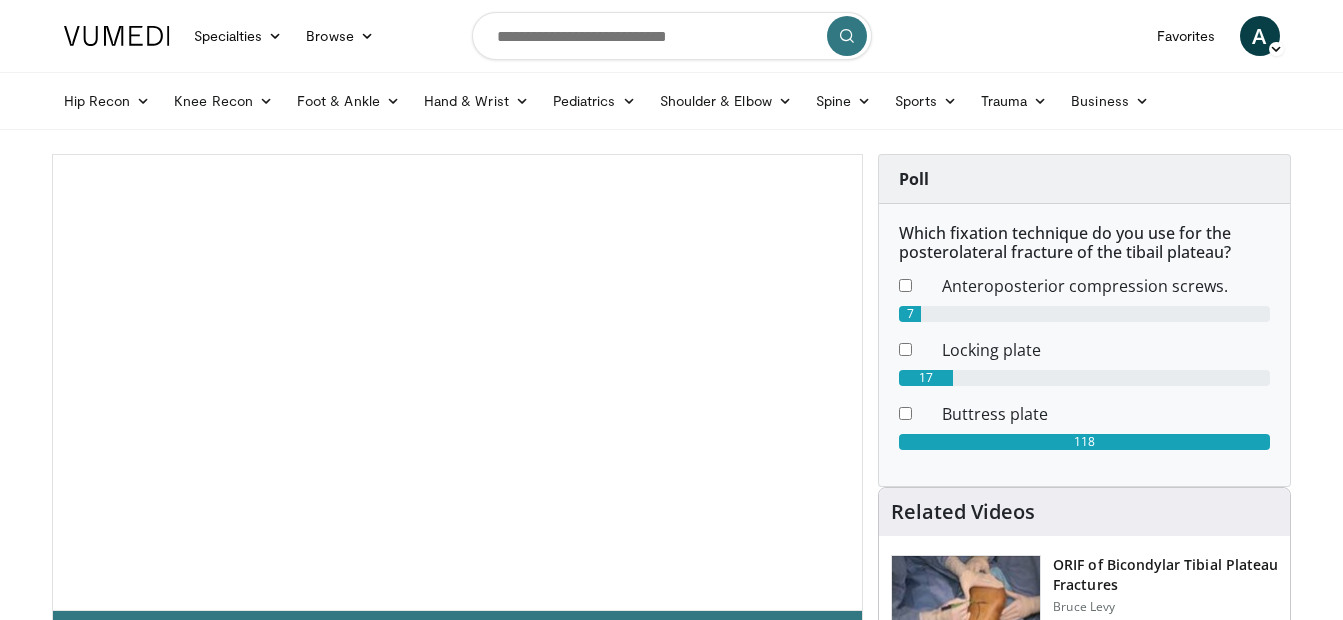 scroll, scrollTop: 0, scrollLeft: 0, axis: both 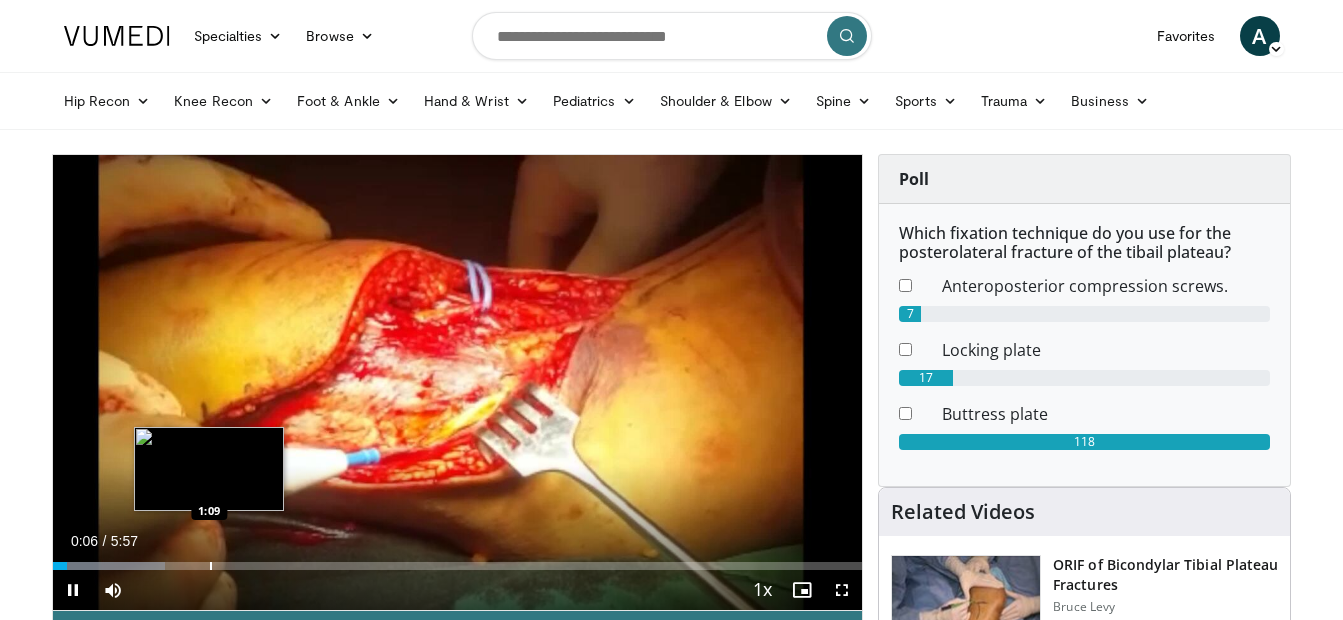 click on "Loaded :  13.86% 0:06 1:09" at bounding box center [458, 560] 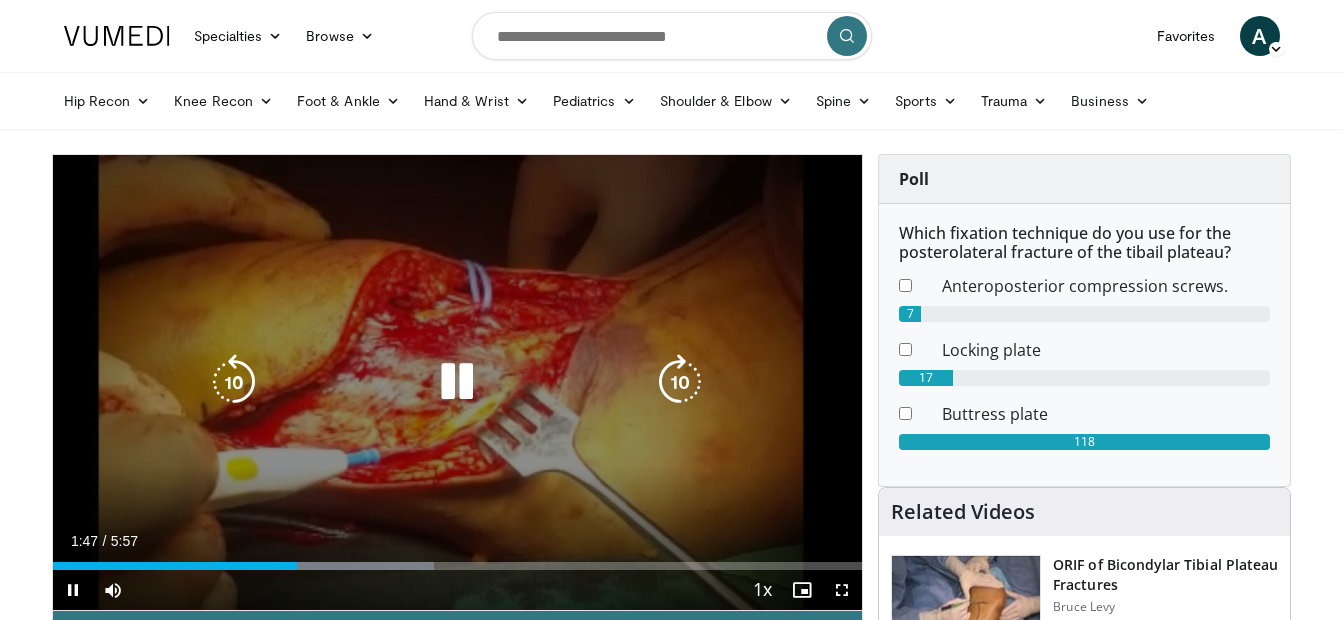 click at bounding box center [234, 382] 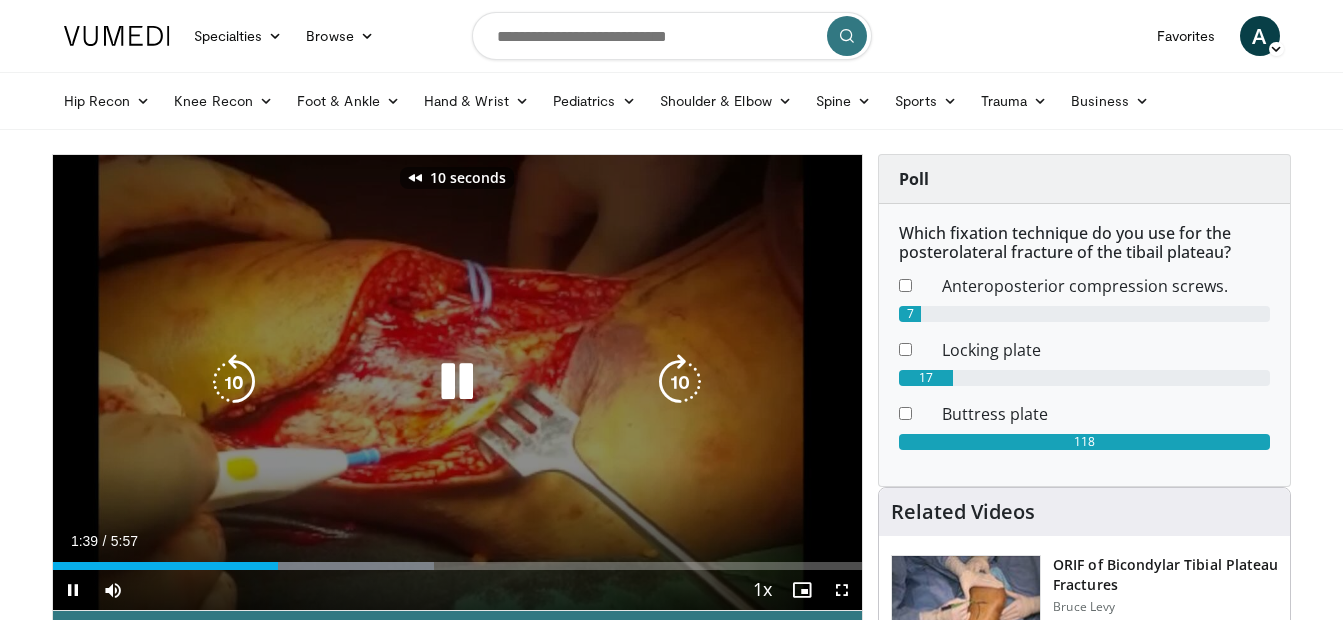 click at bounding box center (234, 382) 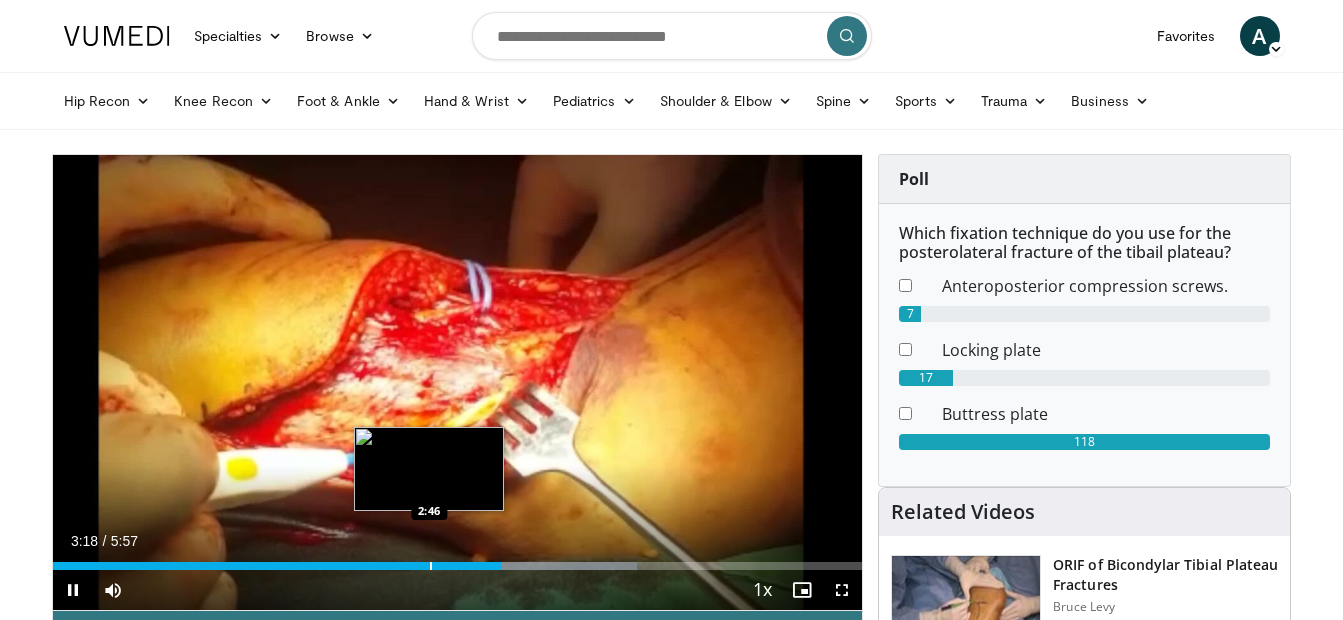click at bounding box center (431, 566) 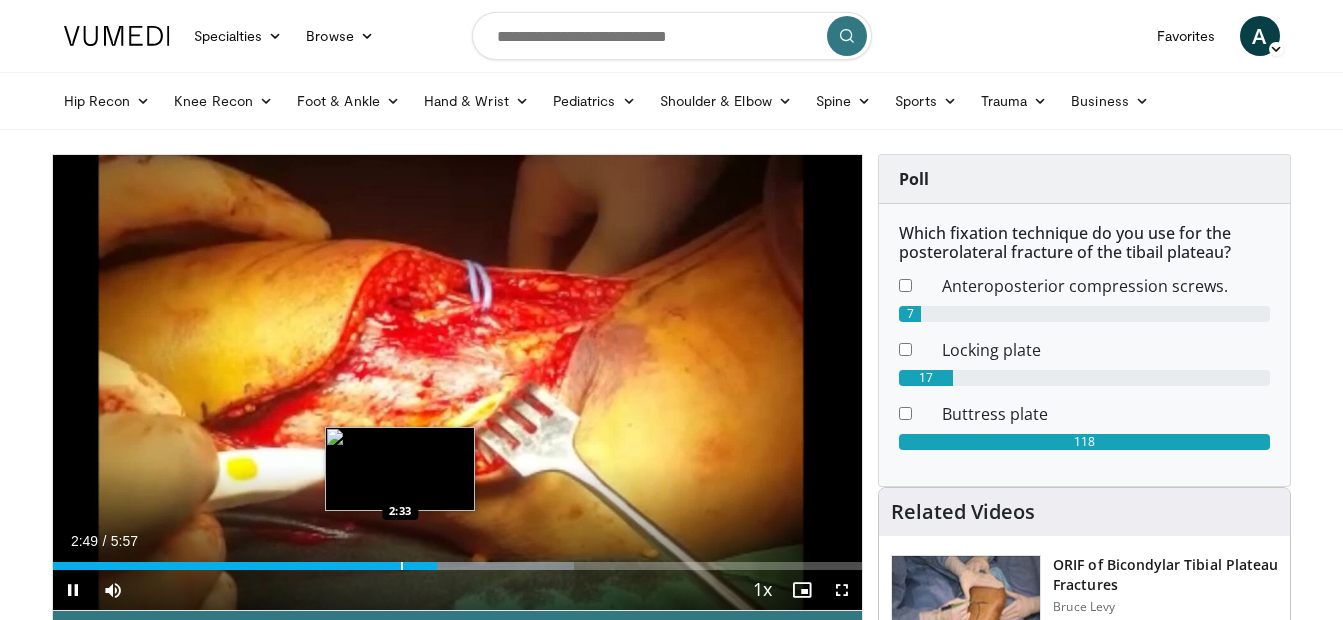click on "2:49" at bounding box center (245, 566) 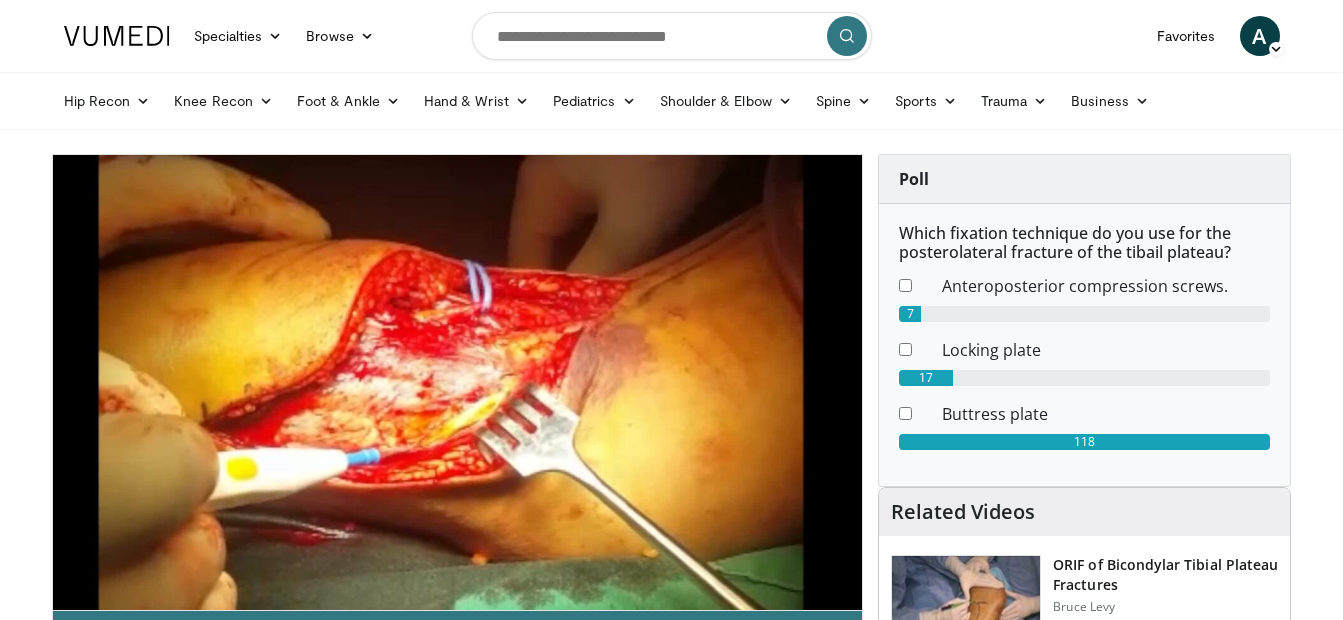 click on "20 seconds
Tap to unmute" at bounding box center (458, 382) 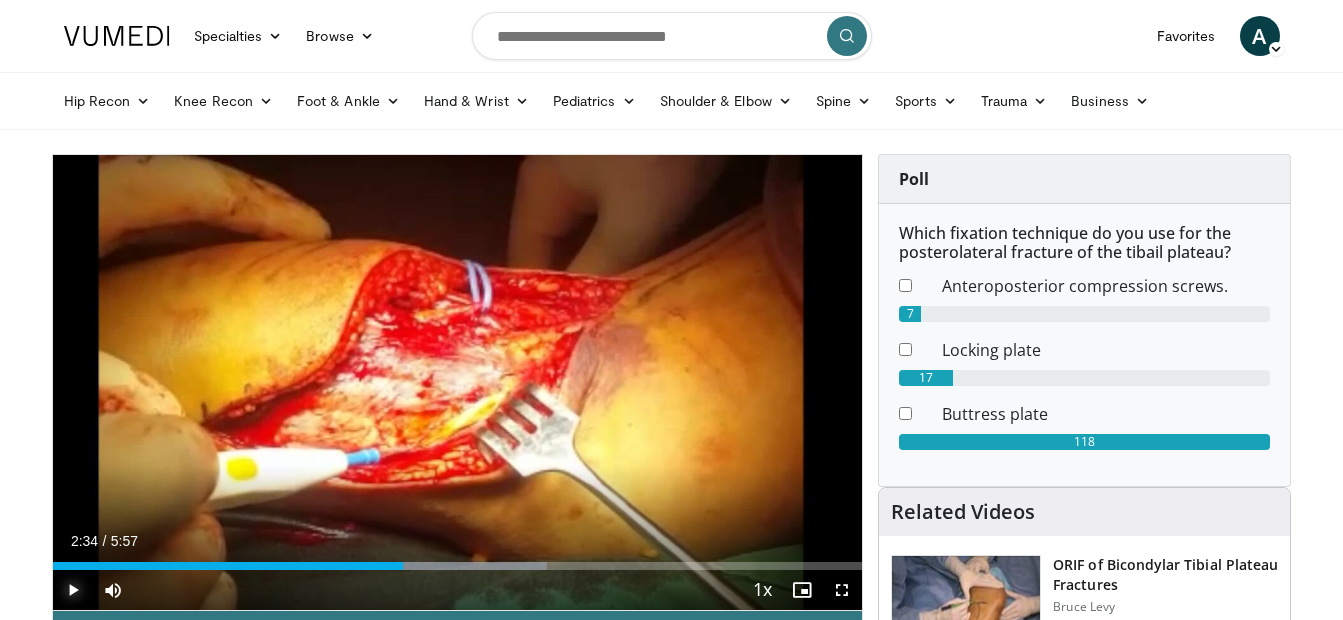 click at bounding box center [73, 590] 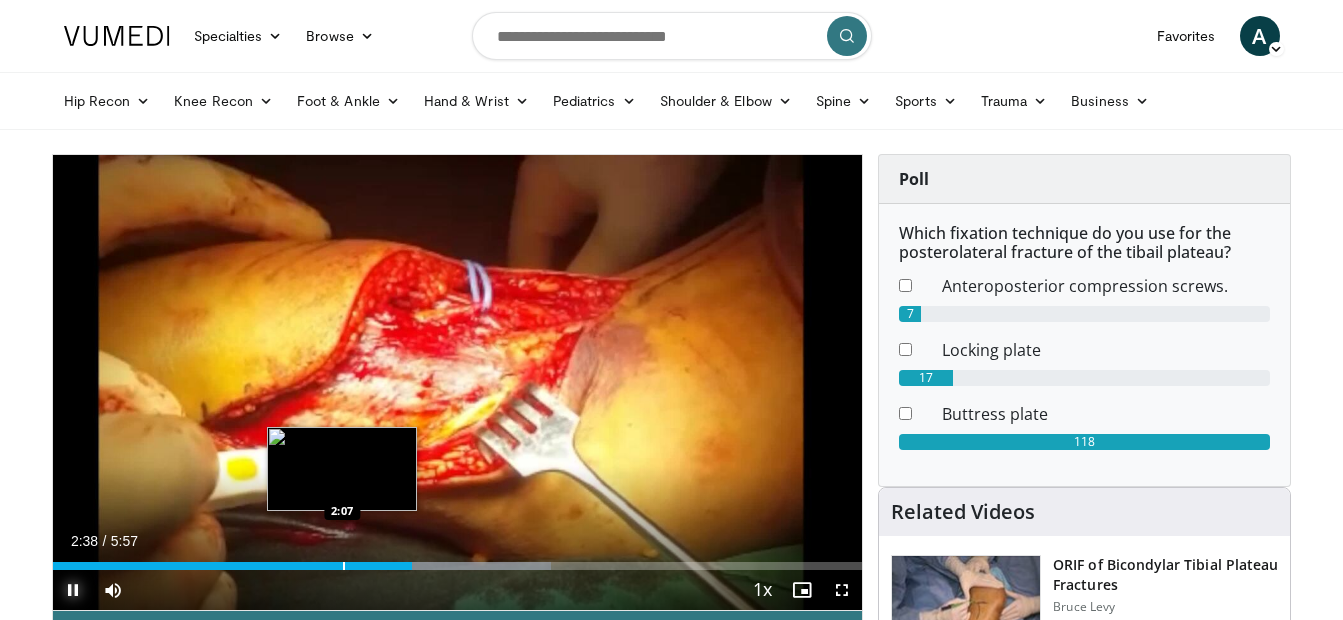 click at bounding box center (344, 566) 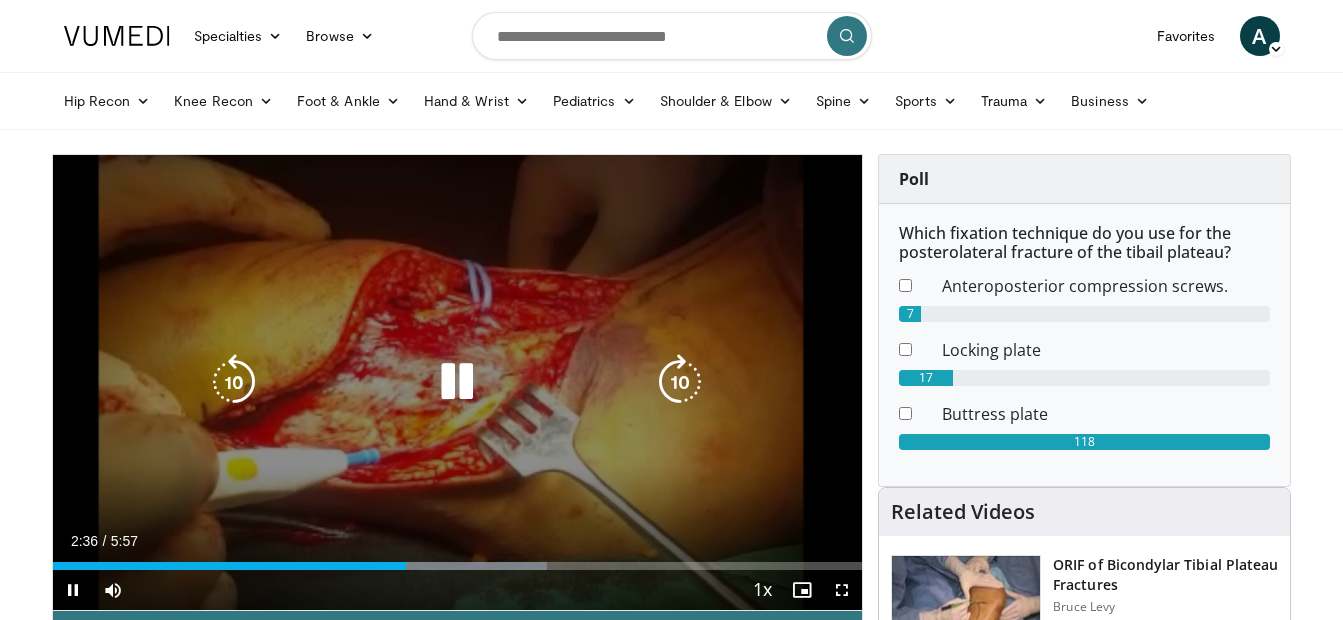 click on "20 seconds
Tap to unmute" at bounding box center (458, 382) 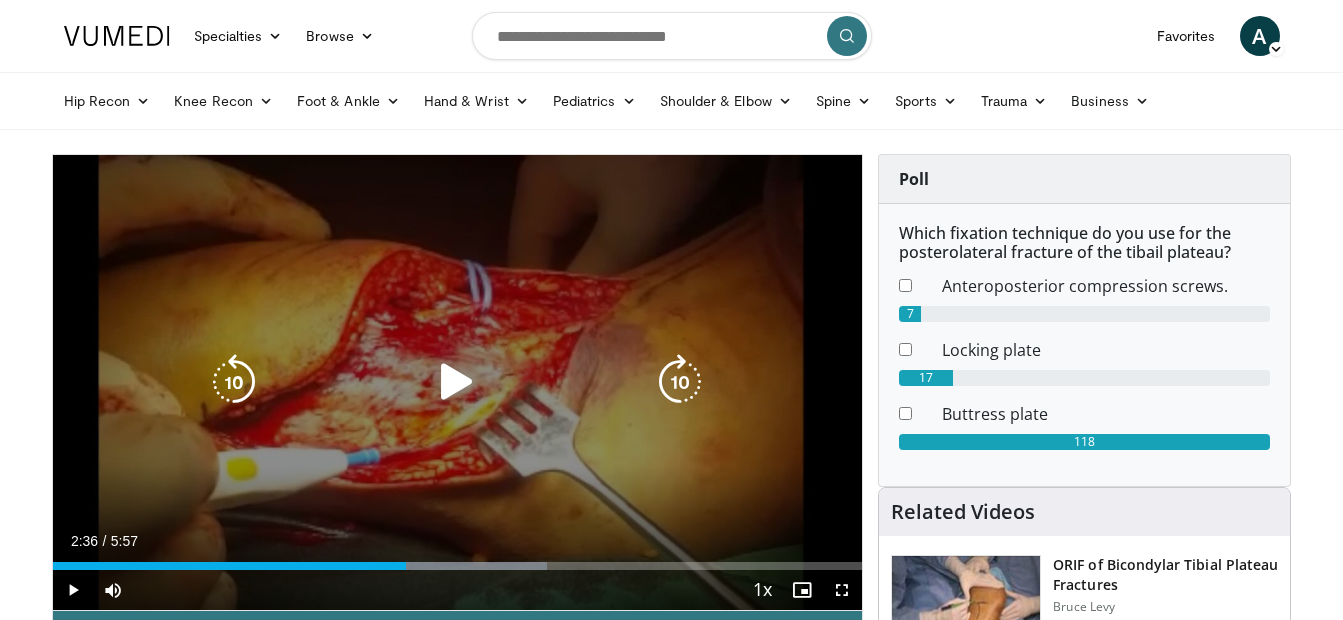click at bounding box center (457, 382) 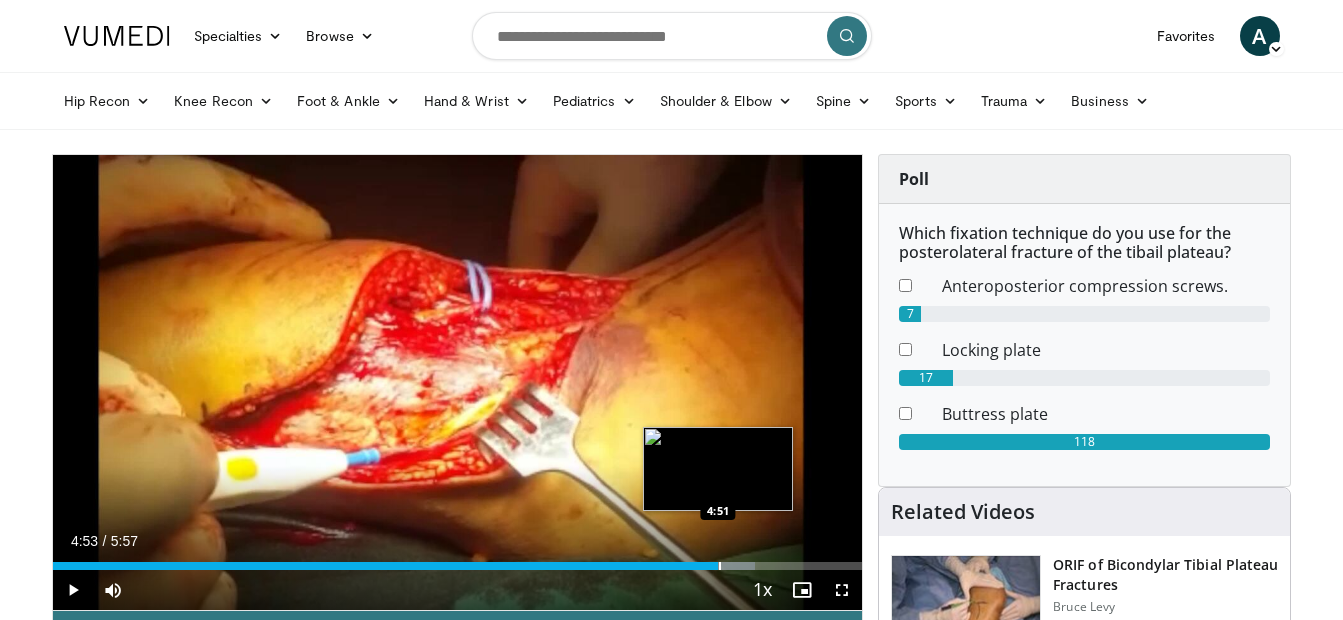 click on "Loaded :  86.81% 4:53 4:51" at bounding box center (458, 560) 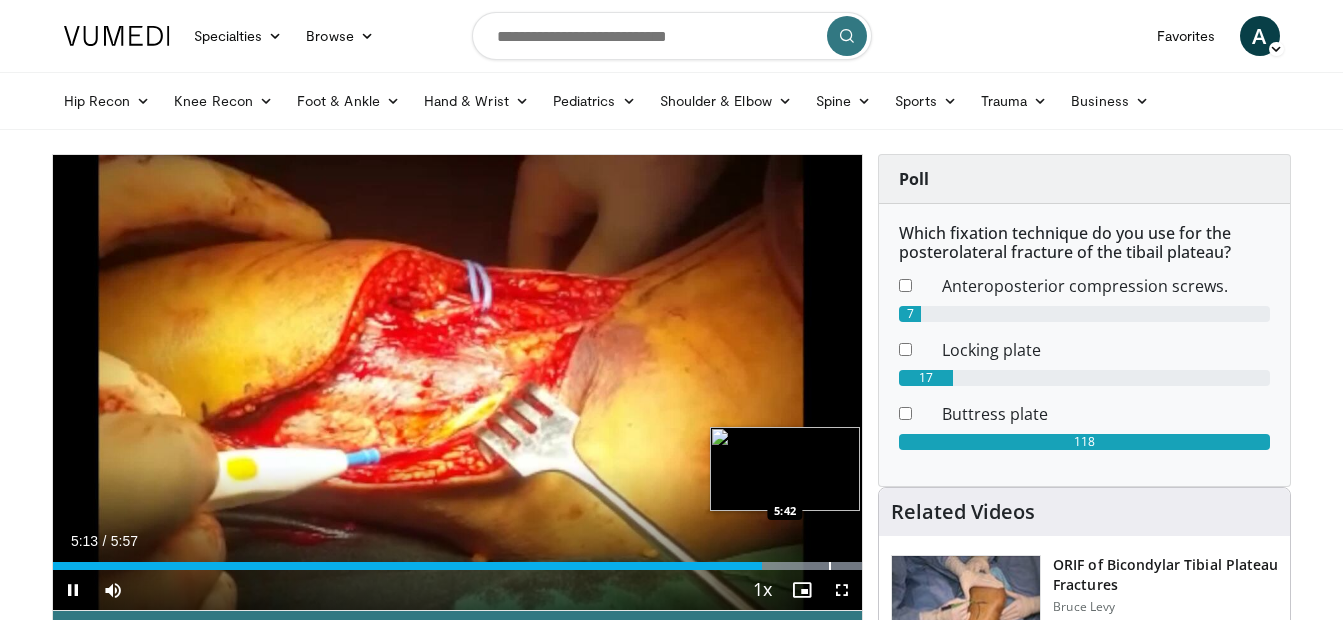 click on "Loaded :  100.00% 5:13 5:42" at bounding box center (458, 560) 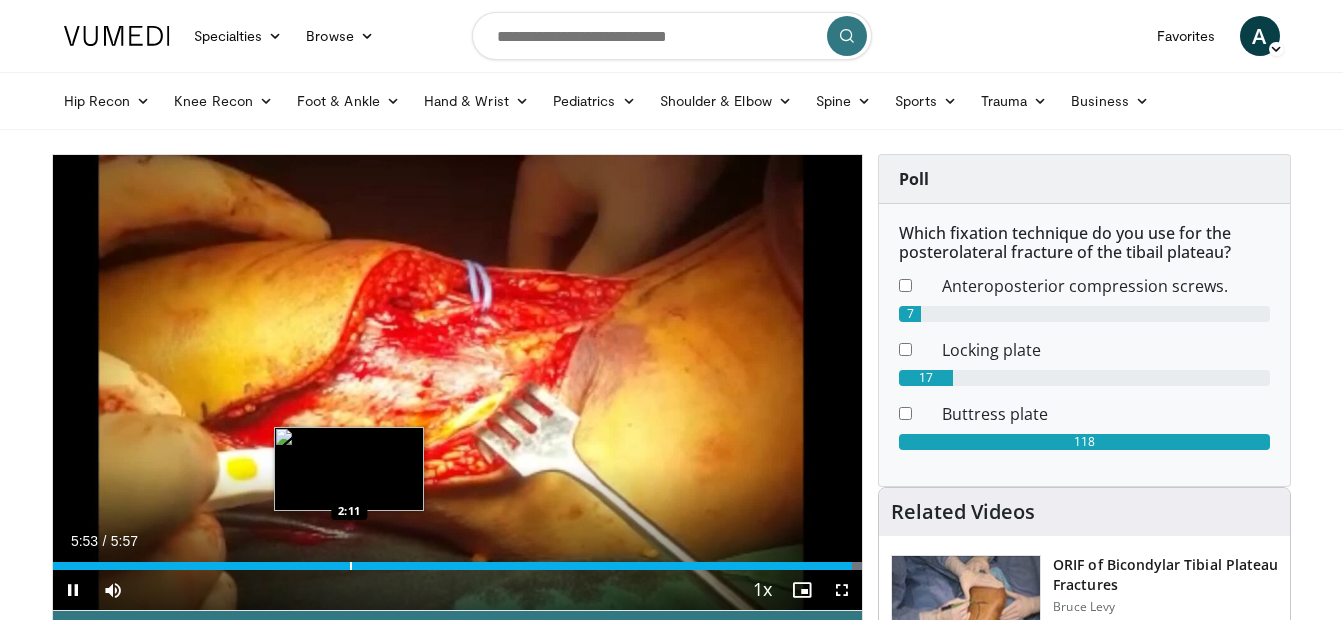 click on "Loaded :  100.00% 5:53 2:11" at bounding box center (458, 560) 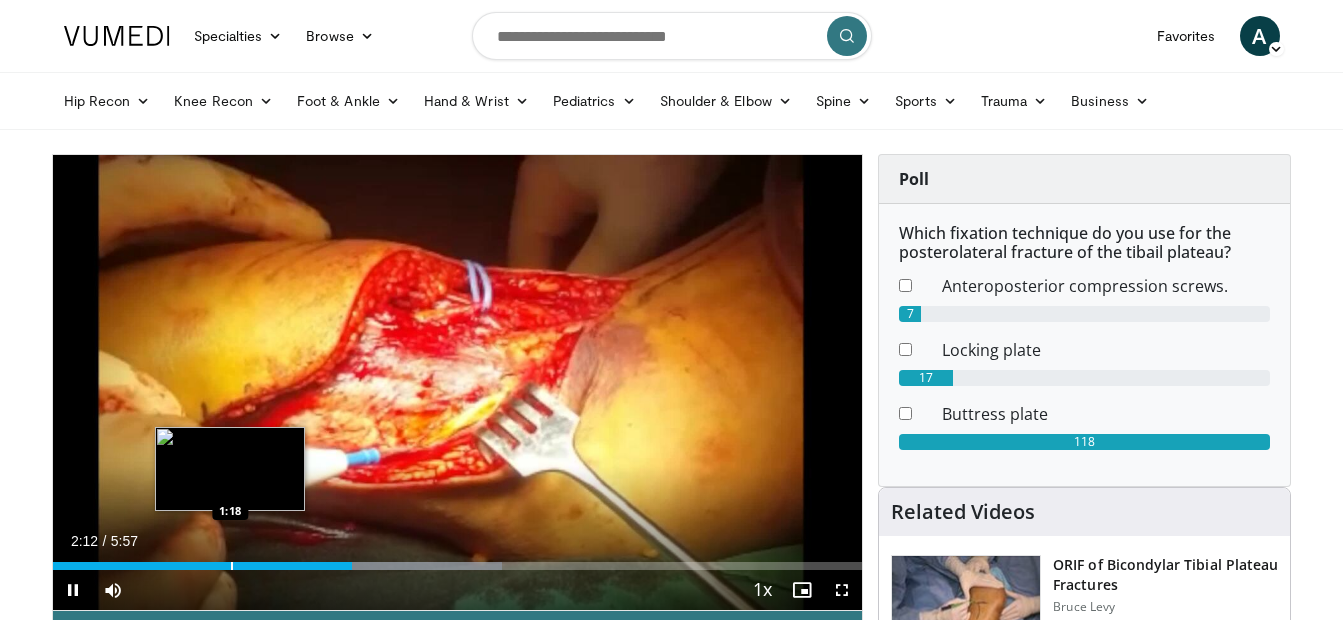click at bounding box center (232, 566) 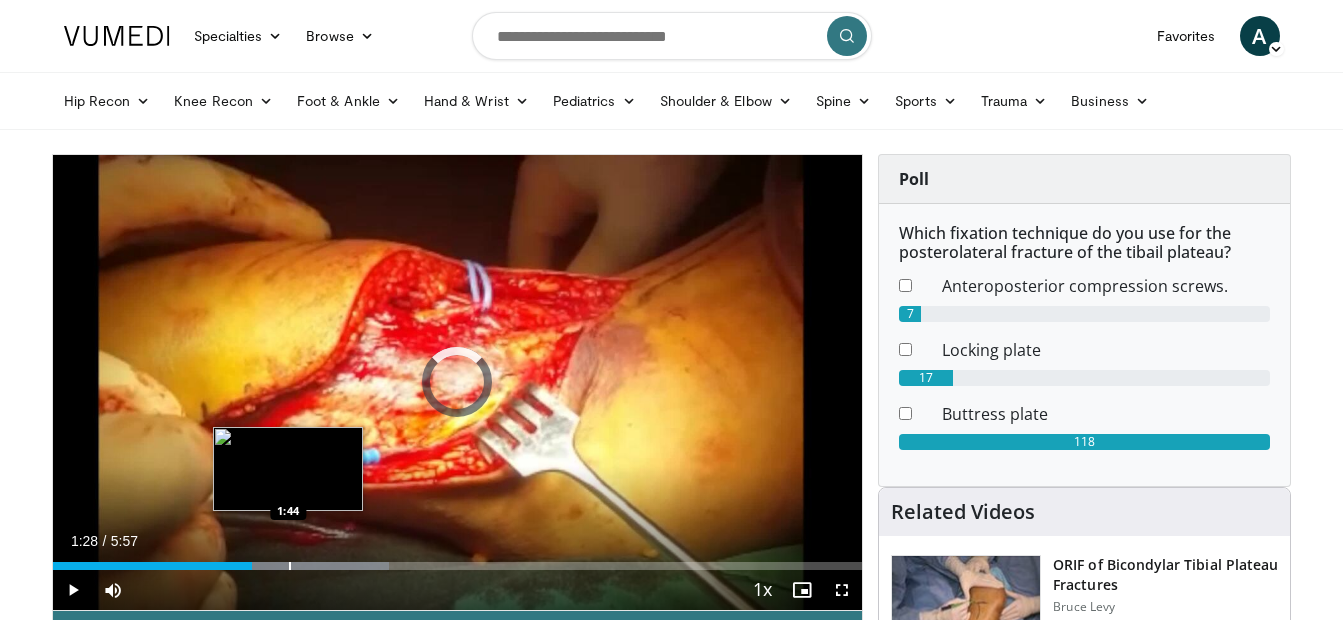 click on "Loaded :  41.61% 1:44 1:44" at bounding box center [458, 560] 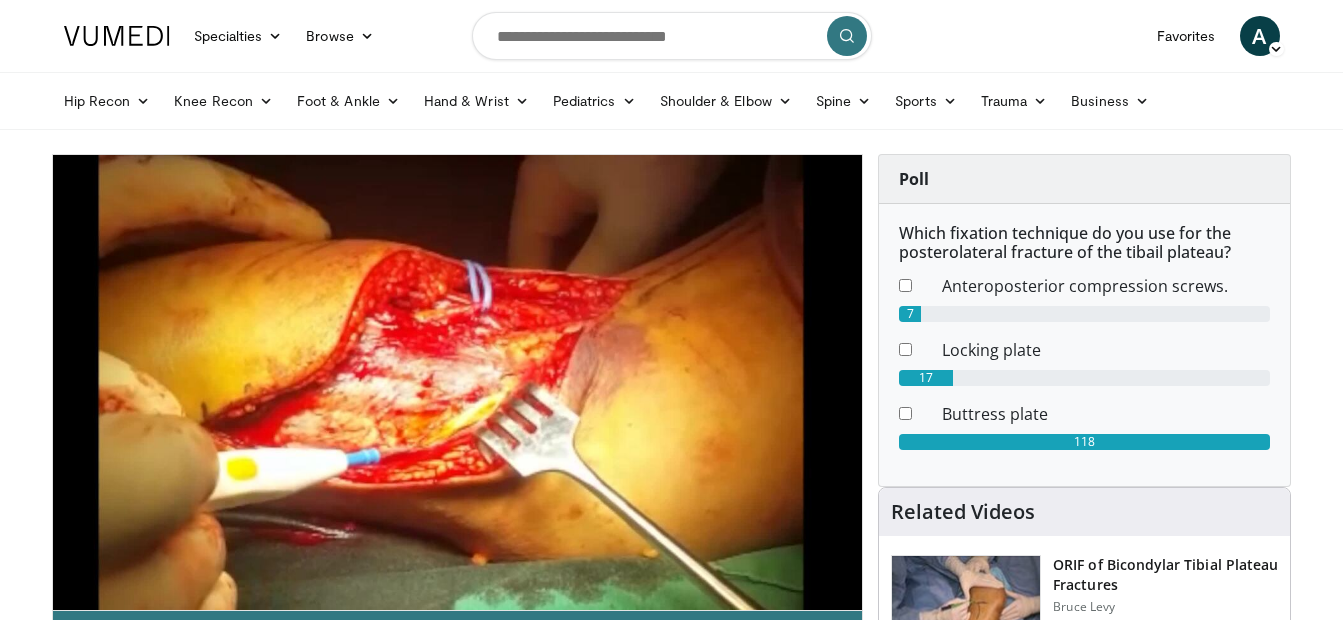 click on "Poll
Which fixation technique do you use for the posterolateral fracture of the tibail plateau?
Anteroposterior compression screws.
7
Locking plate
17
Buttress plate" at bounding box center [1084, 320] 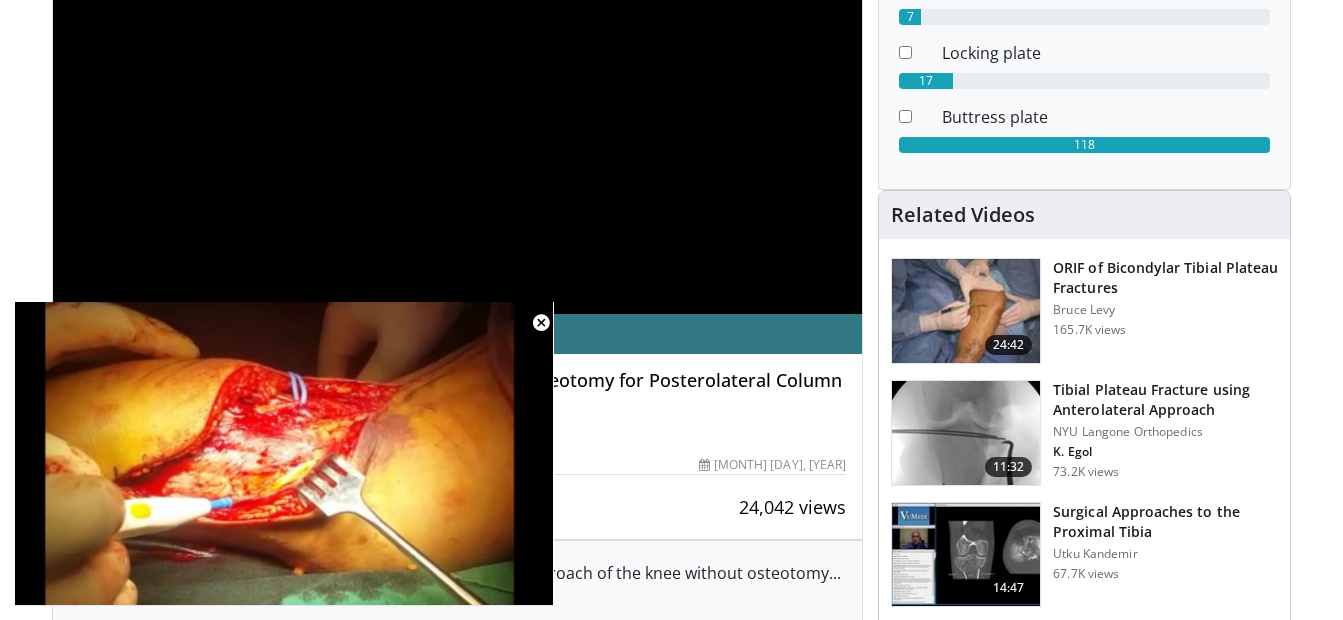 scroll, scrollTop: 369, scrollLeft: 0, axis: vertical 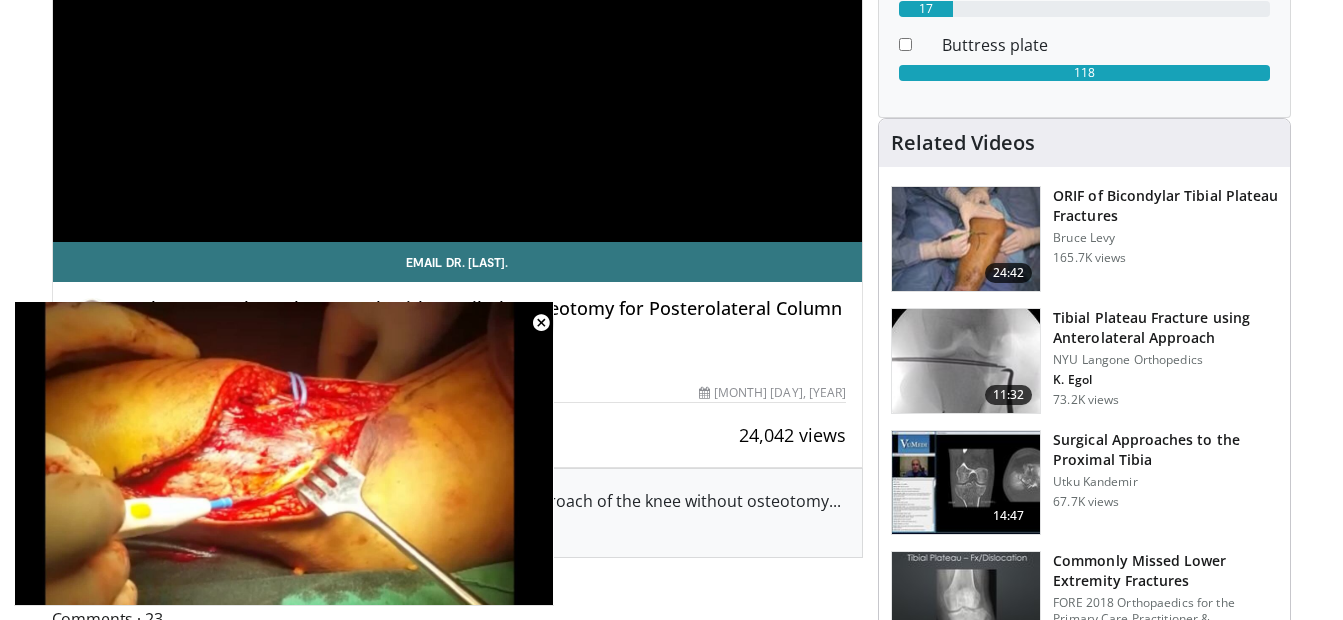click on "ORIF of Bicondylar Tibial Plateau Fractures" at bounding box center (1165, 206) 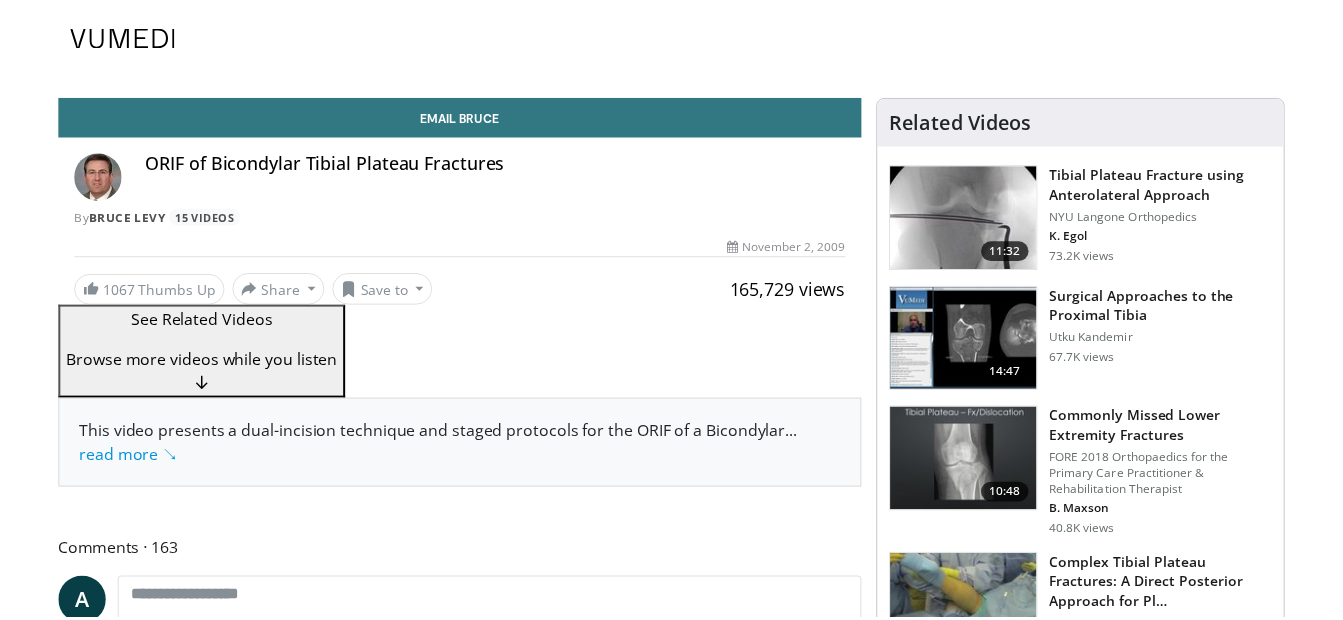 scroll, scrollTop: 0, scrollLeft: 0, axis: both 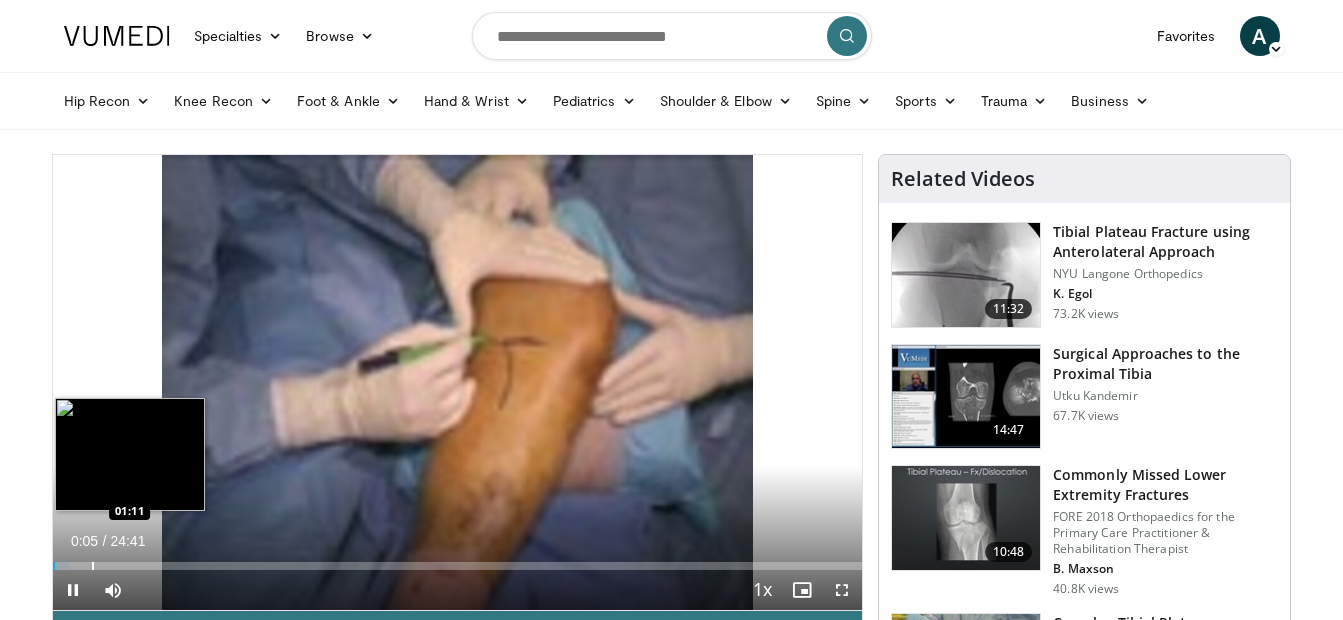 click at bounding box center (93, 566) 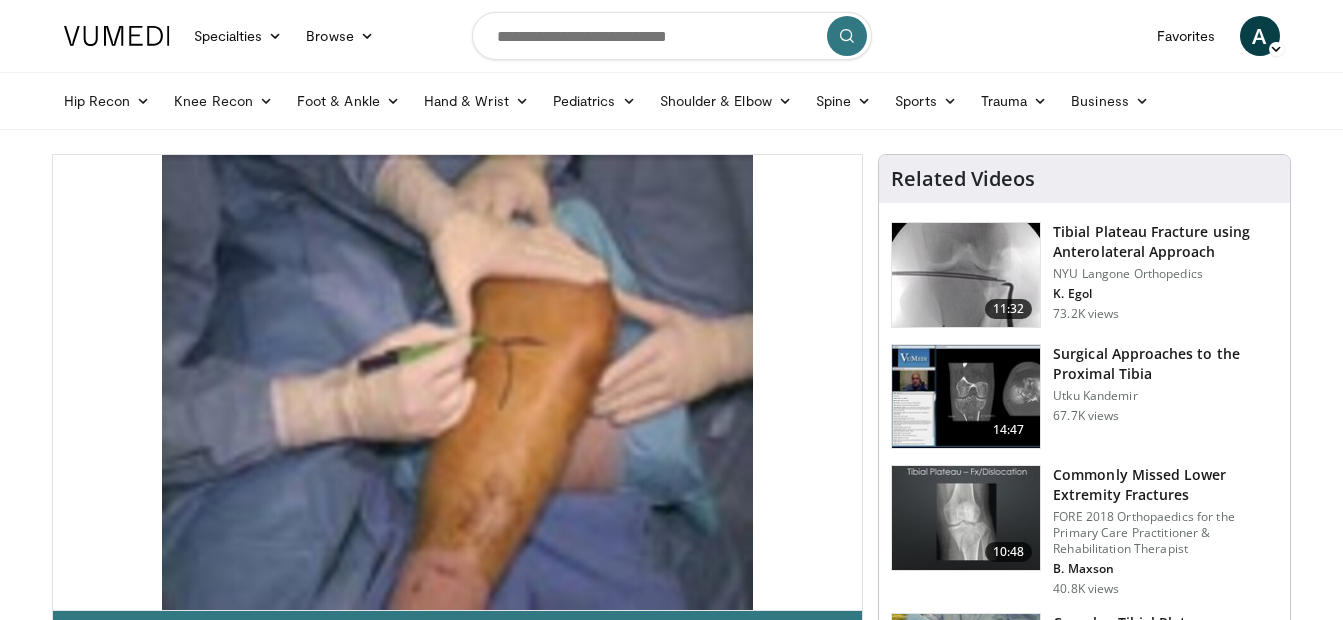 click on "Surgical Approaches to the Proximal Tibia" at bounding box center [1165, 364] 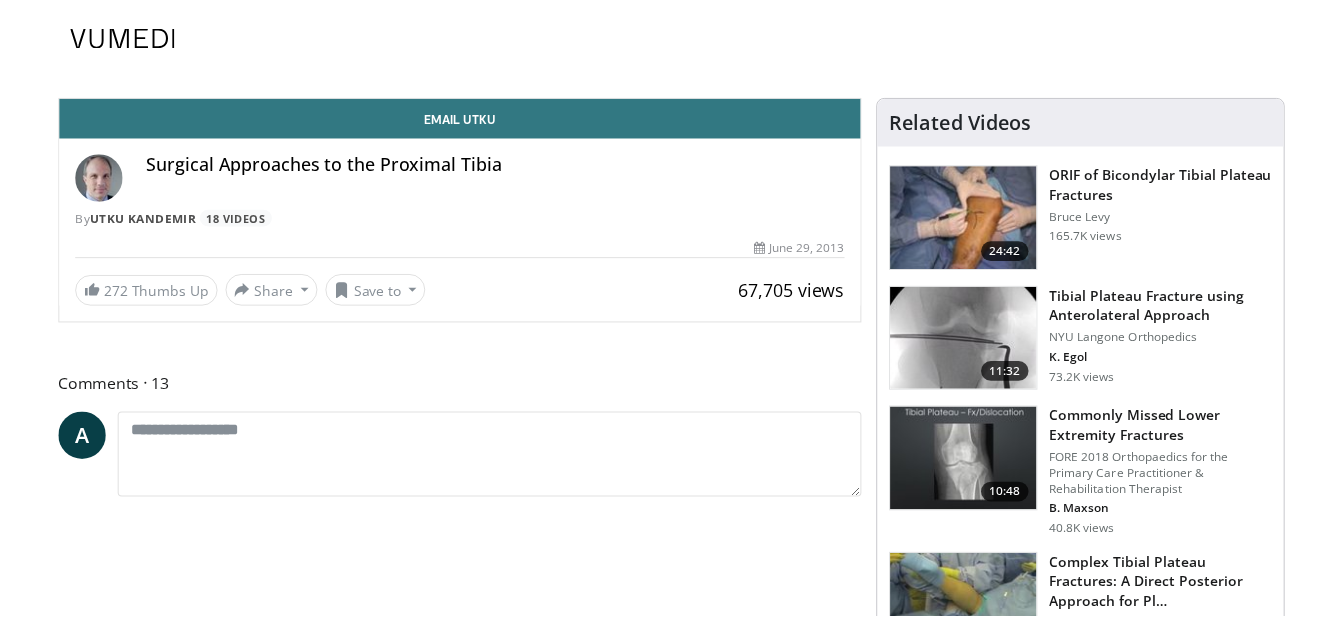 scroll, scrollTop: 0, scrollLeft: 0, axis: both 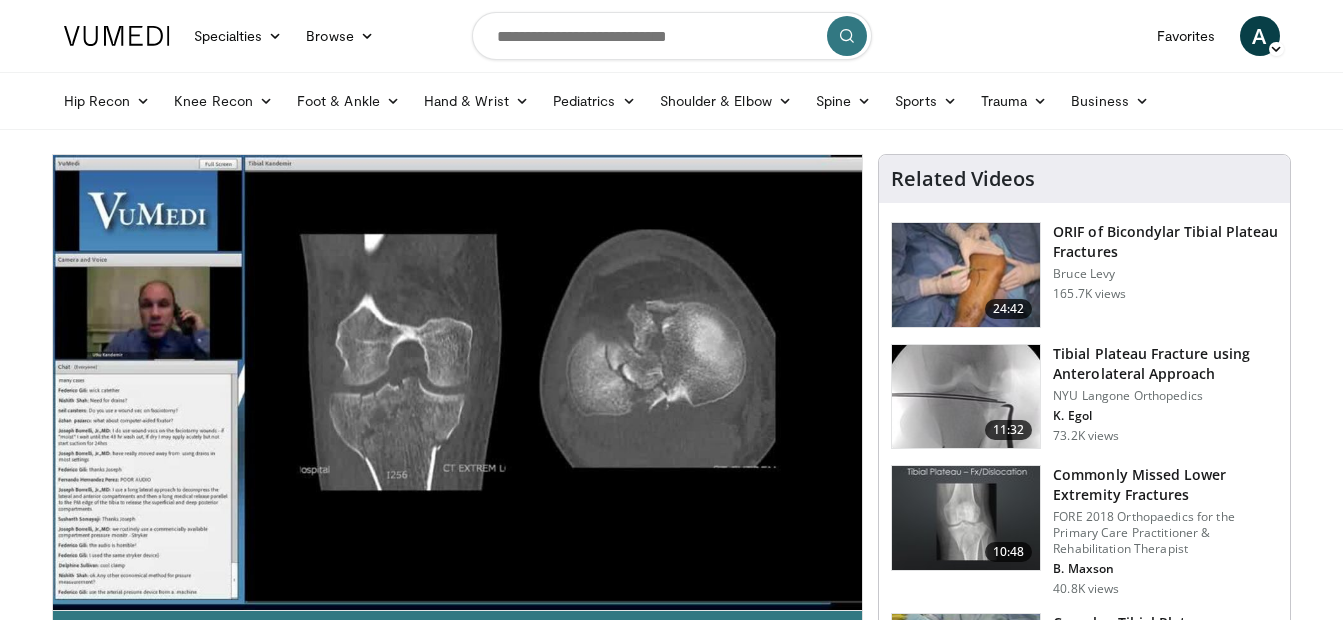 click on "Specialties
Adult & Family Medicine
Allergy, Asthma, Immunology
Anesthesiology
Cardiology
Dental
Dermatology
Endocrinology
Gastroenterology & Hepatology
General Surgery
Hematology & Oncology
Infectious Disease
Nephrology
Neurology
Neurosurgery
Obstetrics & Gynecology
Ophthalmology
Oral Maxillofacial
Orthopaedics
Otolaryngology
Pediatrics
Plastic Surgery
Podiatry
Psychiatry
Pulmonology
Radiation Oncology
Radiology
Rheumatology
Urology" at bounding box center [671, 1486] 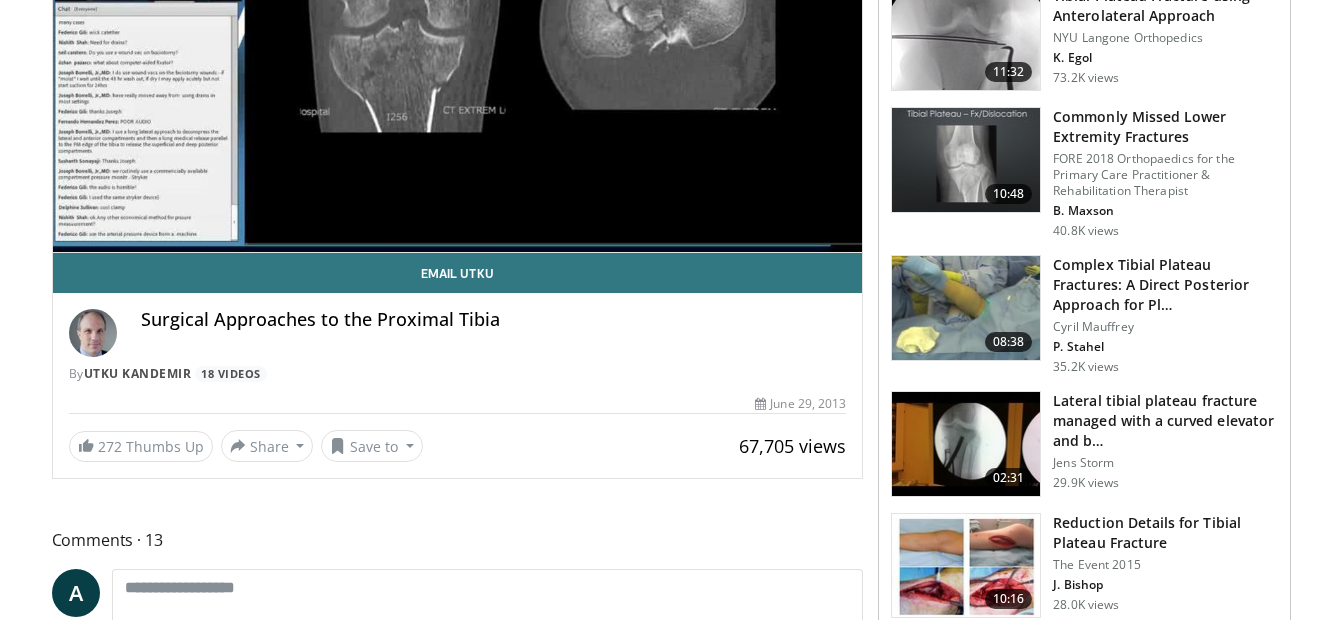 scroll, scrollTop: 0, scrollLeft: 0, axis: both 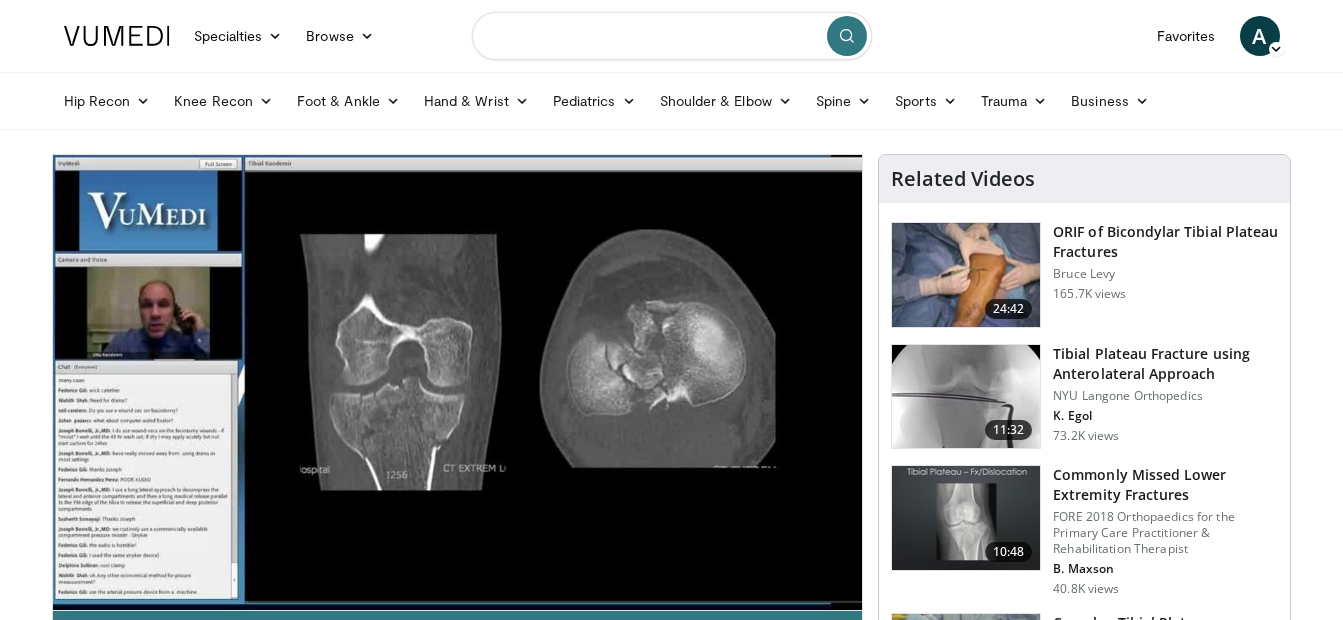 click at bounding box center [672, 36] 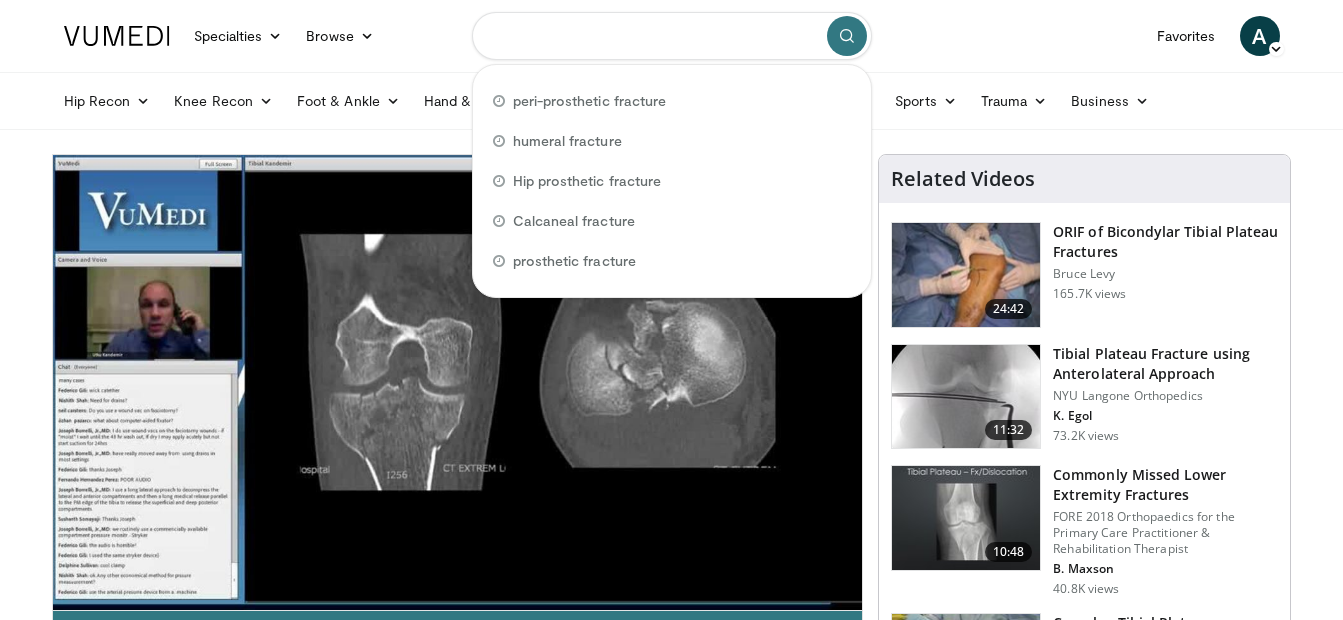 click at bounding box center (672, 36) 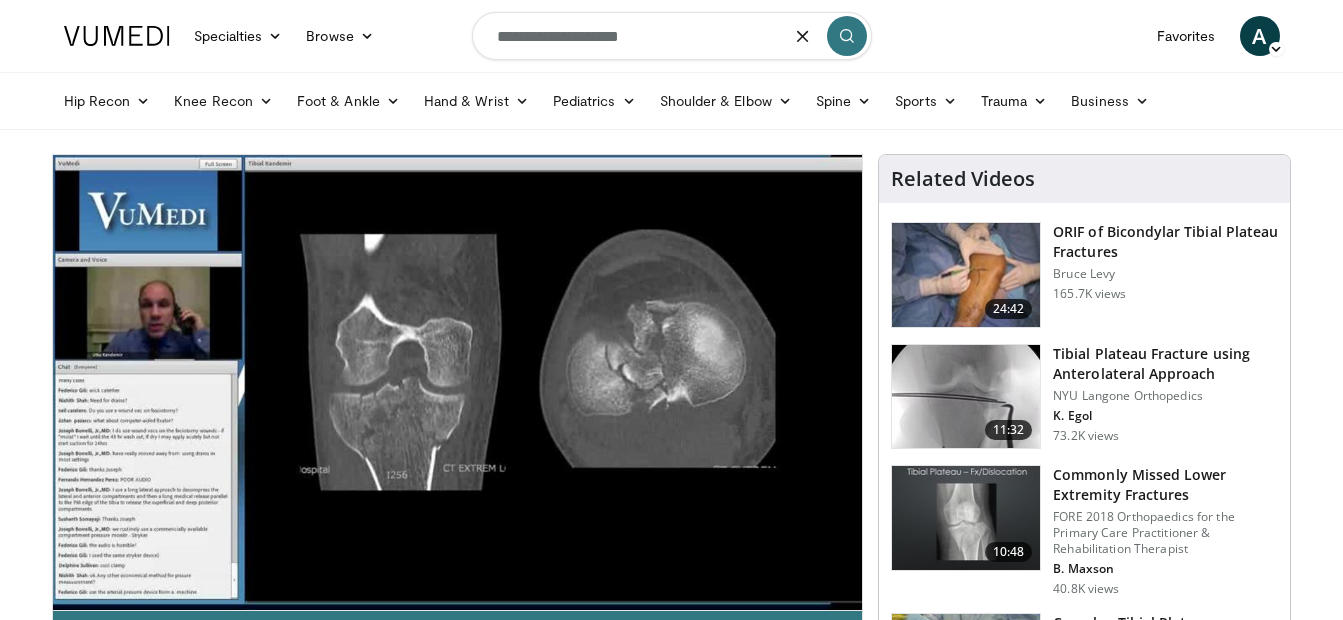 type on "**********" 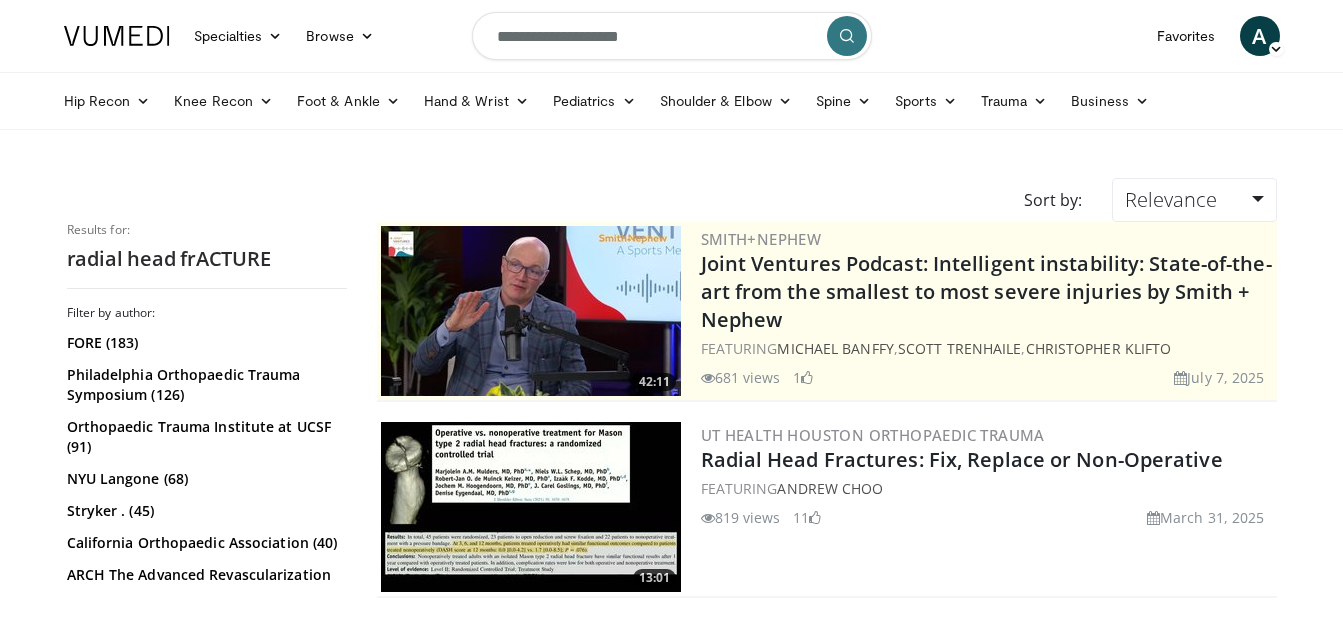 scroll, scrollTop: 0, scrollLeft: 0, axis: both 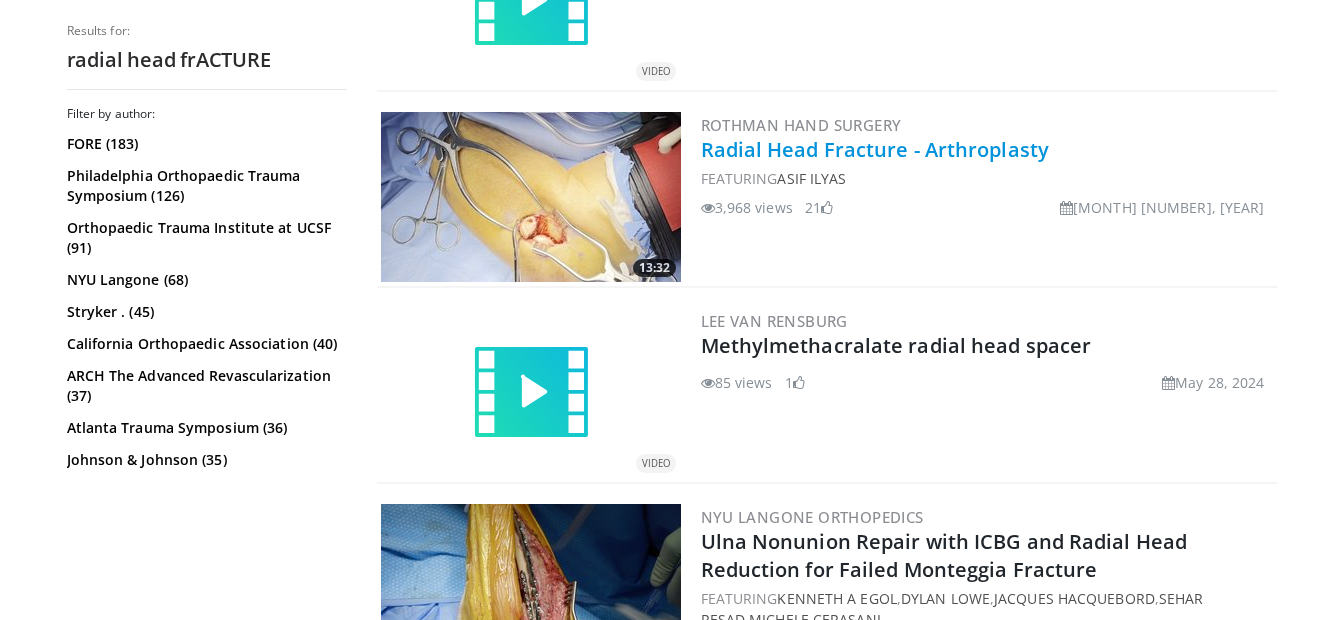 click on "Radial Head Fracture - Arthroplasty" at bounding box center (875, 149) 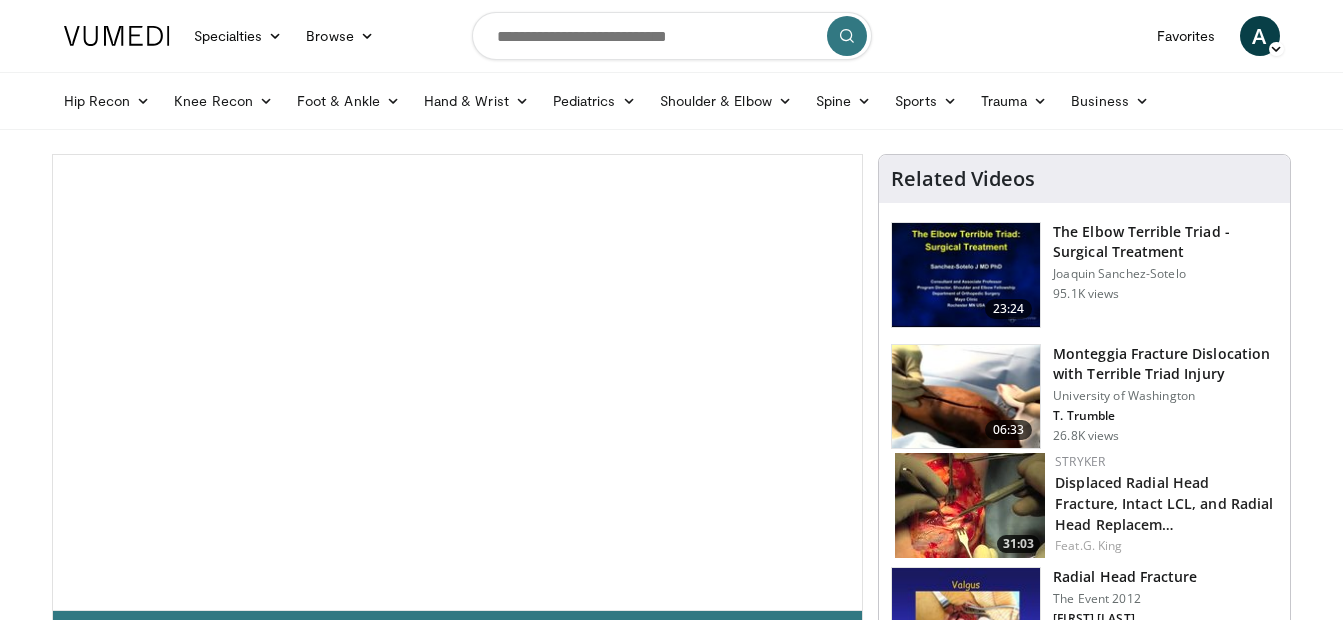 scroll, scrollTop: 0, scrollLeft: 0, axis: both 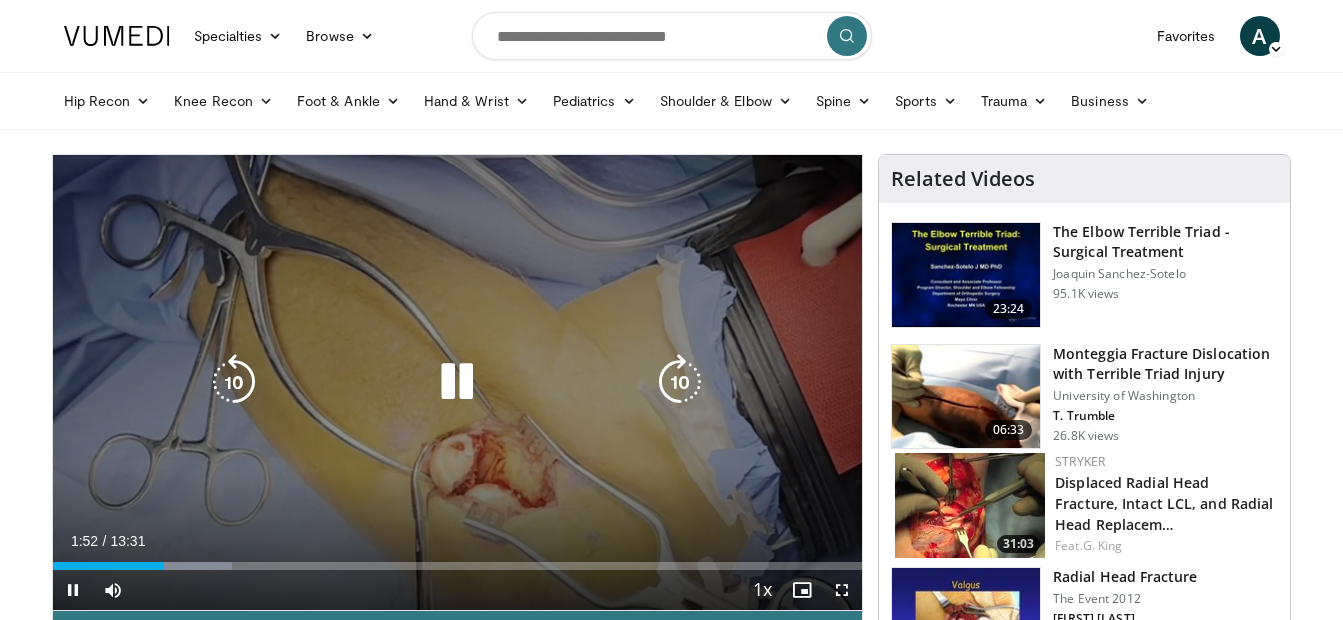 click at bounding box center [457, 382] 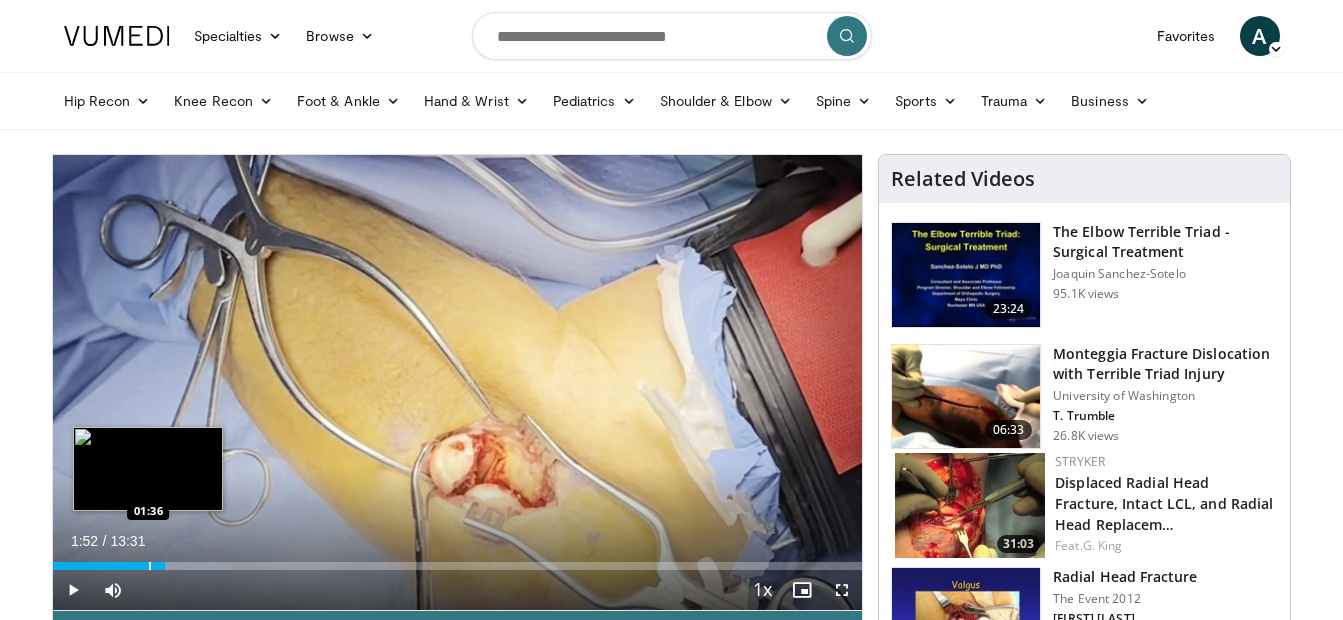 click at bounding box center (150, 566) 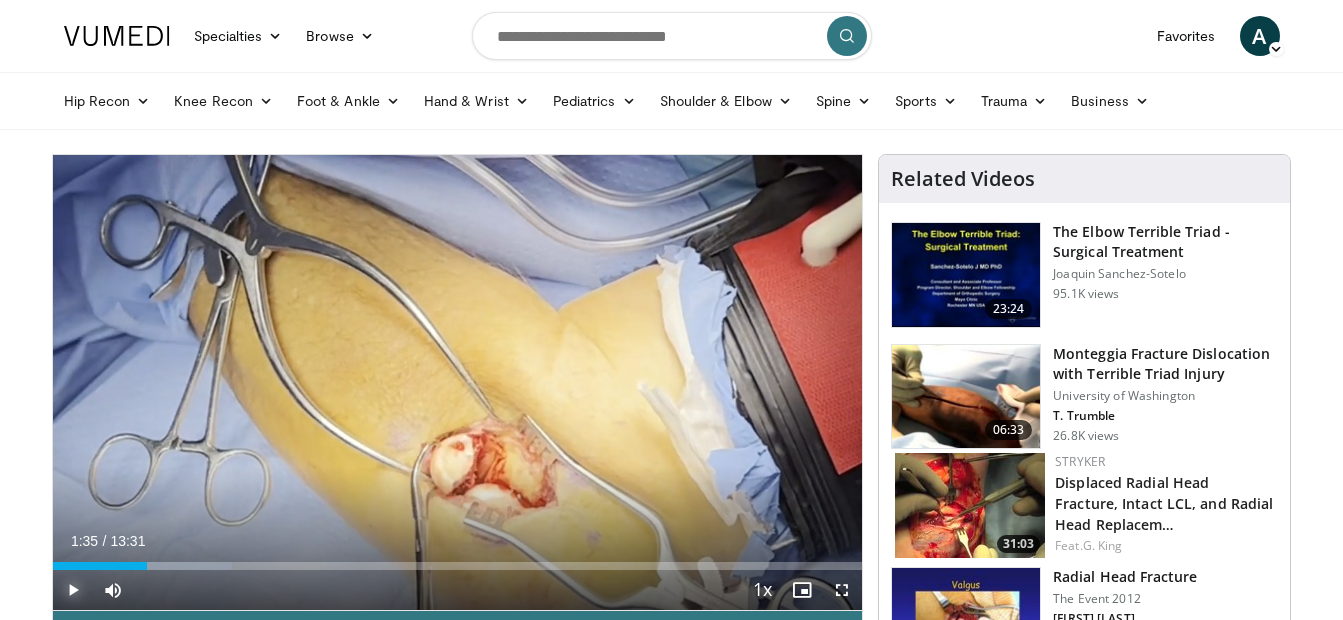 click at bounding box center [73, 590] 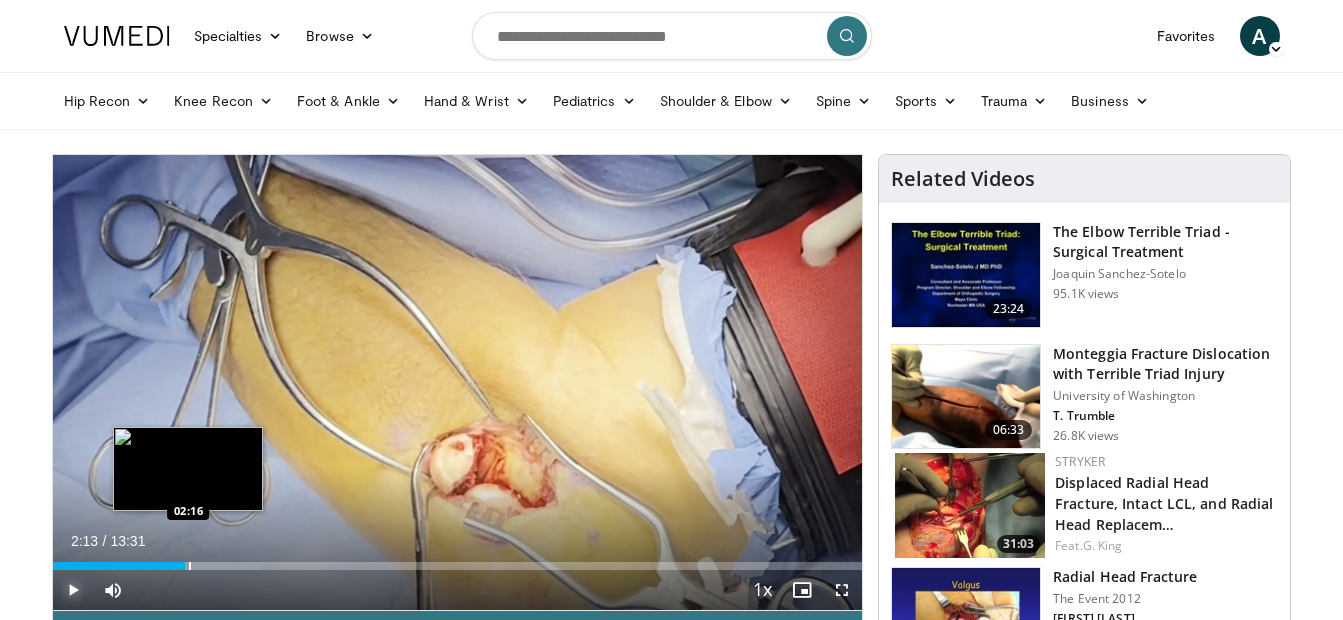 click on "02:13" at bounding box center (119, 566) 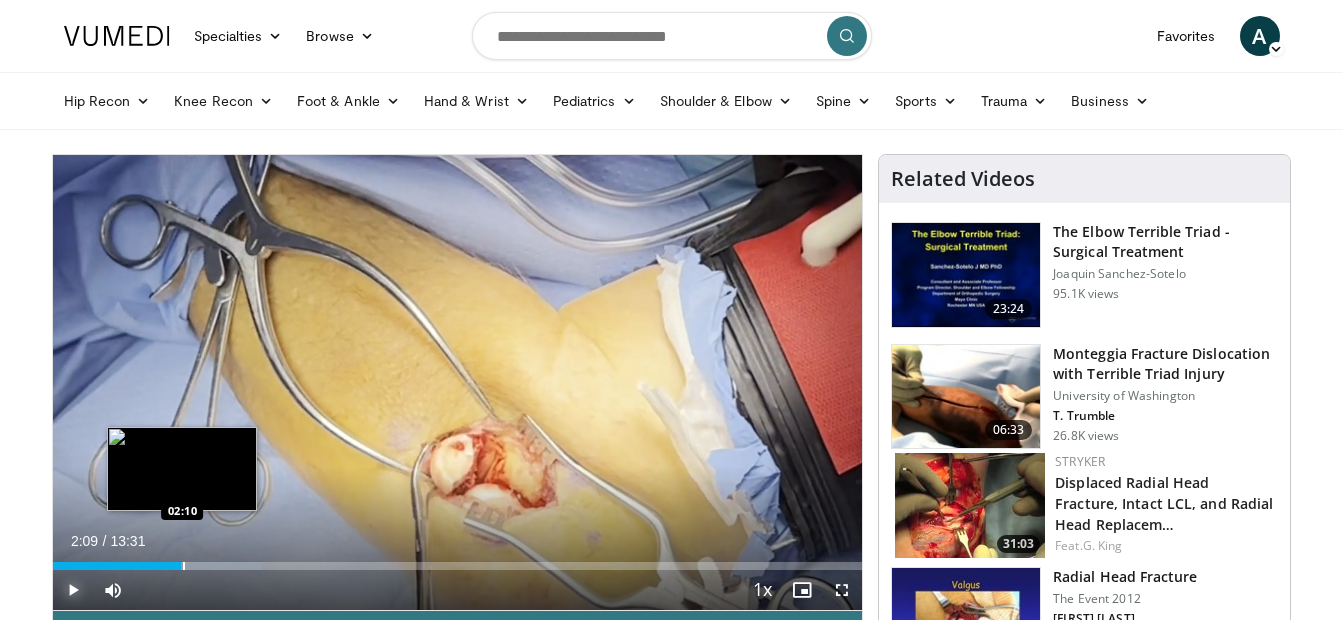 click on "02:22" at bounding box center (117, 566) 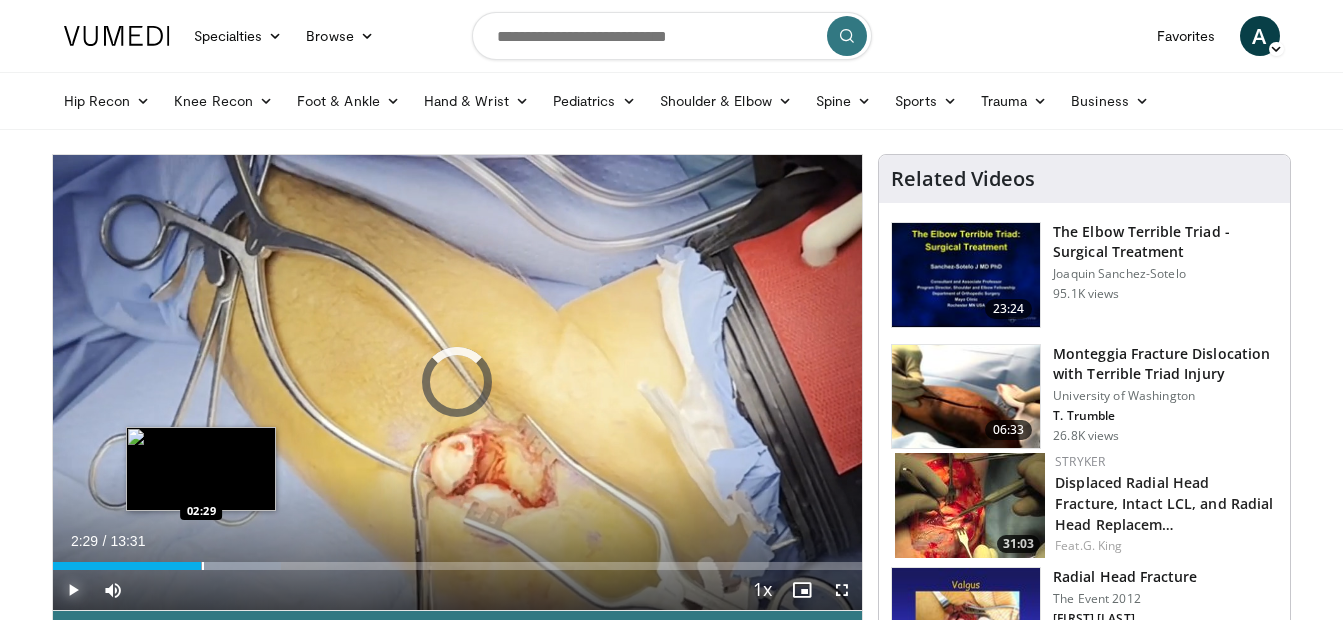 click at bounding box center [203, 566] 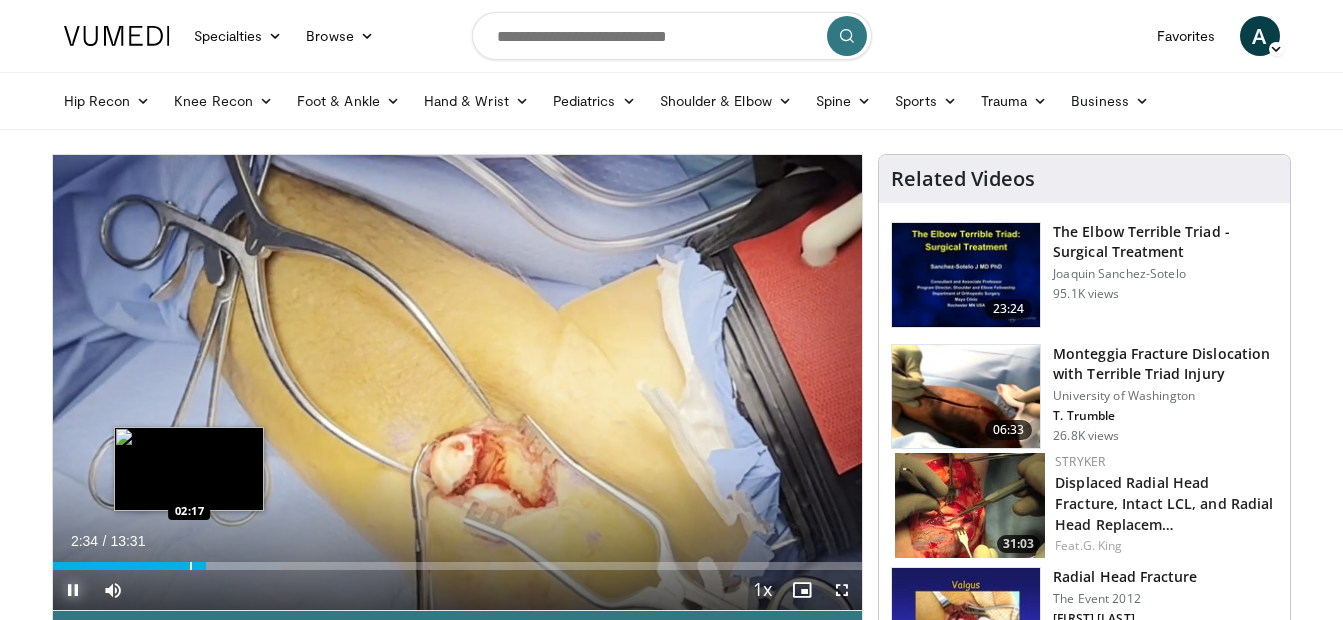 click at bounding box center (191, 566) 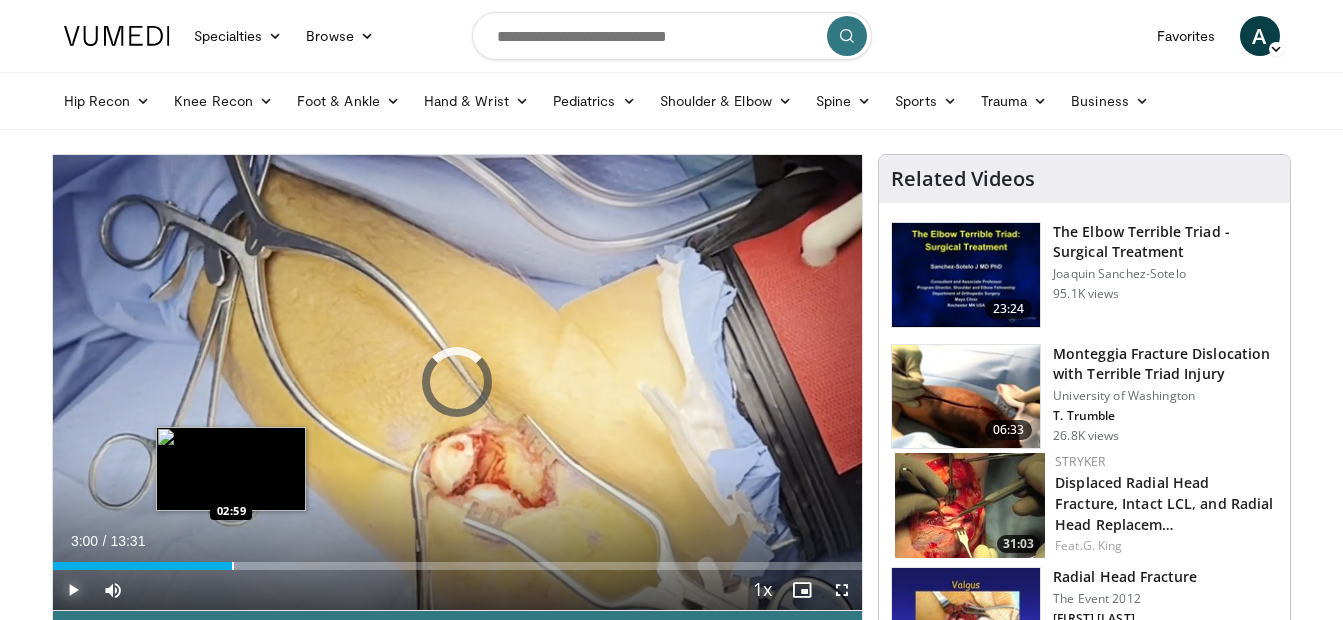 click at bounding box center (233, 566) 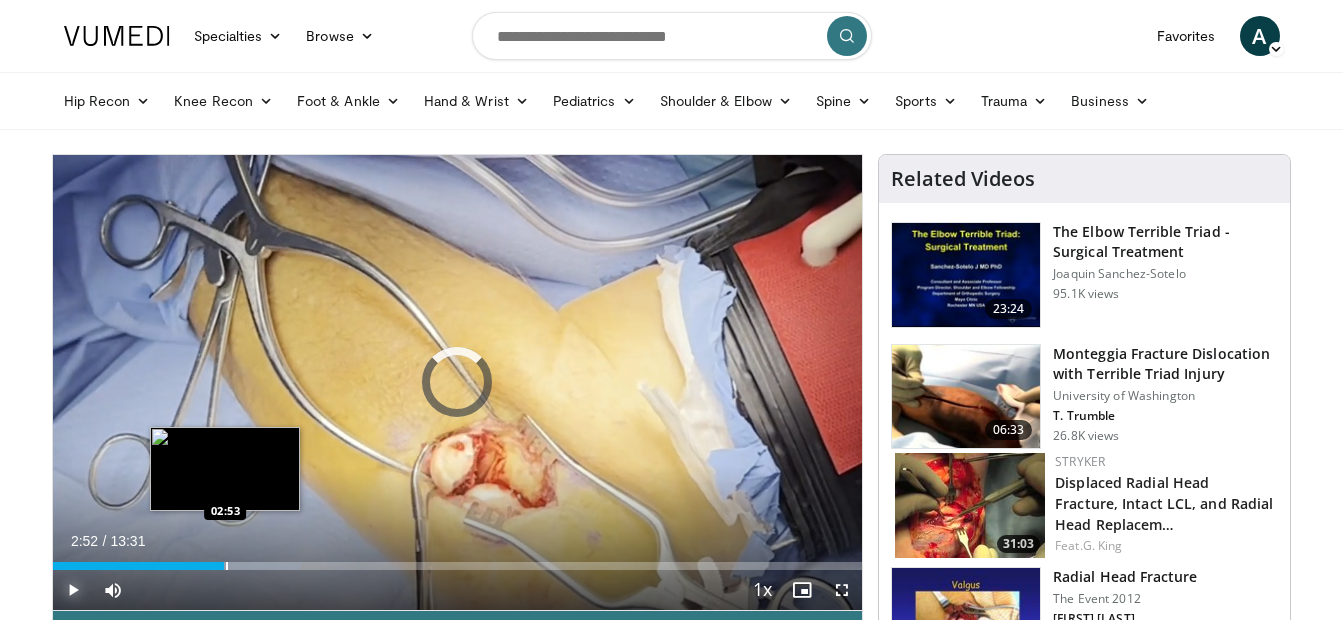 click at bounding box center (227, 566) 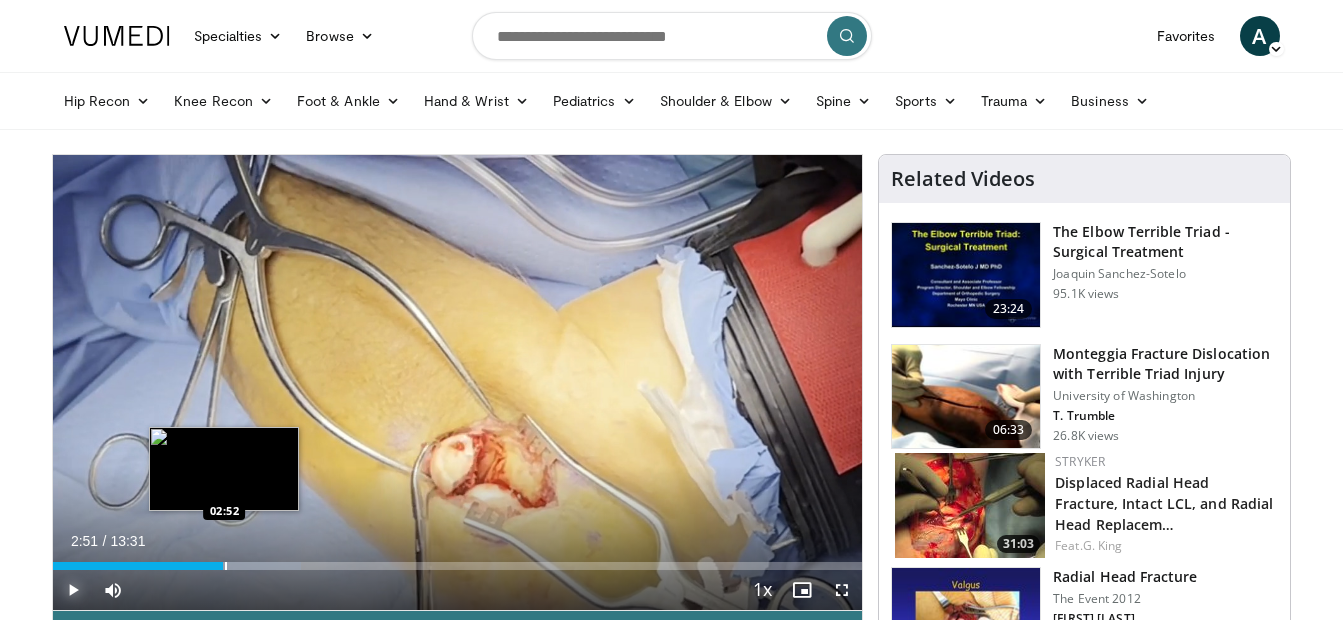 click at bounding box center (226, 566) 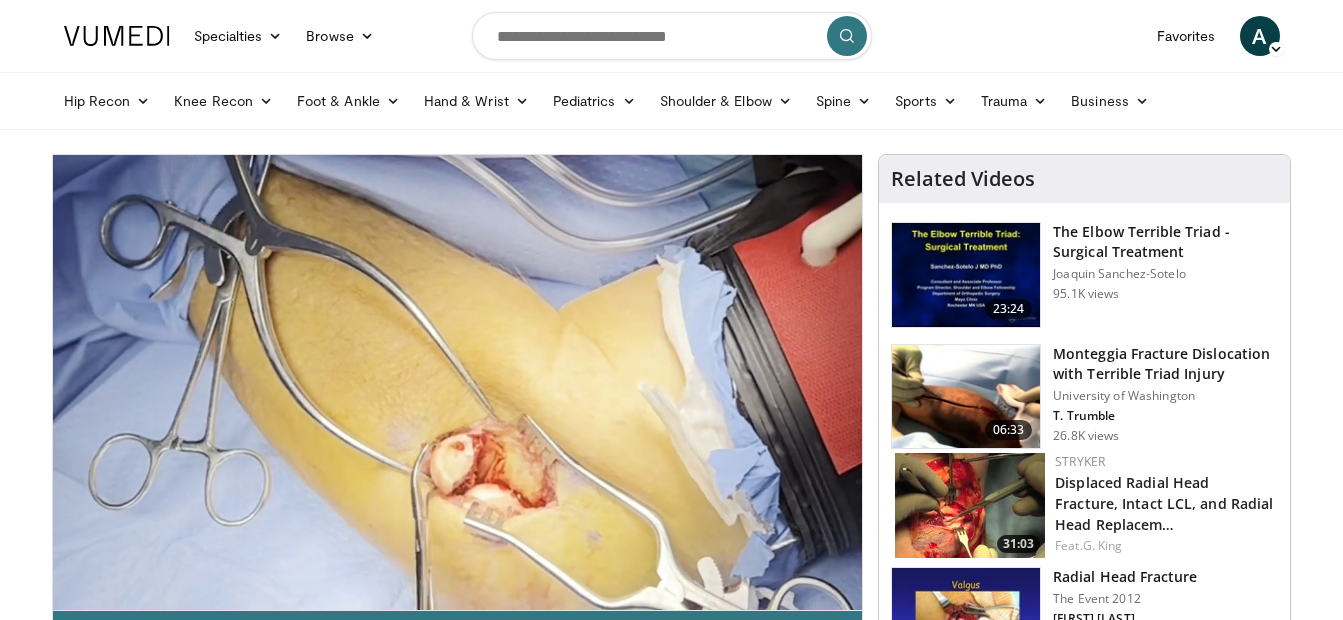click on "10 seconds
Tap to unmute" at bounding box center (458, 382) 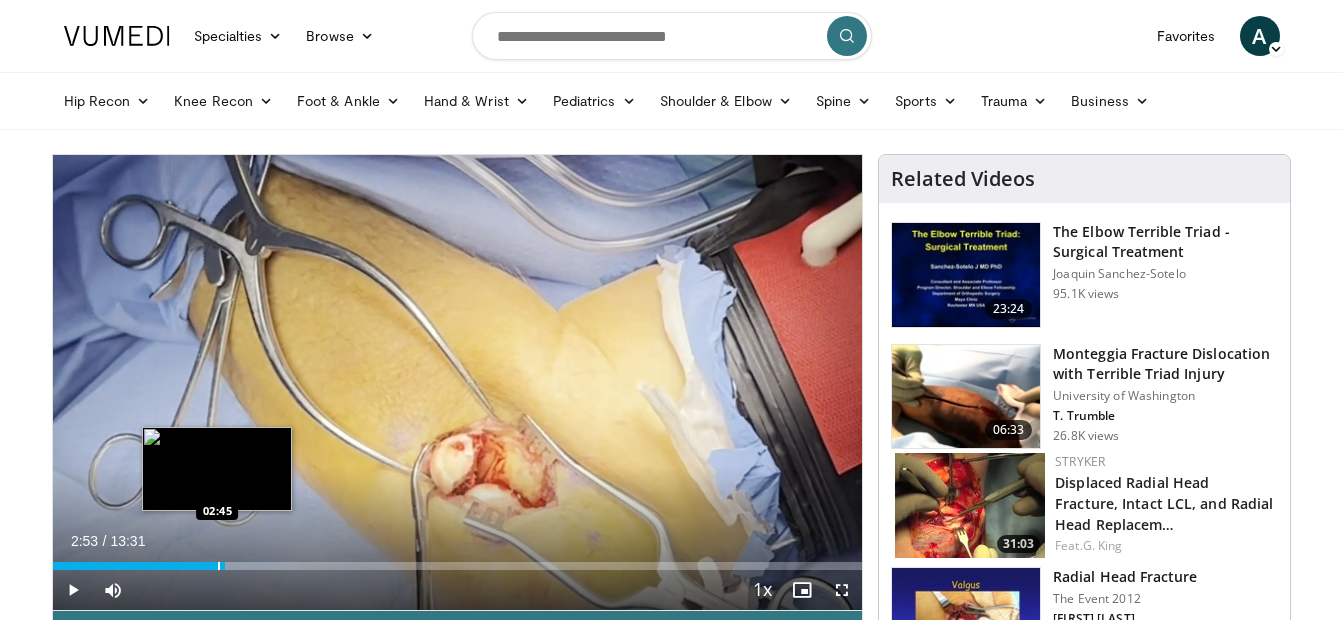 click on "02:53" at bounding box center (139, 566) 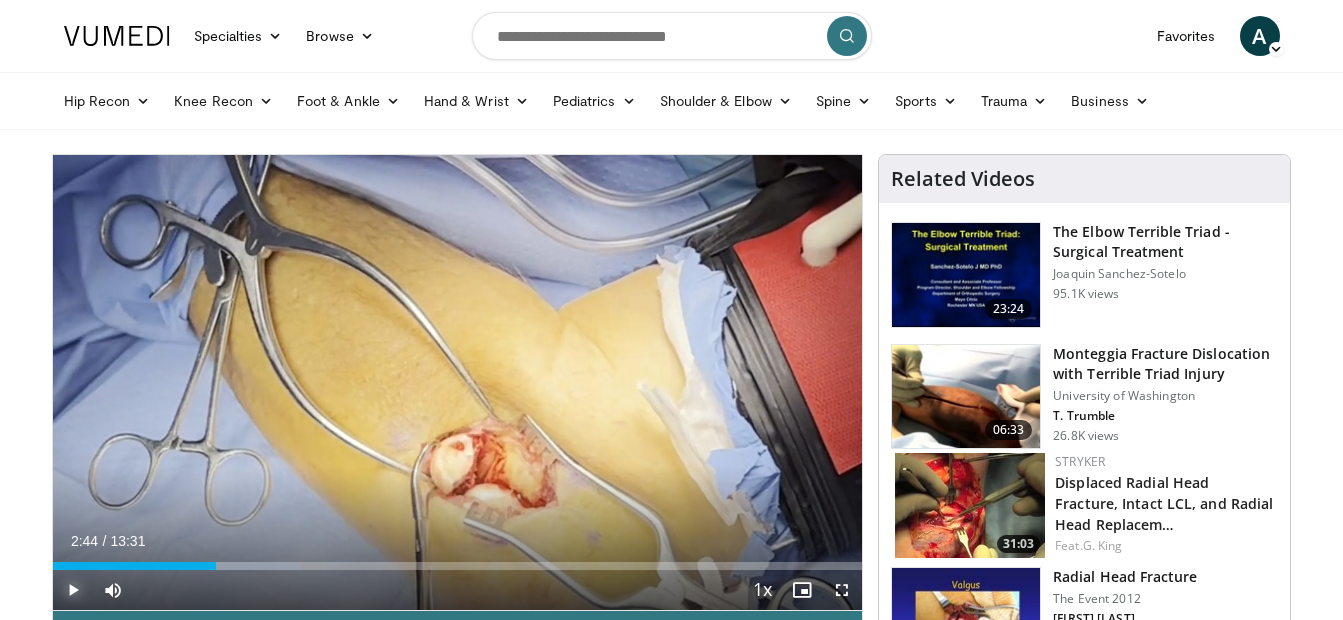 click at bounding box center (73, 590) 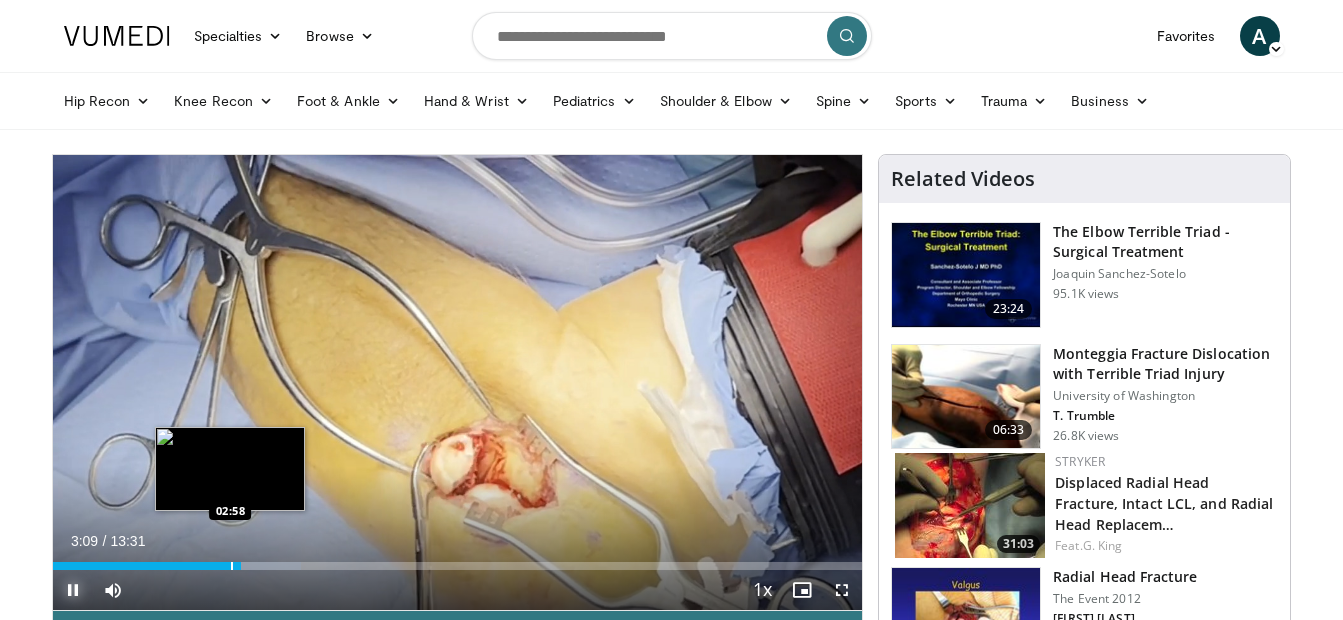 click at bounding box center (232, 566) 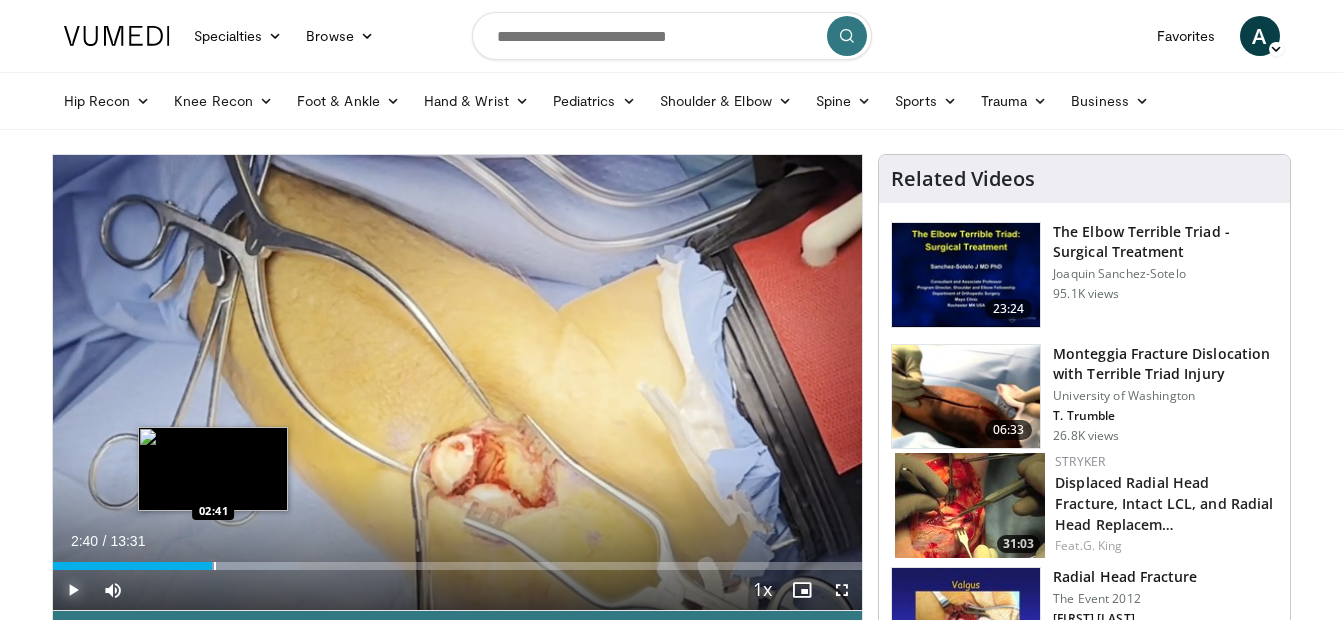 click at bounding box center [215, 566] 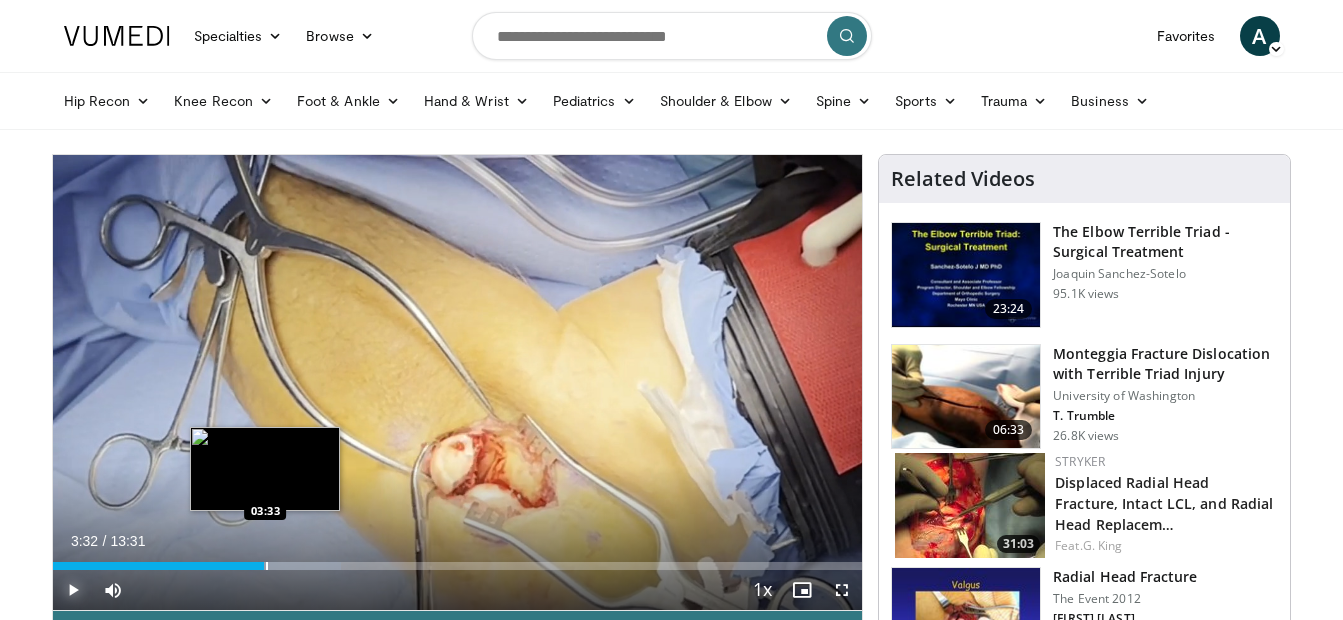 click at bounding box center [267, 566] 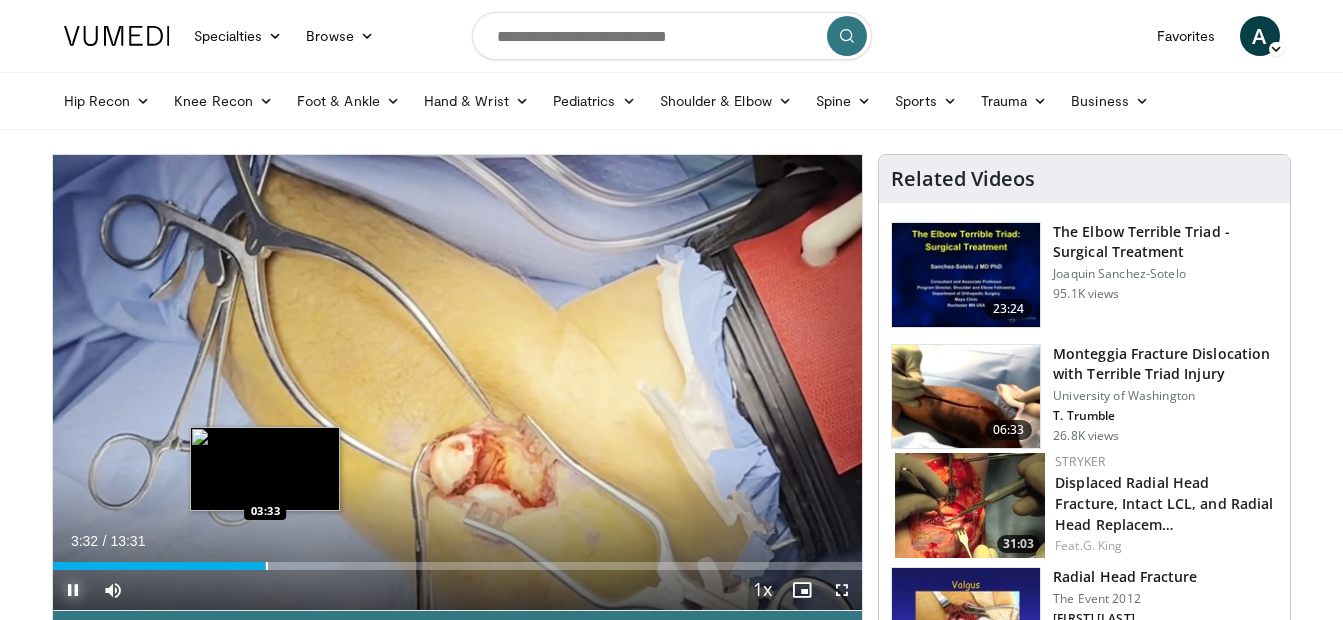click at bounding box center (267, 566) 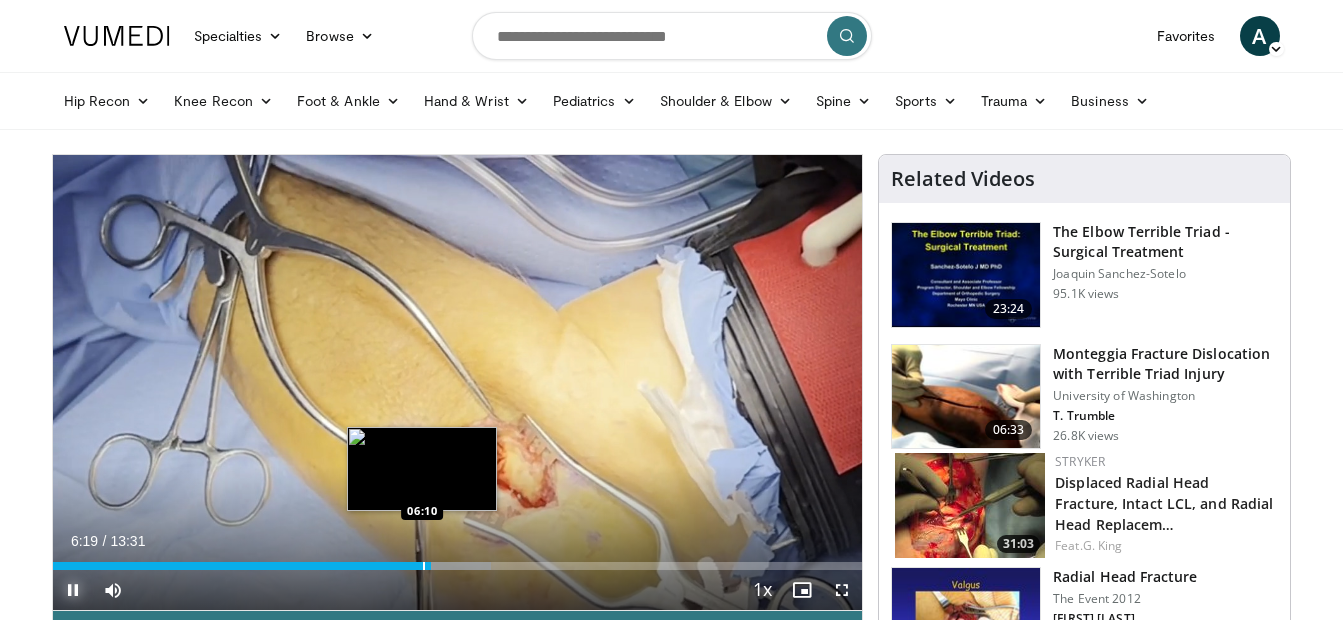 click on "Loaded :  54.10% 06:19 06:10" at bounding box center [458, 566] 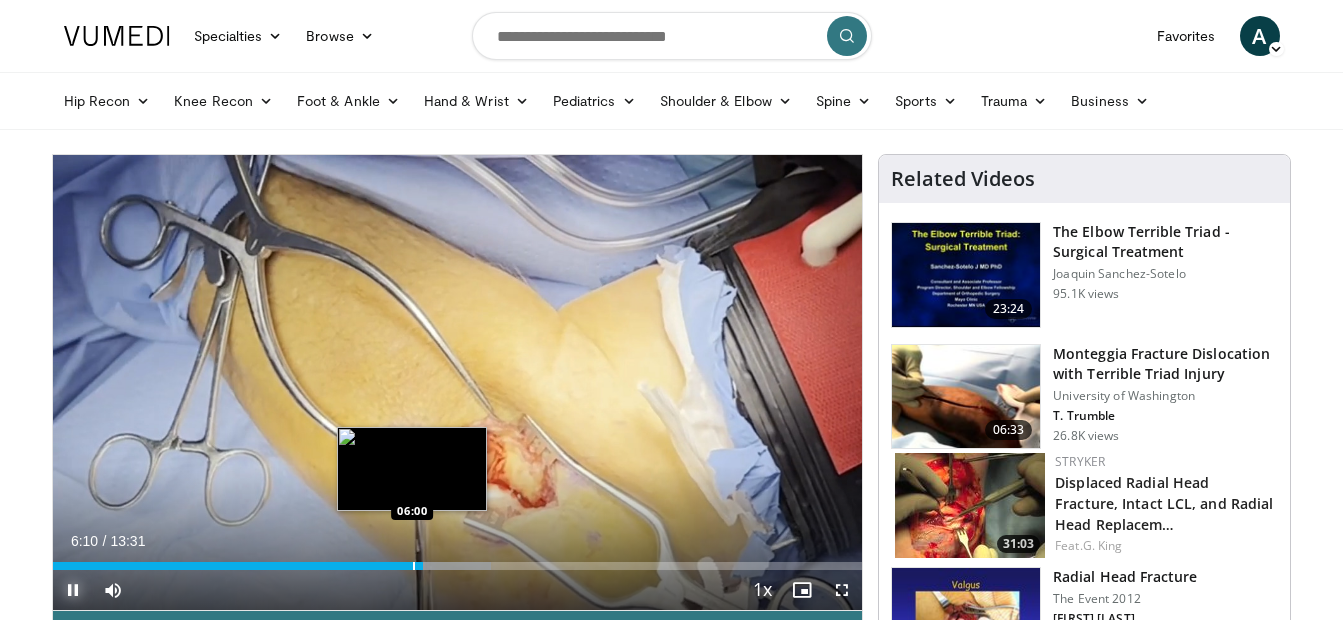click on "06:11" at bounding box center [238, 566] 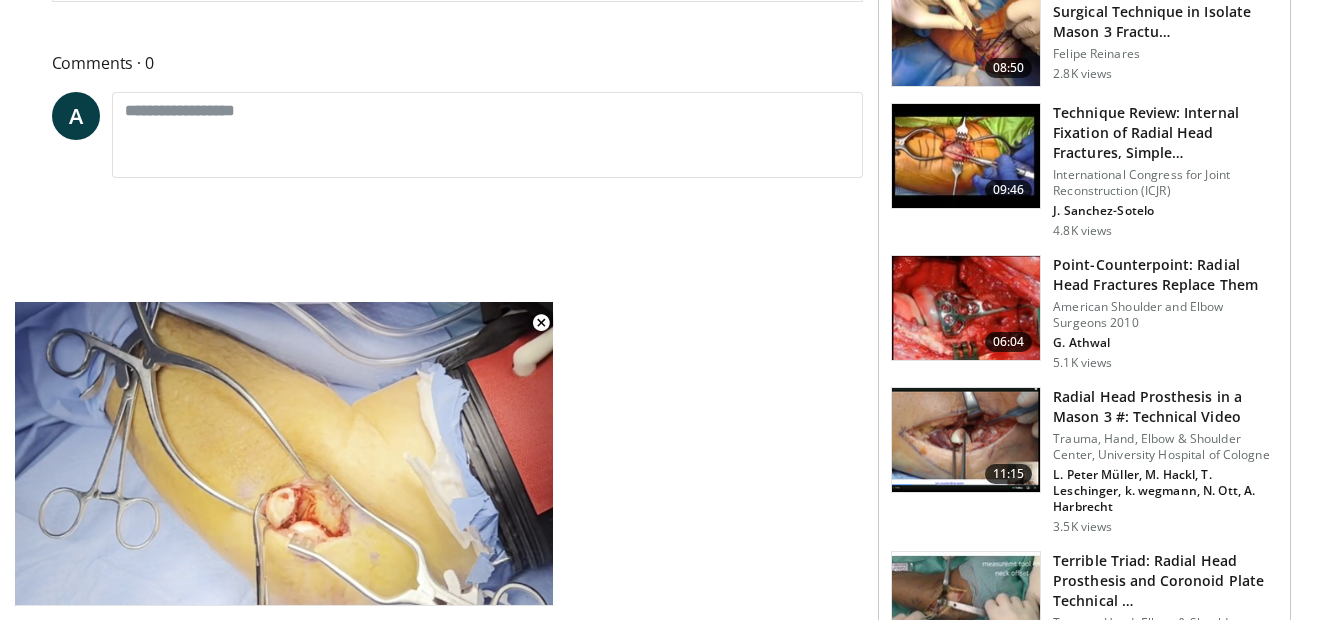 scroll, scrollTop: 815, scrollLeft: 0, axis: vertical 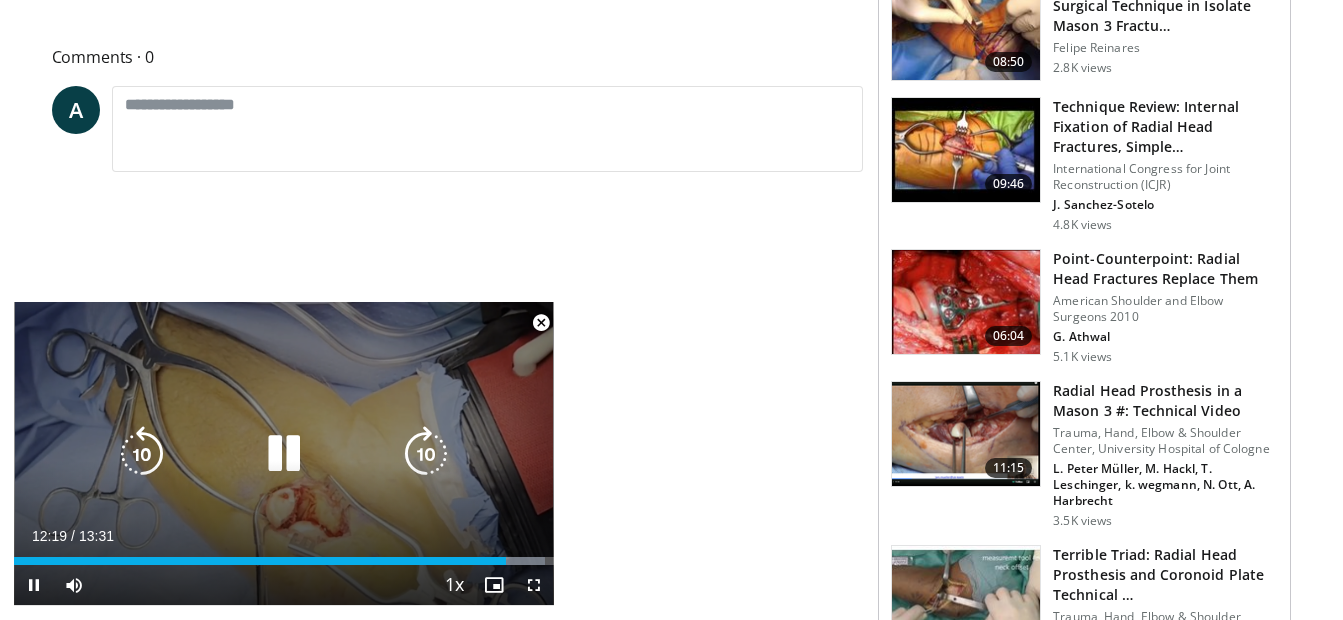 click at bounding box center [284, 454] 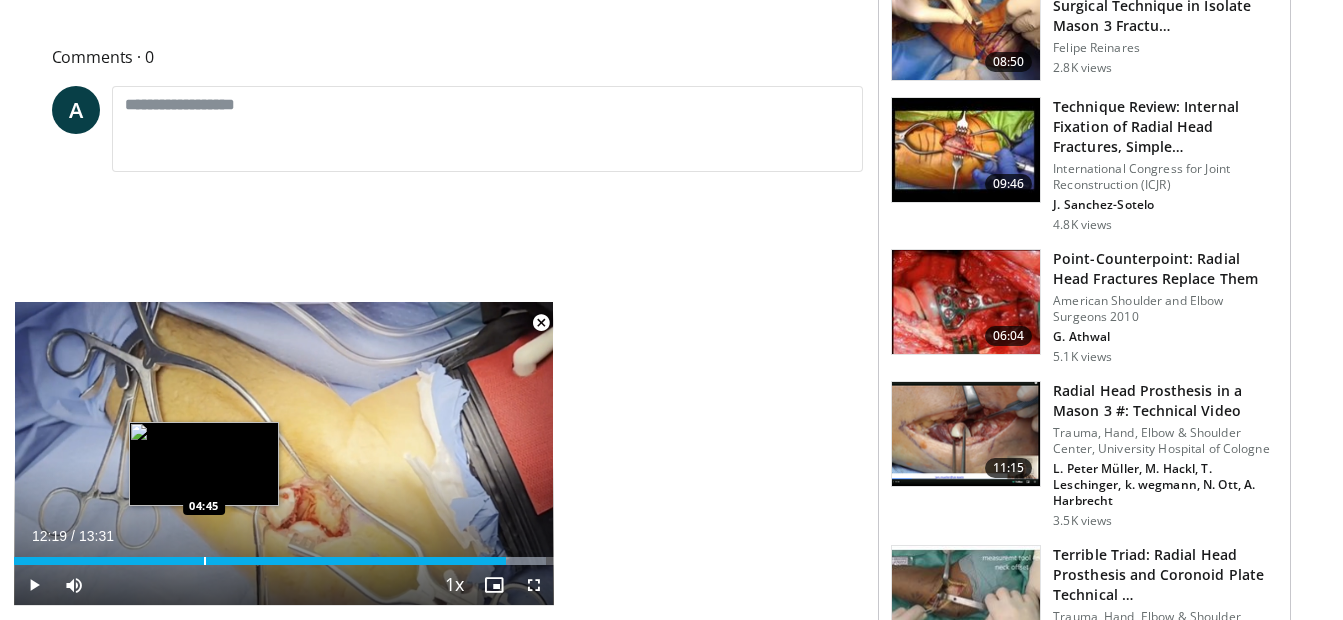 click on "Loaded :  98.53% 12:19 04:45" at bounding box center (284, 555) 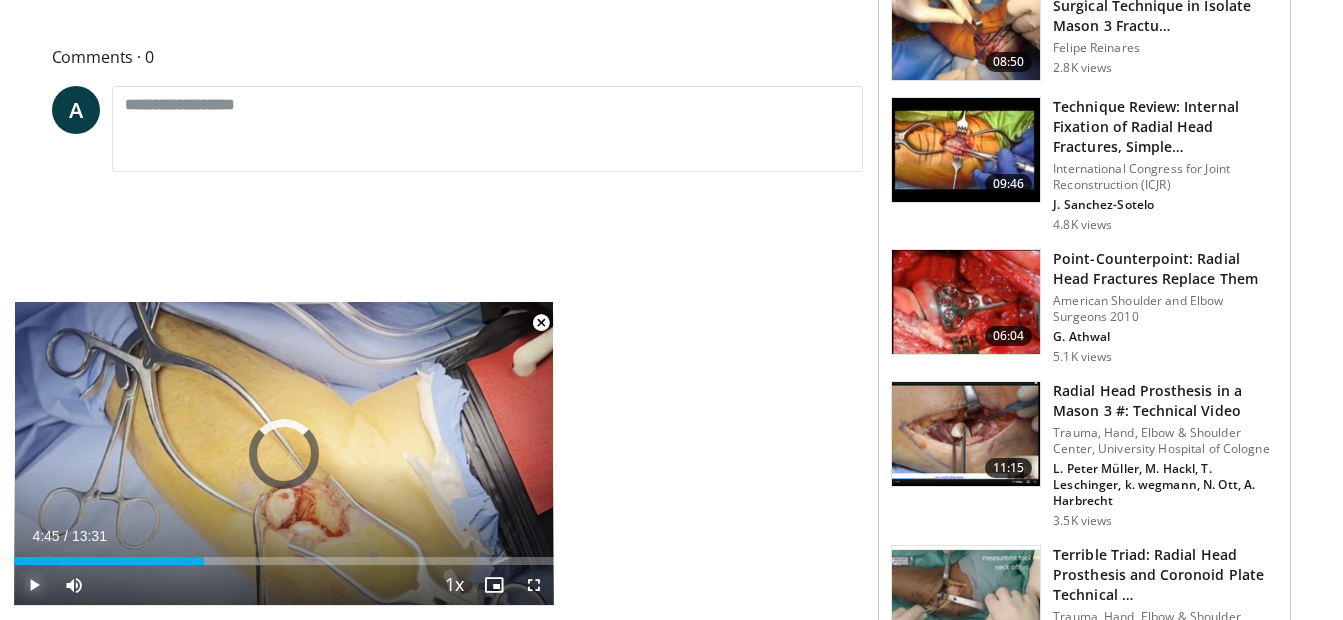 click at bounding box center [34, 585] 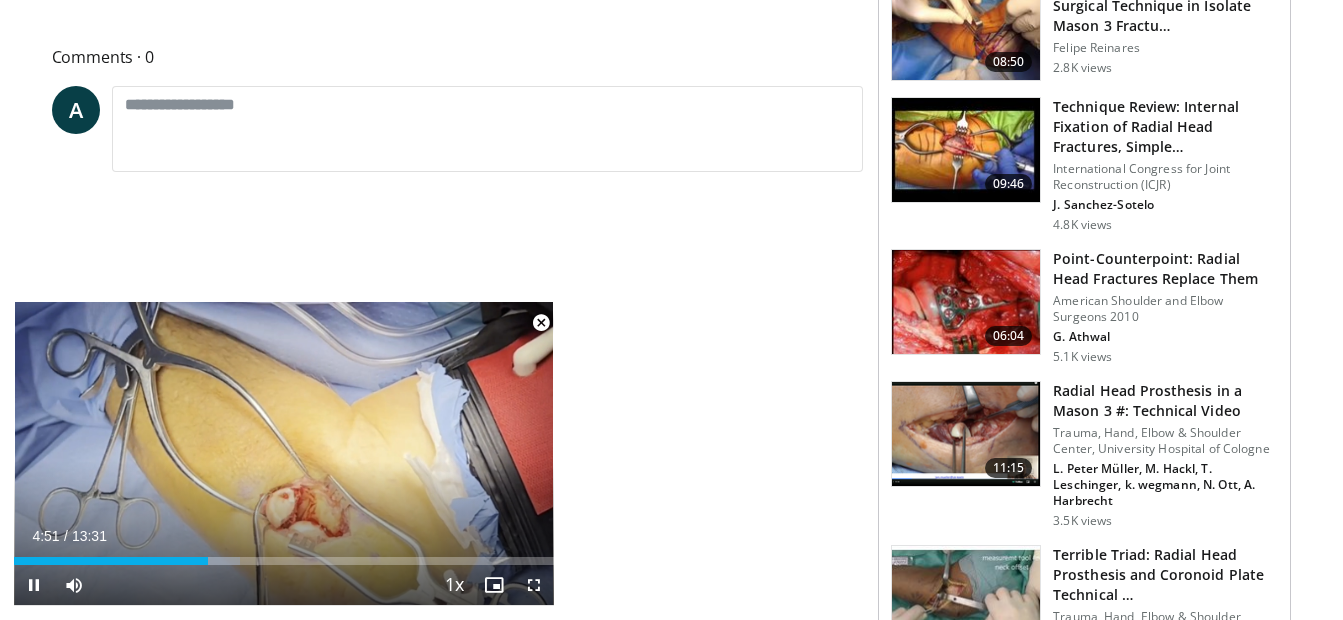 click on "Current Time  4:51 / Duration  13:31 Pause Skip Backward Skip Forward Mute 0% Loaded :  41.87% 04:51 02:00 Stream Type  LIVE Seek to live, currently behind live LIVE   1x Playback Rate 0.5x 0.75x 1x , selected 1.25x 1.5x 1.75x 2x Chapters Chapters Descriptions descriptions off , selected Captions captions settings , opens captions settings dialog captions off , selected Audio Track en (Main) , selected Fullscreen Enable picture-in-picture mode" at bounding box center (284, 585) 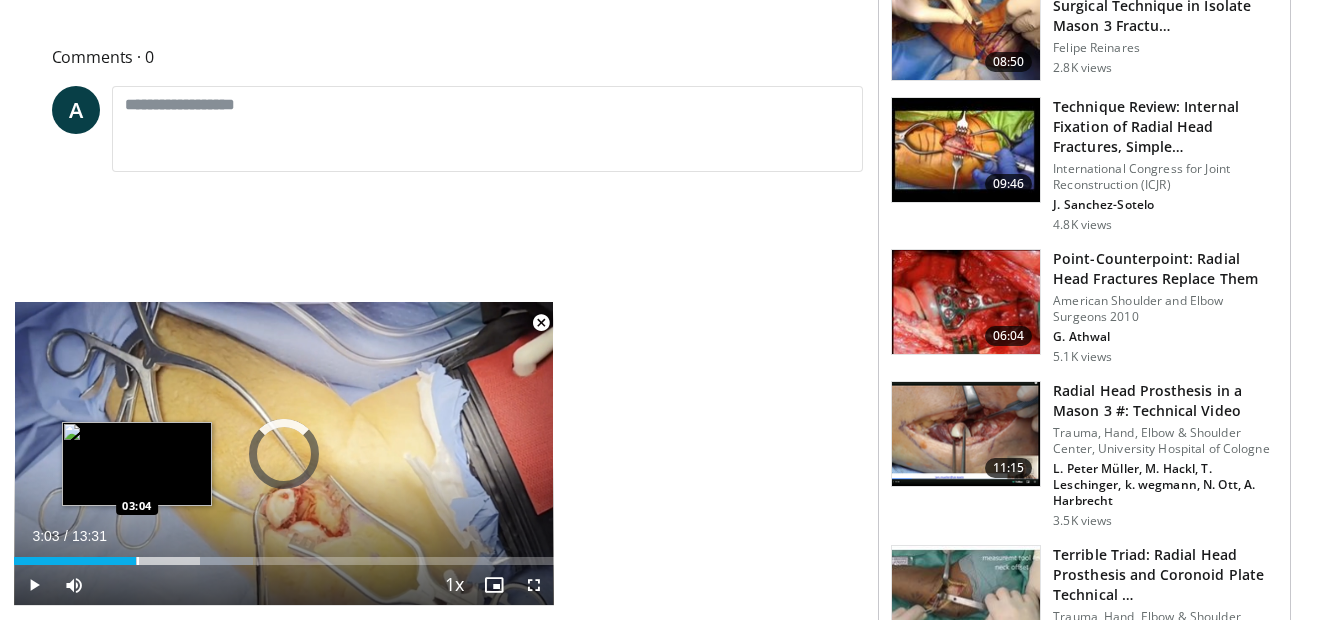 click on "Loaded :  44.26% 03:03 03:04" at bounding box center (284, 555) 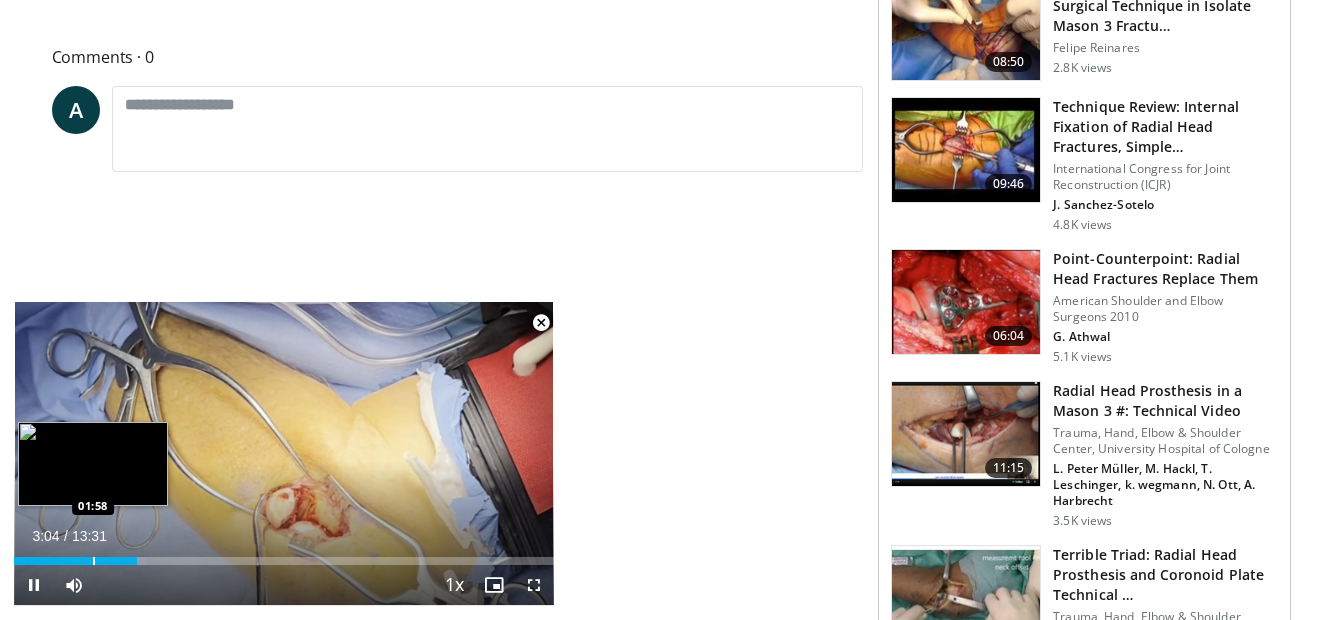 click at bounding box center [94, 561] 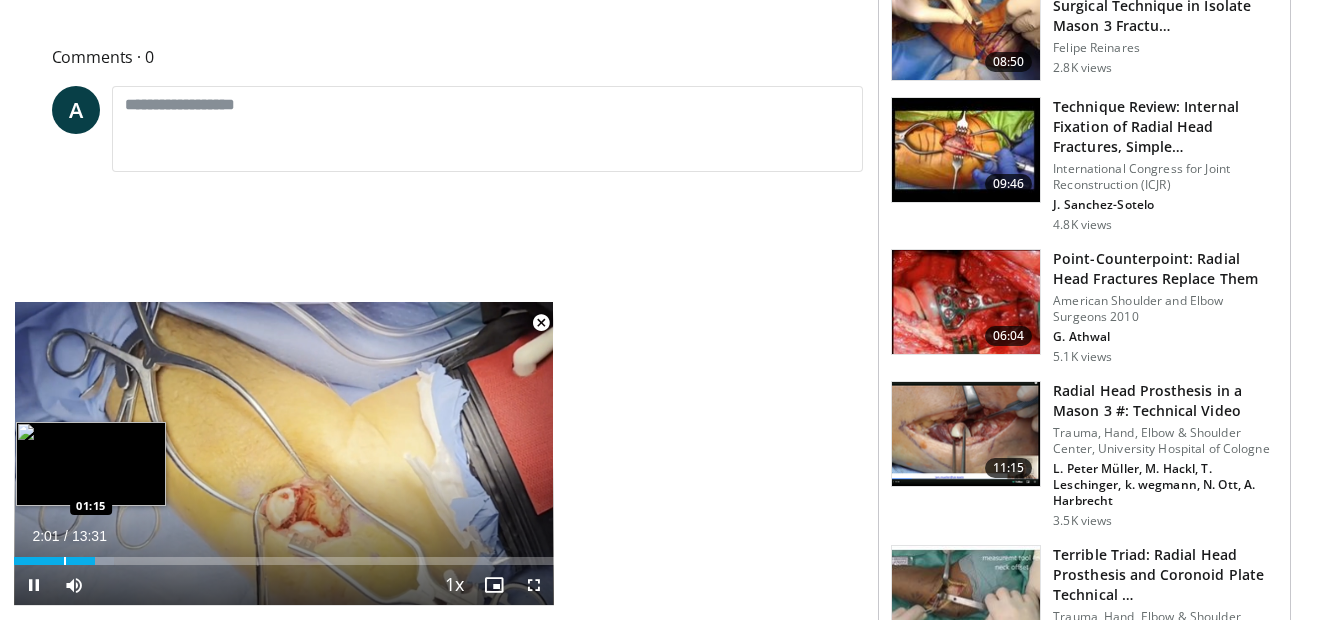 click on "Loaded :  18.47% 02:02 01:15" at bounding box center (284, 561) 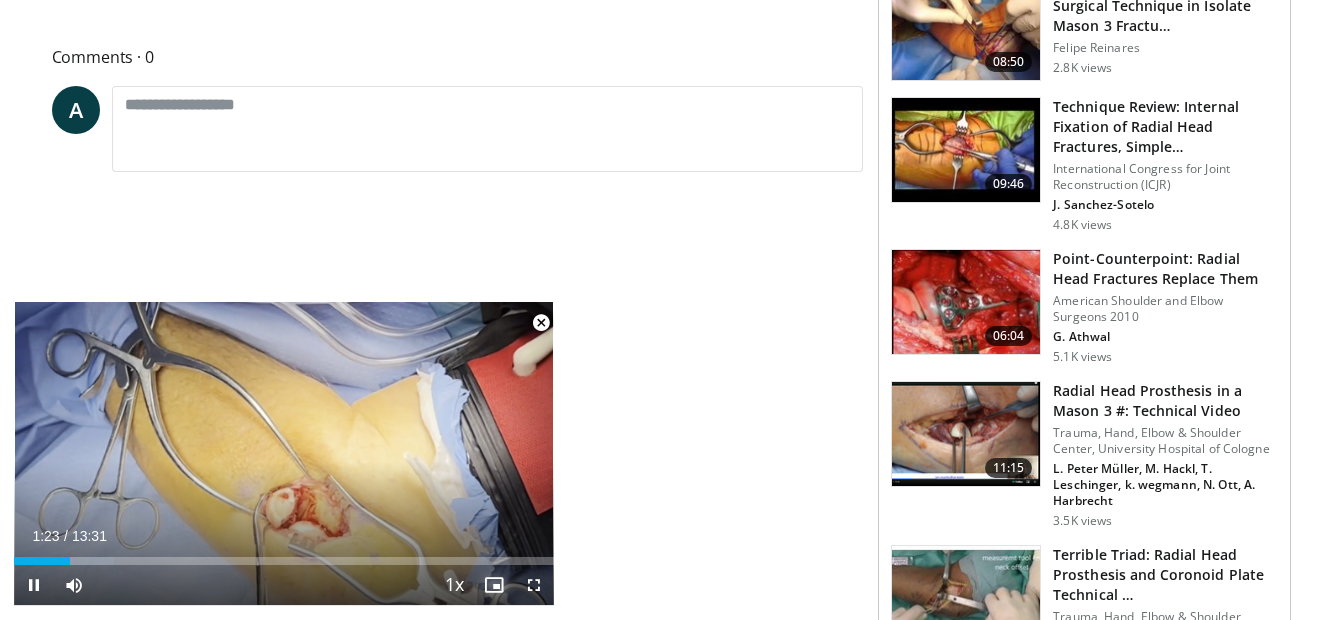 click at bounding box center [494, 585] 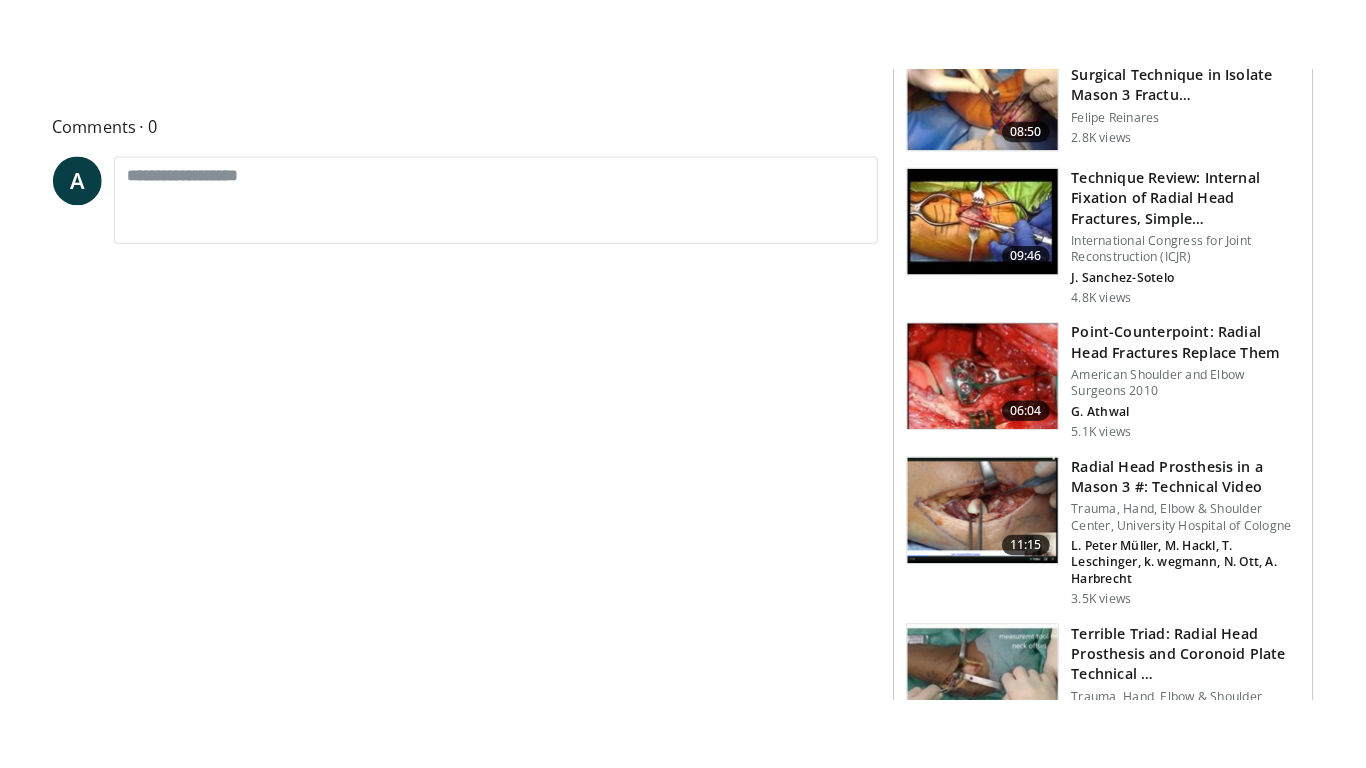 scroll, scrollTop: 359, scrollLeft: 0, axis: vertical 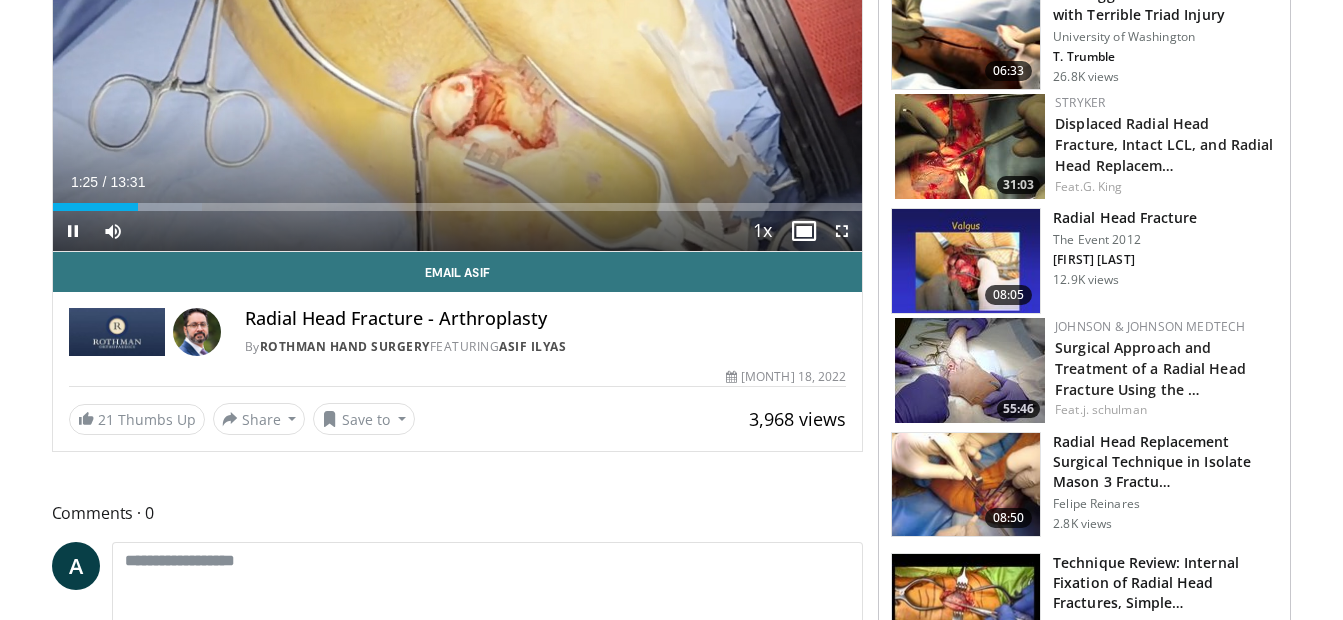 click at bounding box center (842, 231) 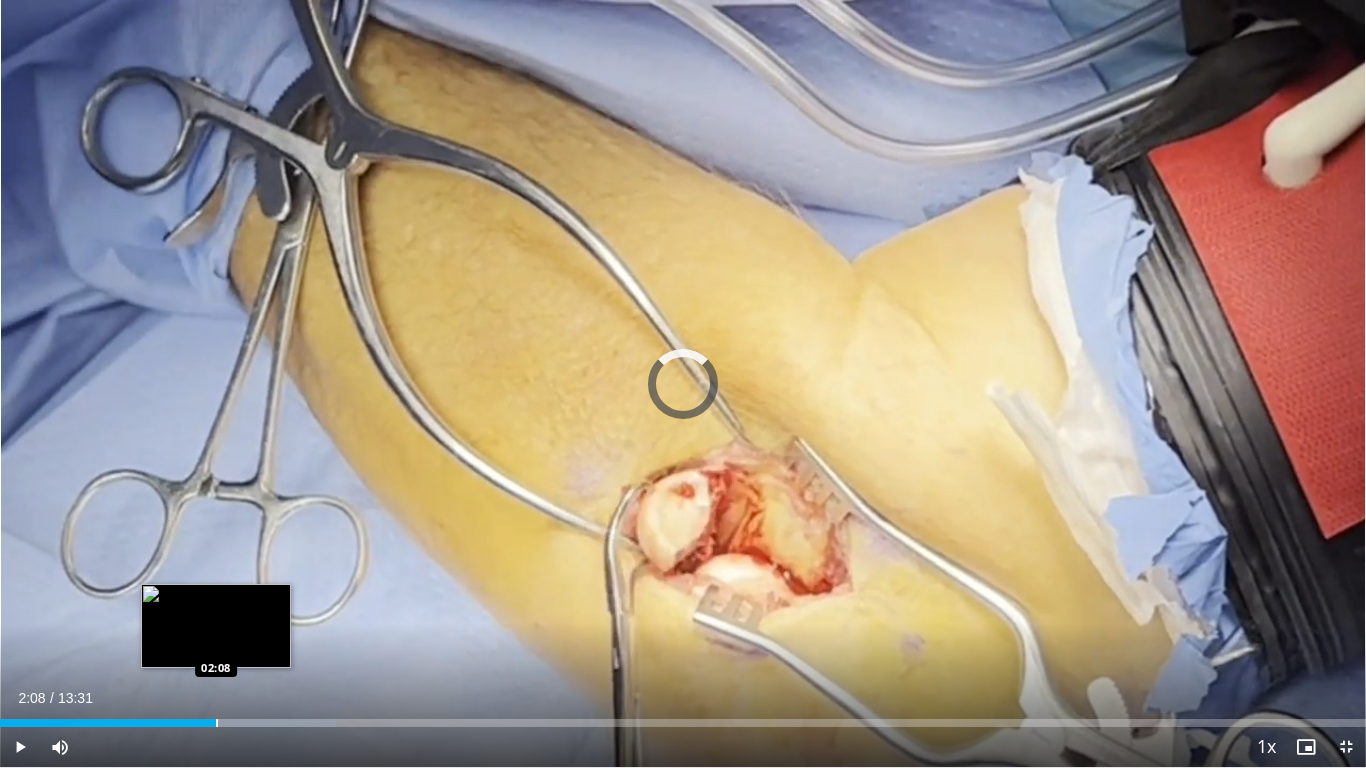 click on "Loaded :  24.59% 02:08 02:08" at bounding box center [683, 723] 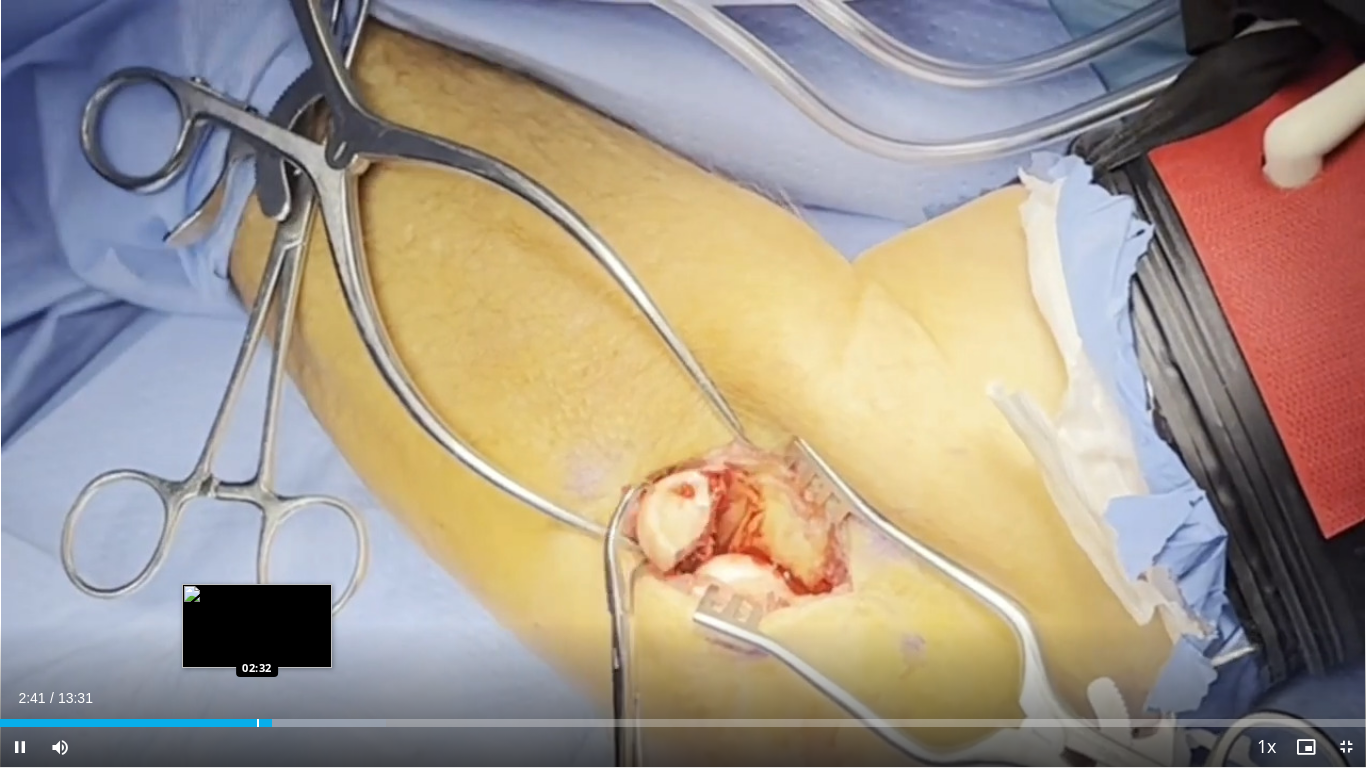 click at bounding box center [258, 723] 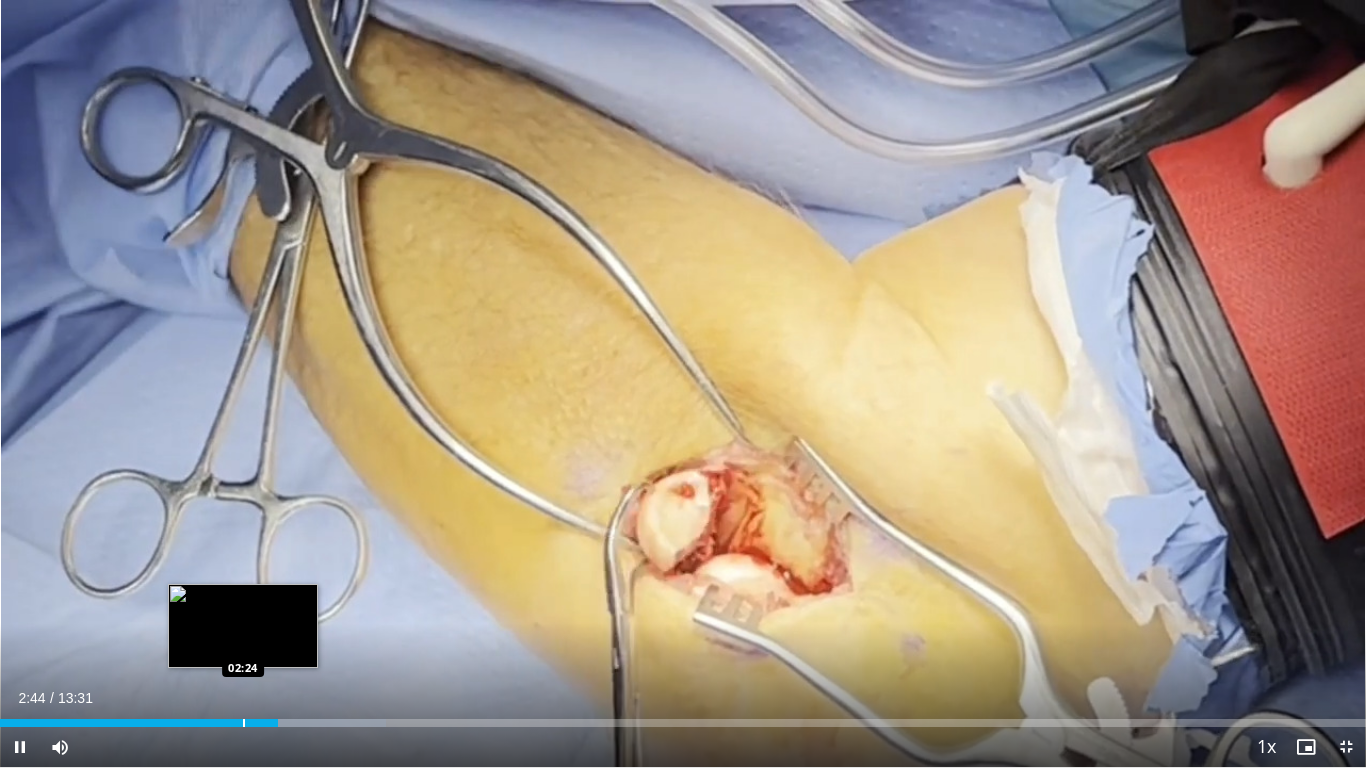 click on "Loaded :  28.27% 02:45 02:24" at bounding box center [683, 717] 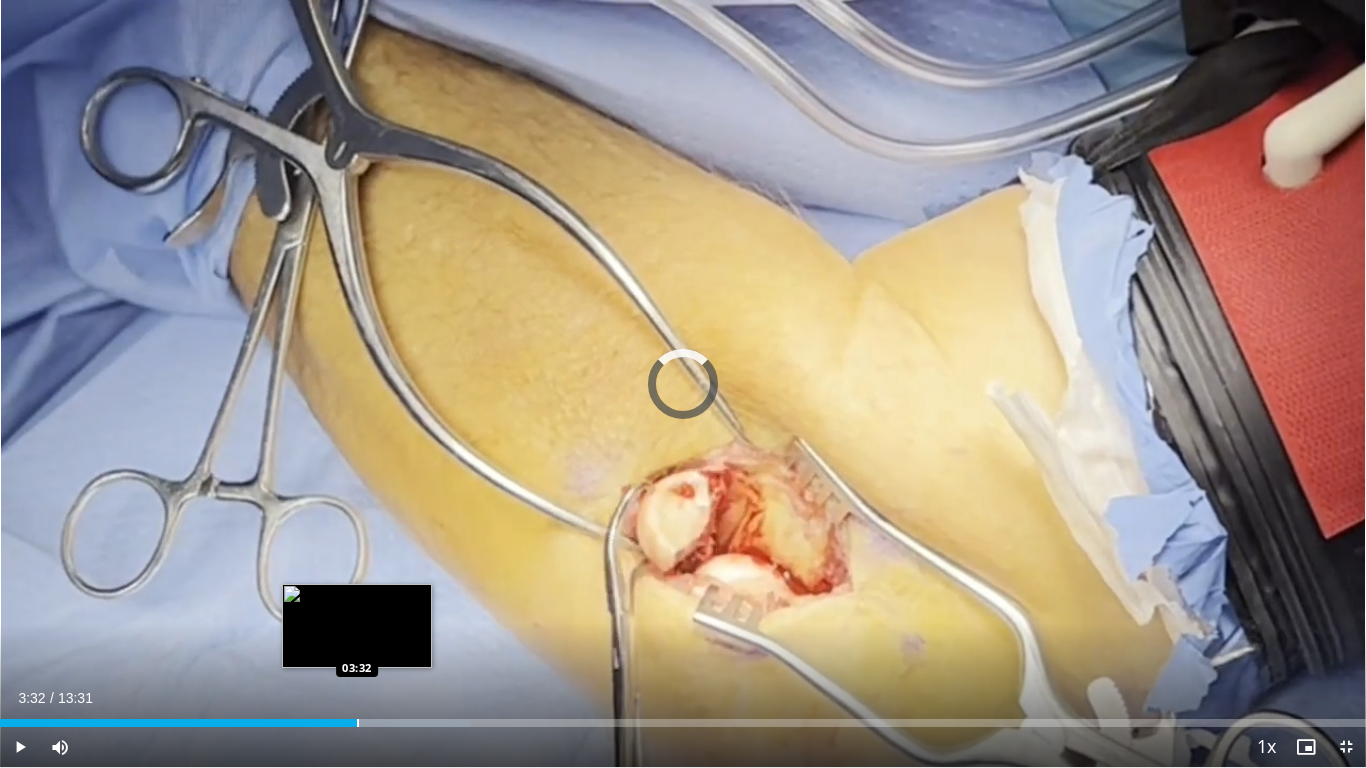 click at bounding box center (358, 723) 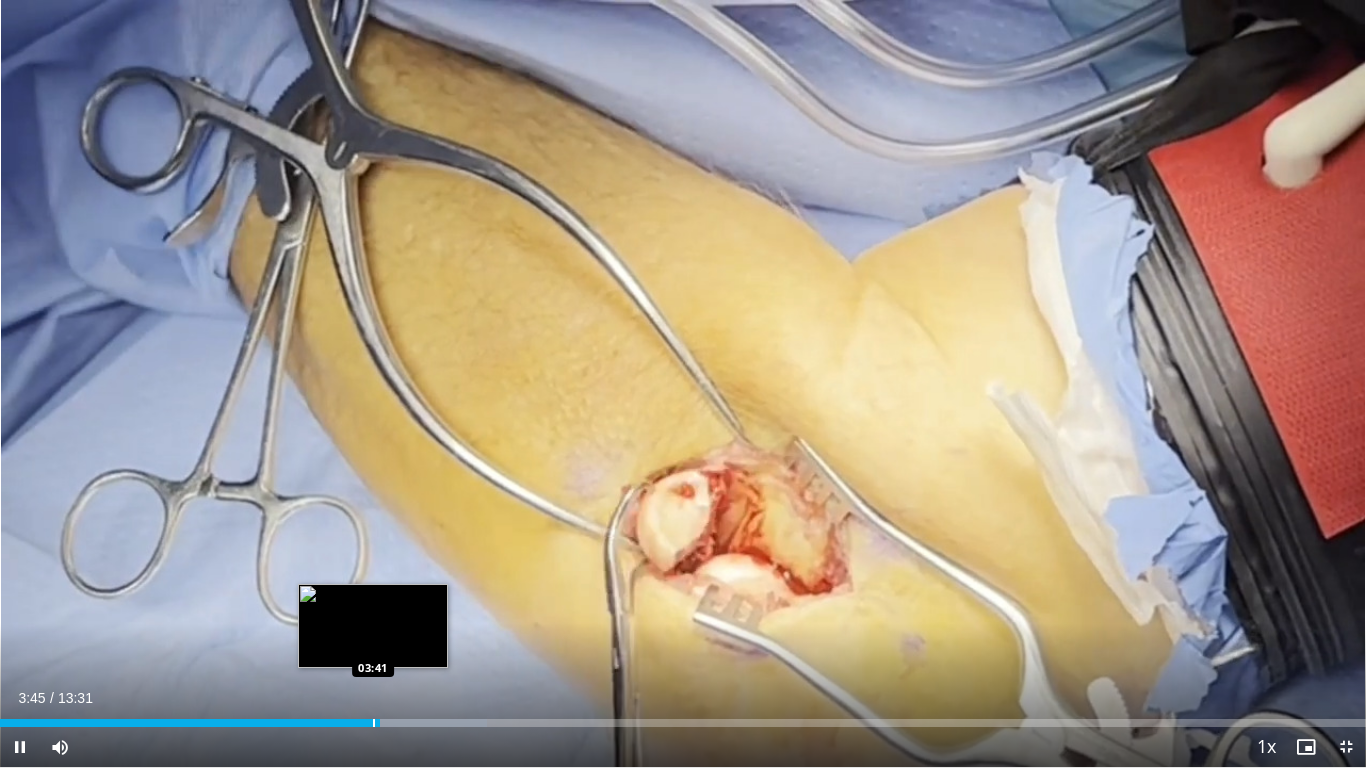 click at bounding box center (374, 723) 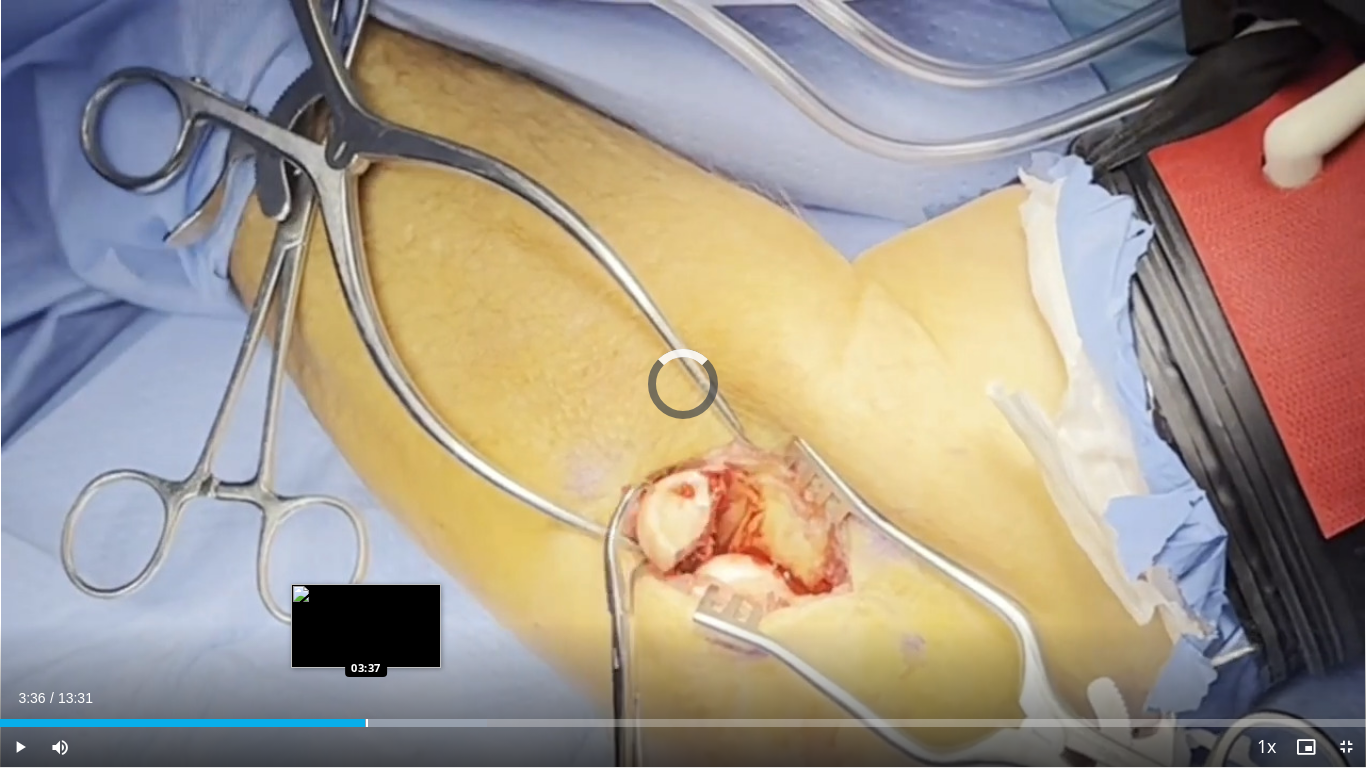 click on "Loaded :  35.65% 03:44 03:37" at bounding box center [683, 723] 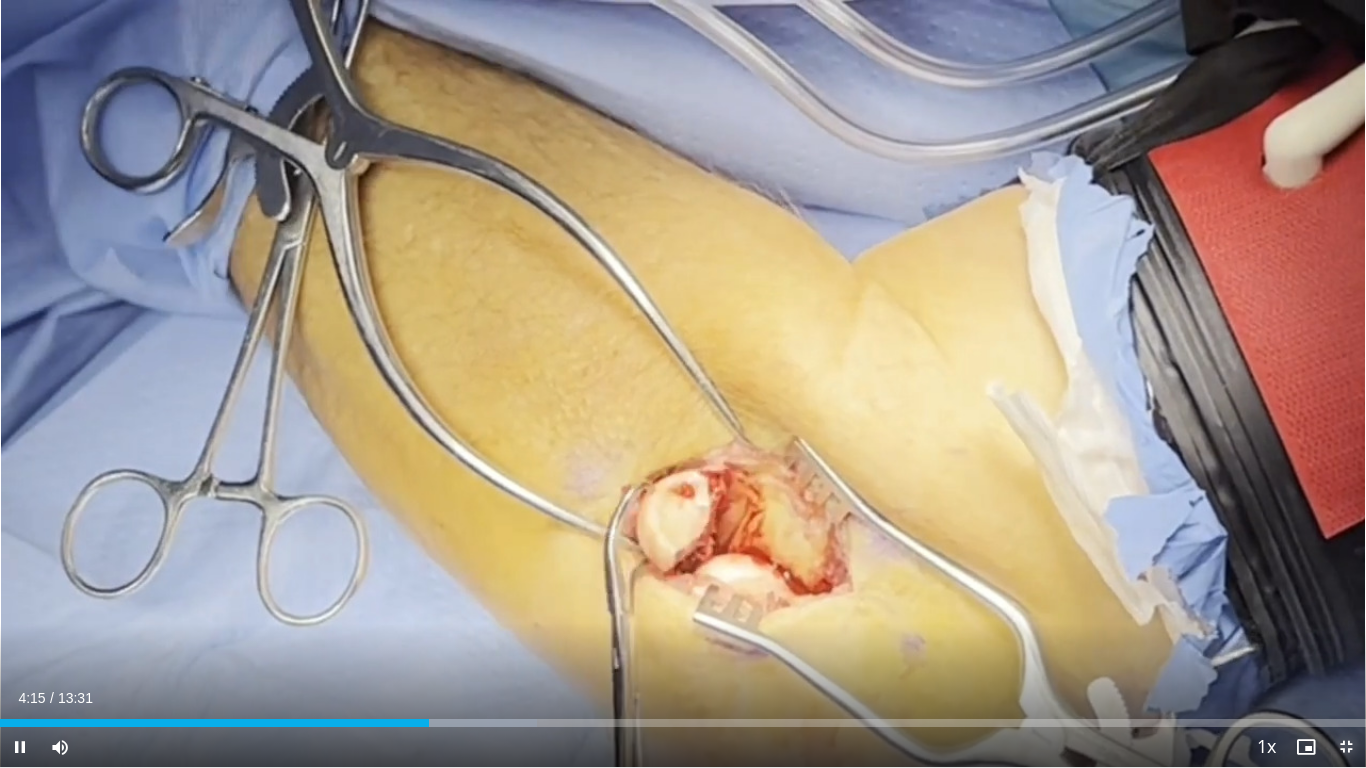 click at bounding box center (1346, 747) 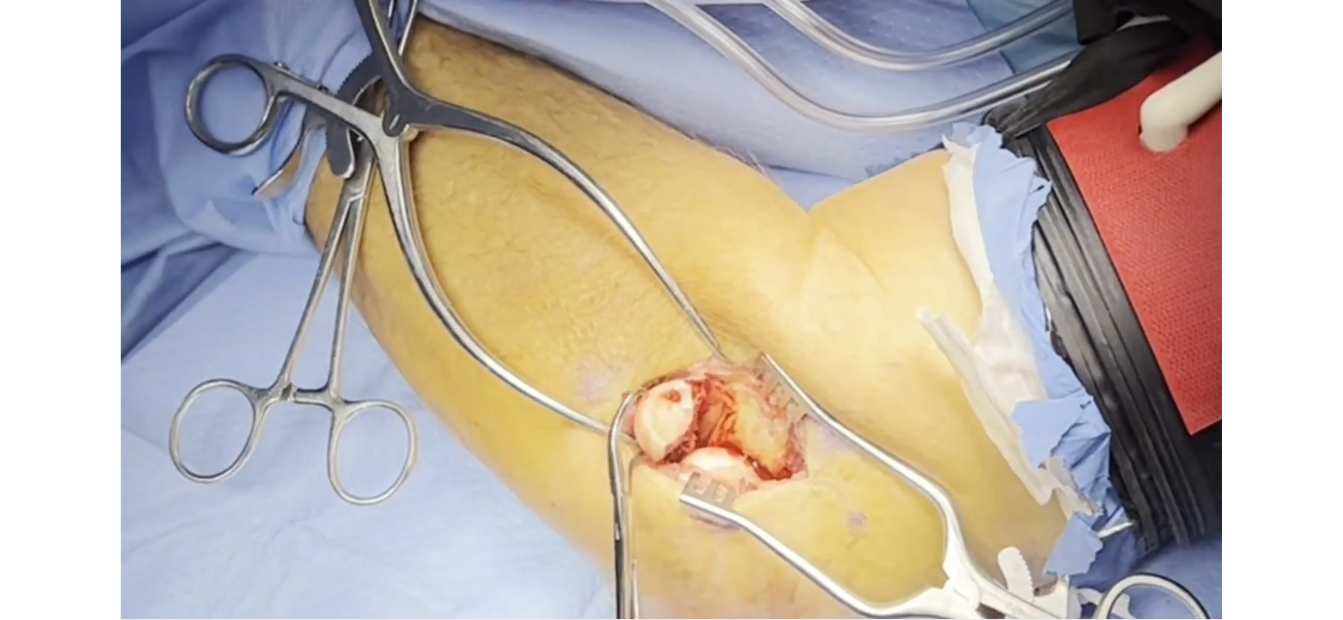 scroll, scrollTop: 815, scrollLeft: 0, axis: vertical 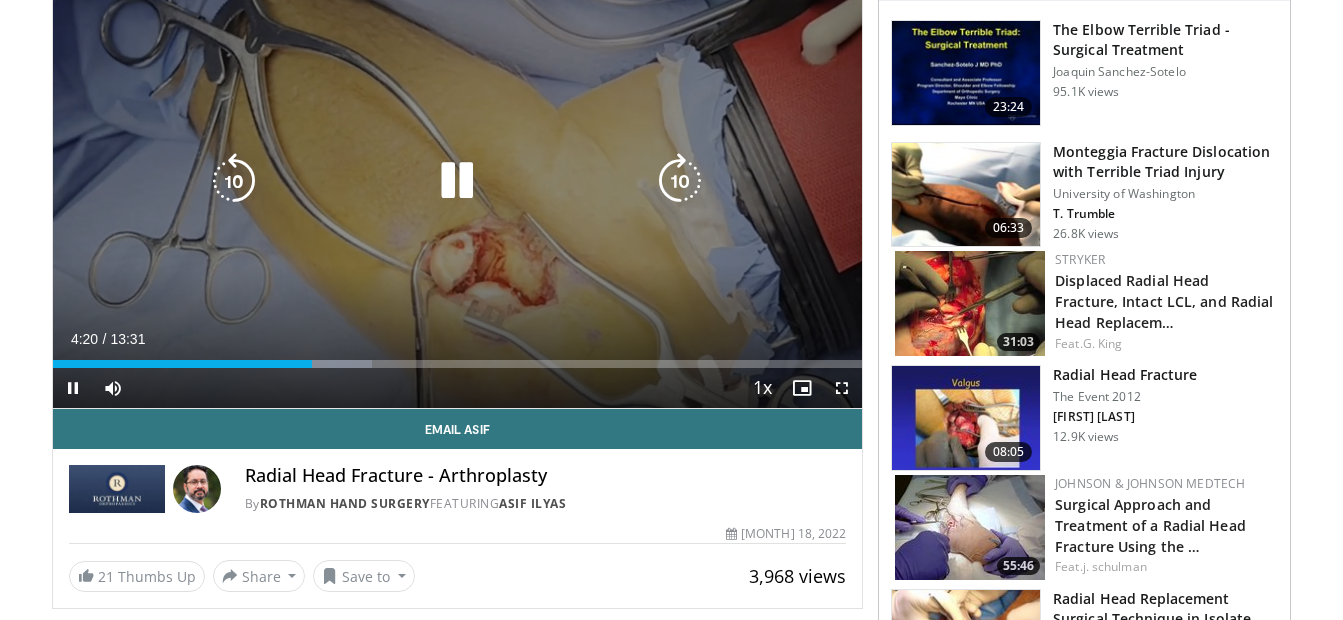 click at bounding box center (457, 181) 